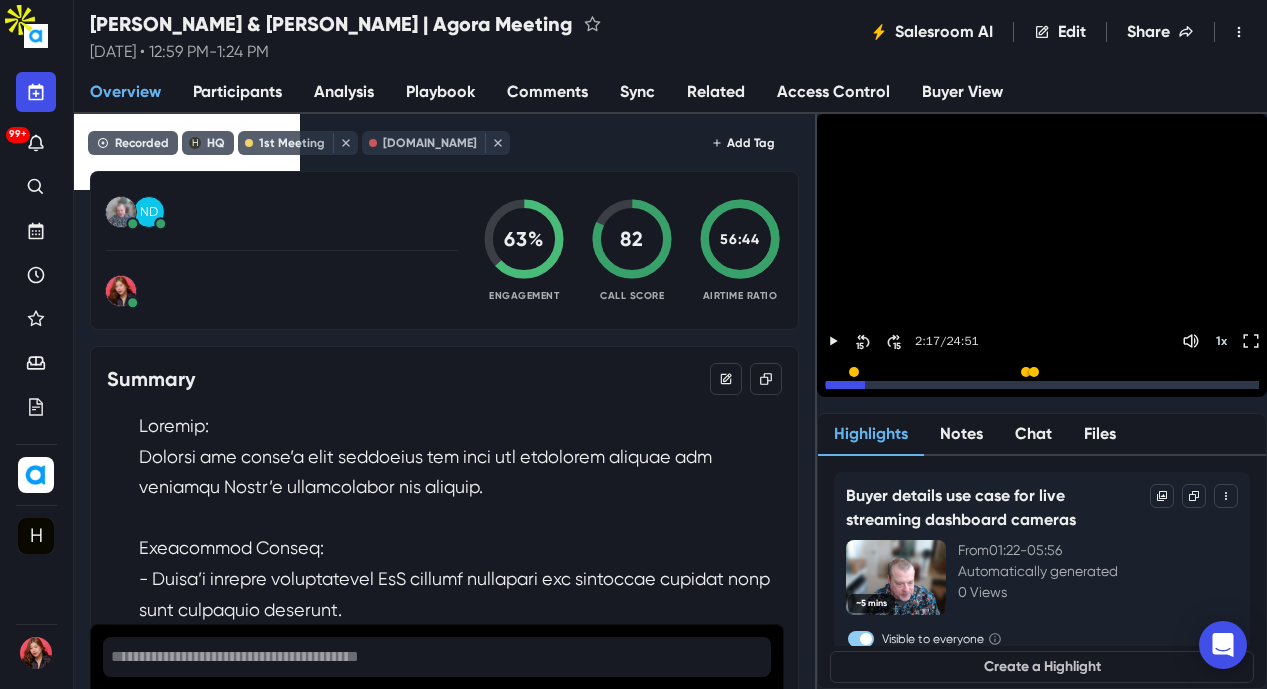 scroll, scrollTop: 0, scrollLeft: 0, axis: both 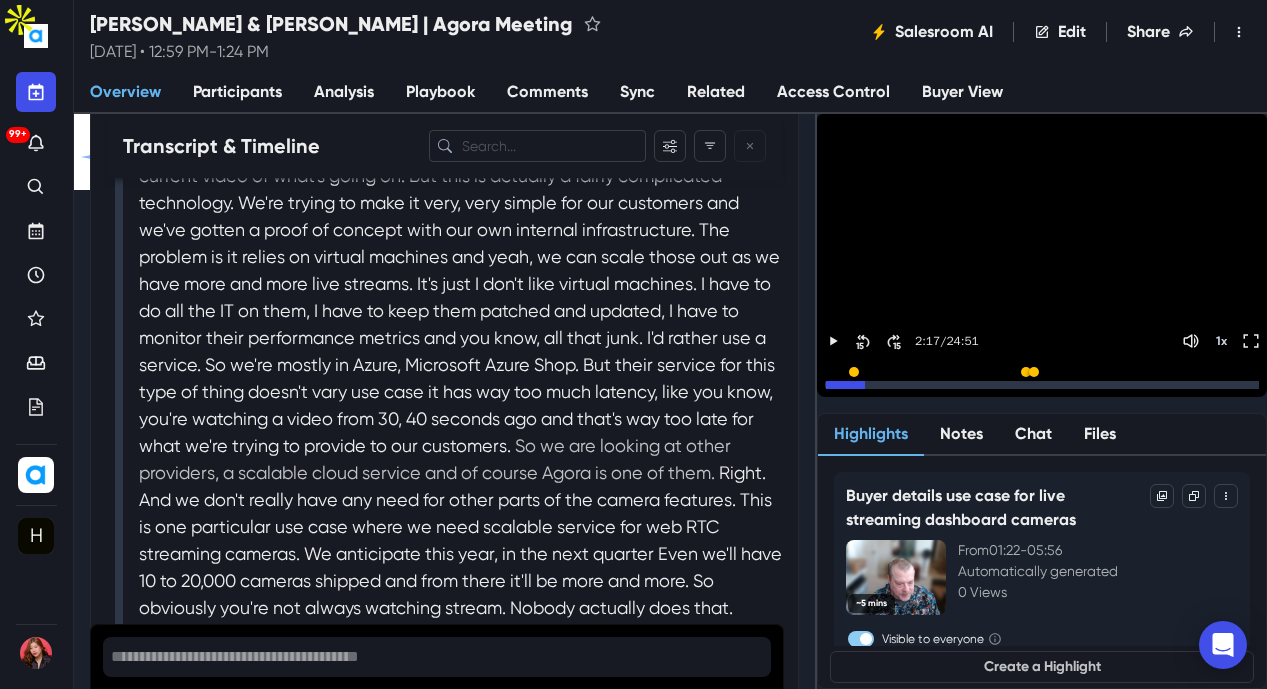 click on "So we are looking at other providers, a scalable cloud service and of course Agora is one of them." at bounding box center [435, 459] 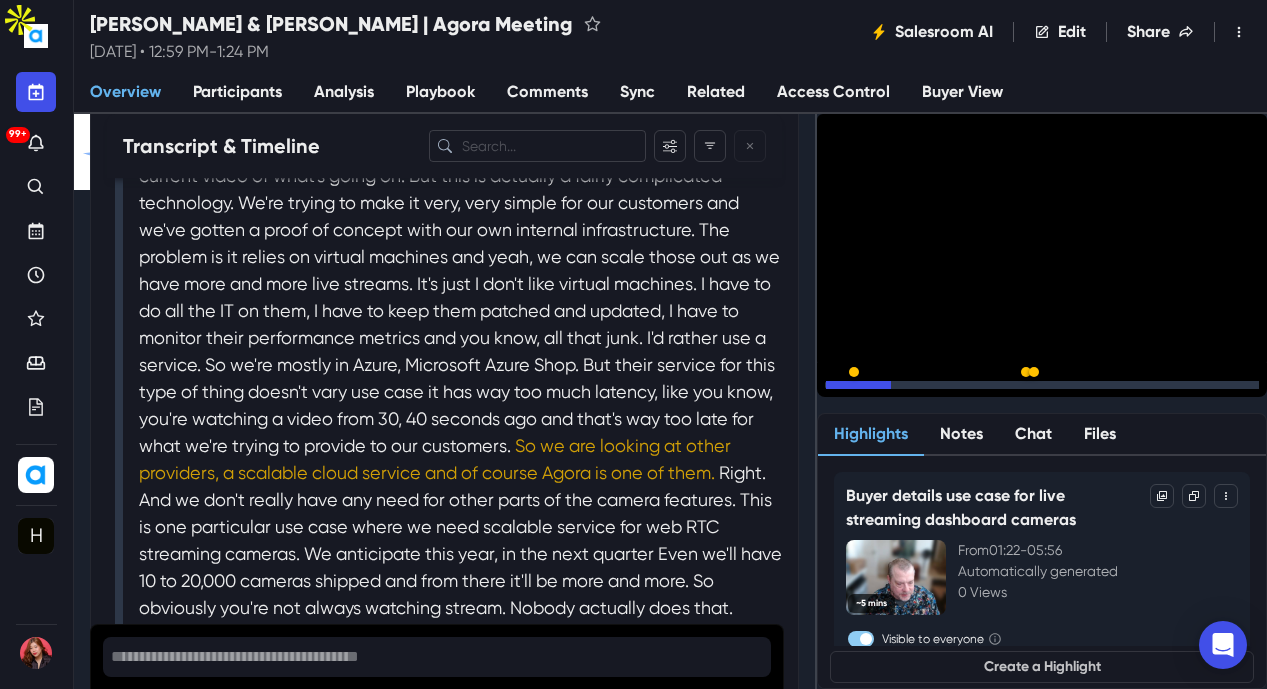 scroll, scrollTop: 4291, scrollLeft: 0, axis: vertical 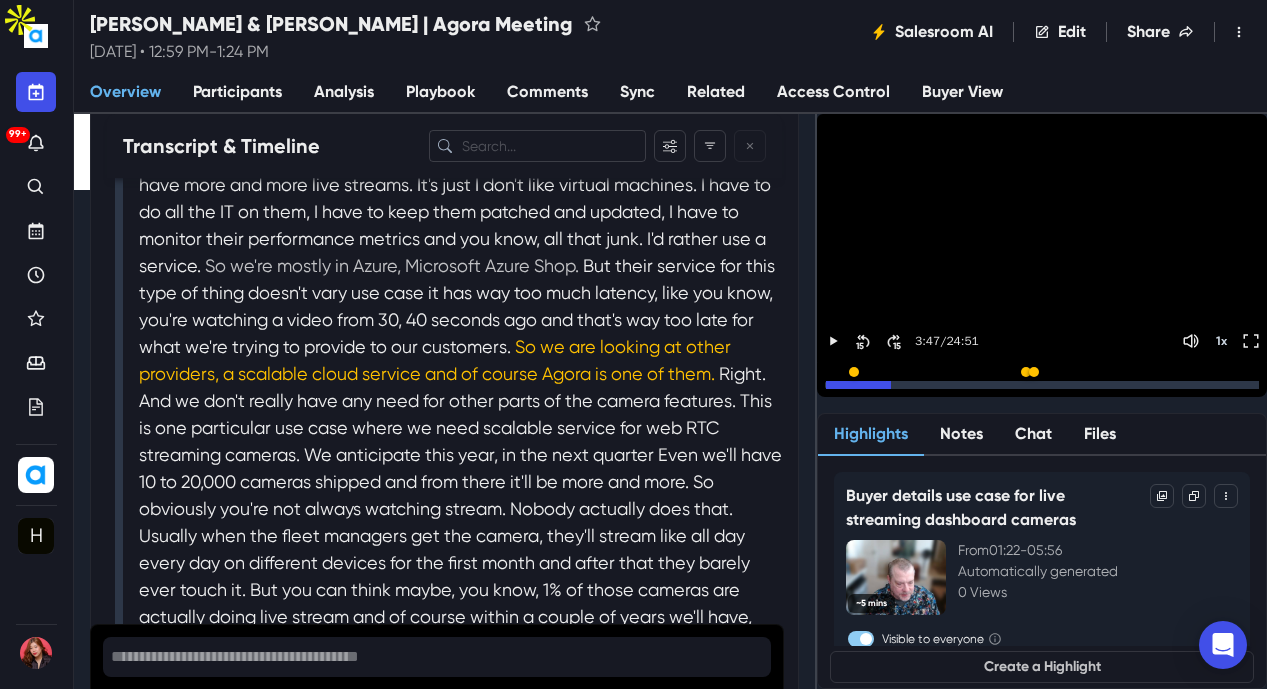 click on "So we're mostly in Azure, Microsoft Azure Shop." at bounding box center [394, 265] 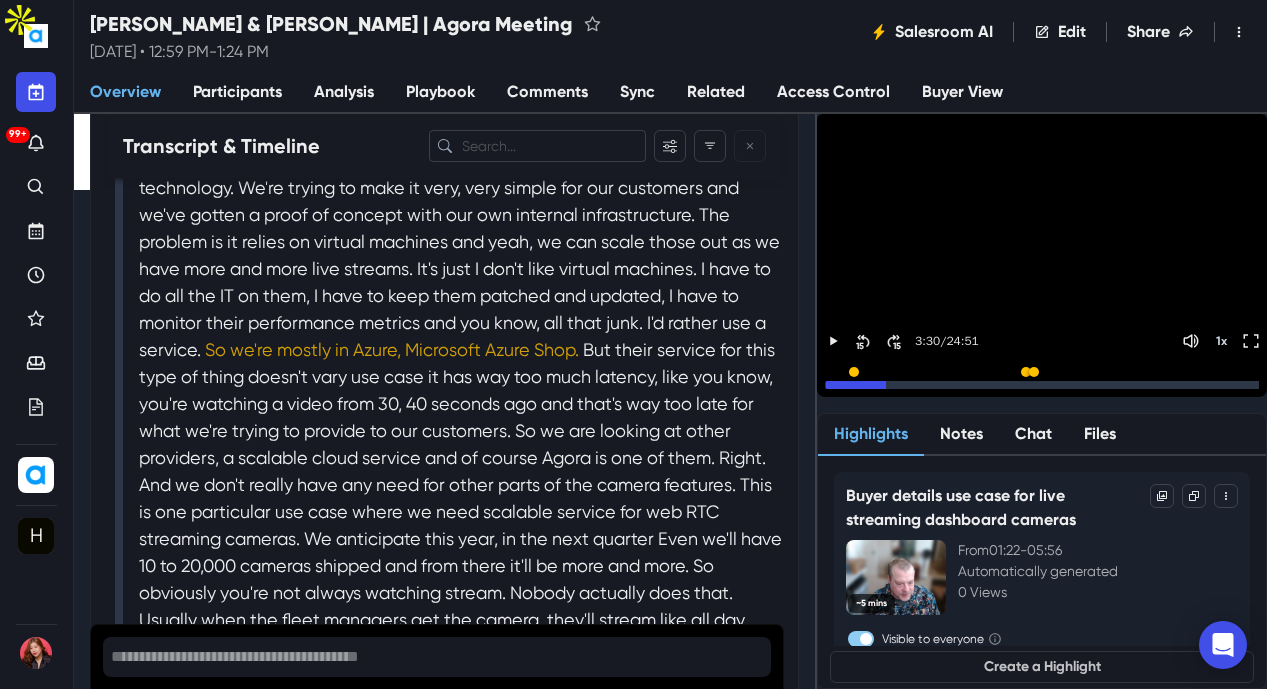 scroll, scrollTop: 4183, scrollLeft: 0, axis: vertical 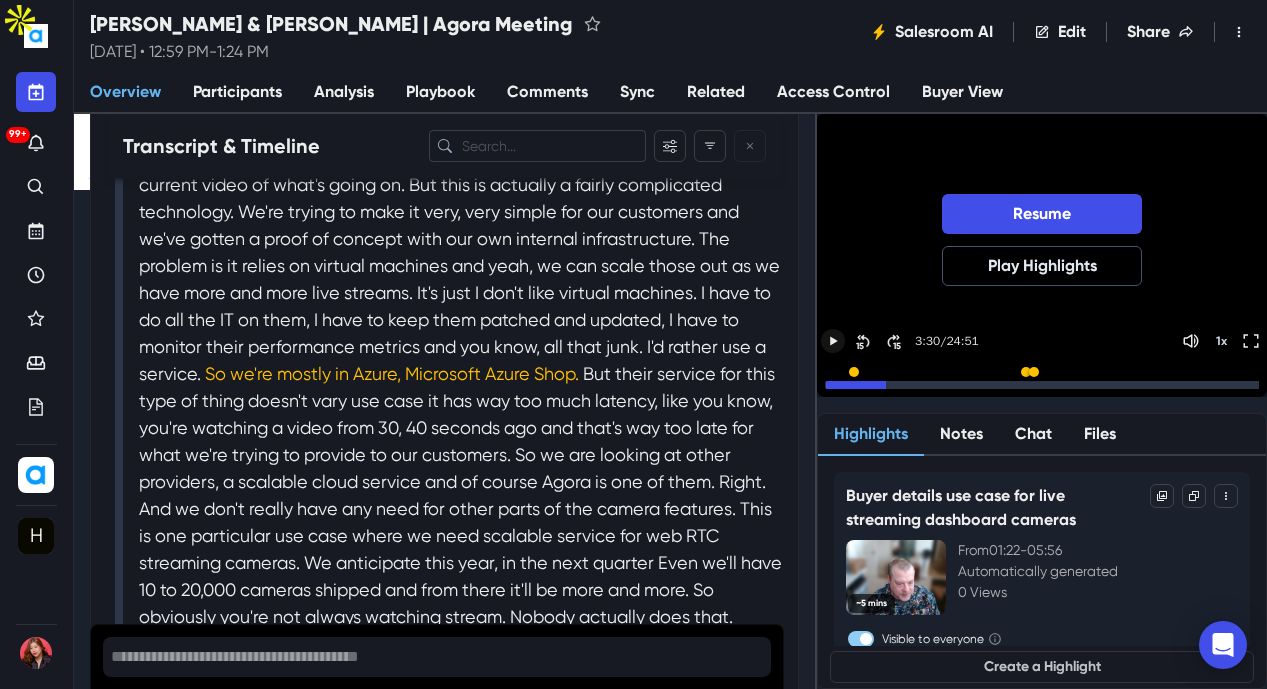click 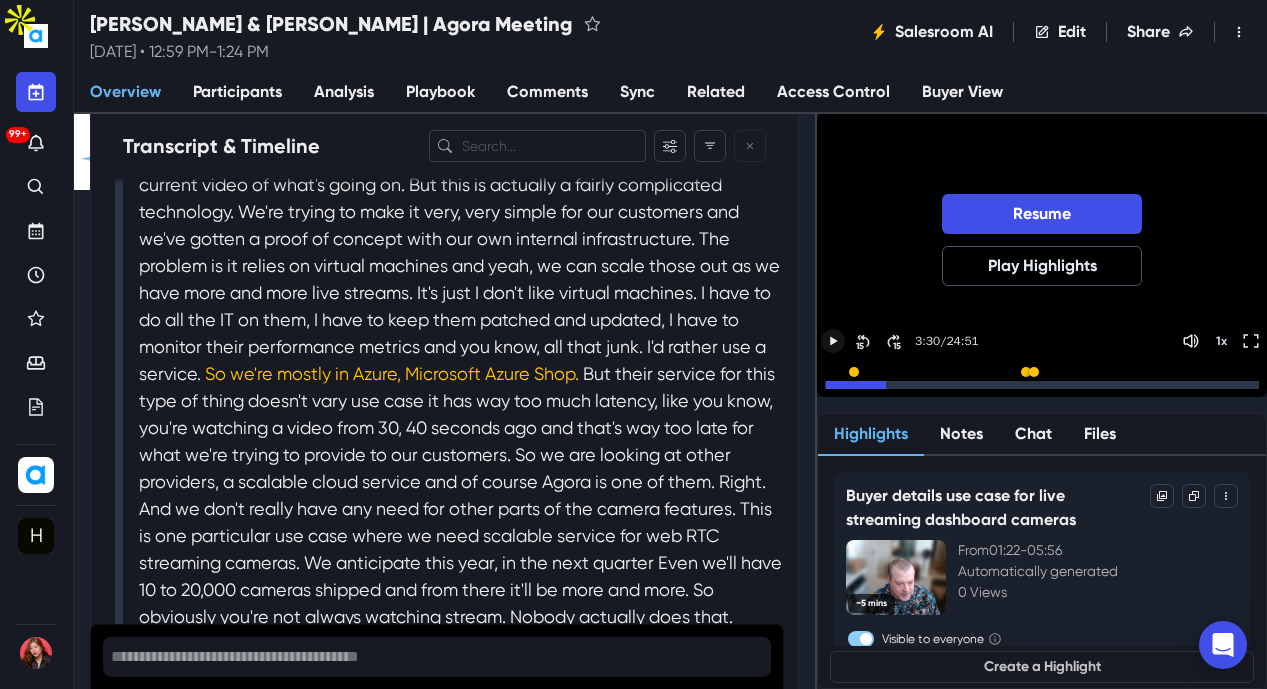 click 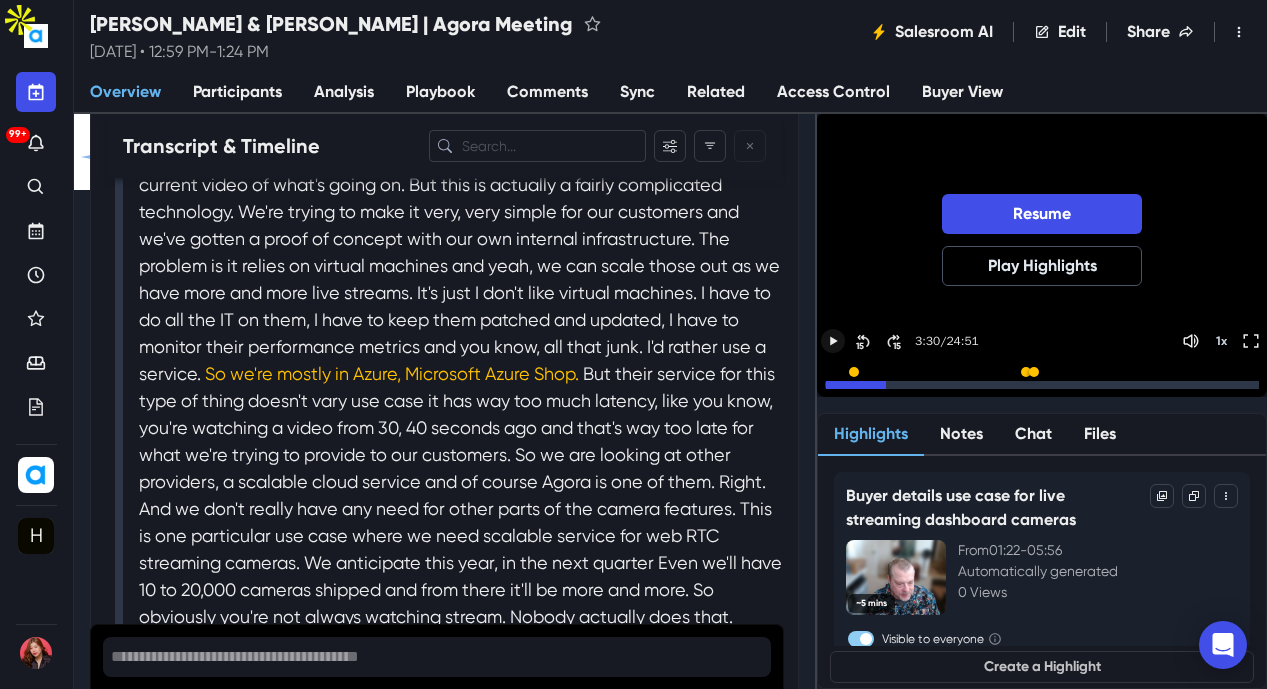 click 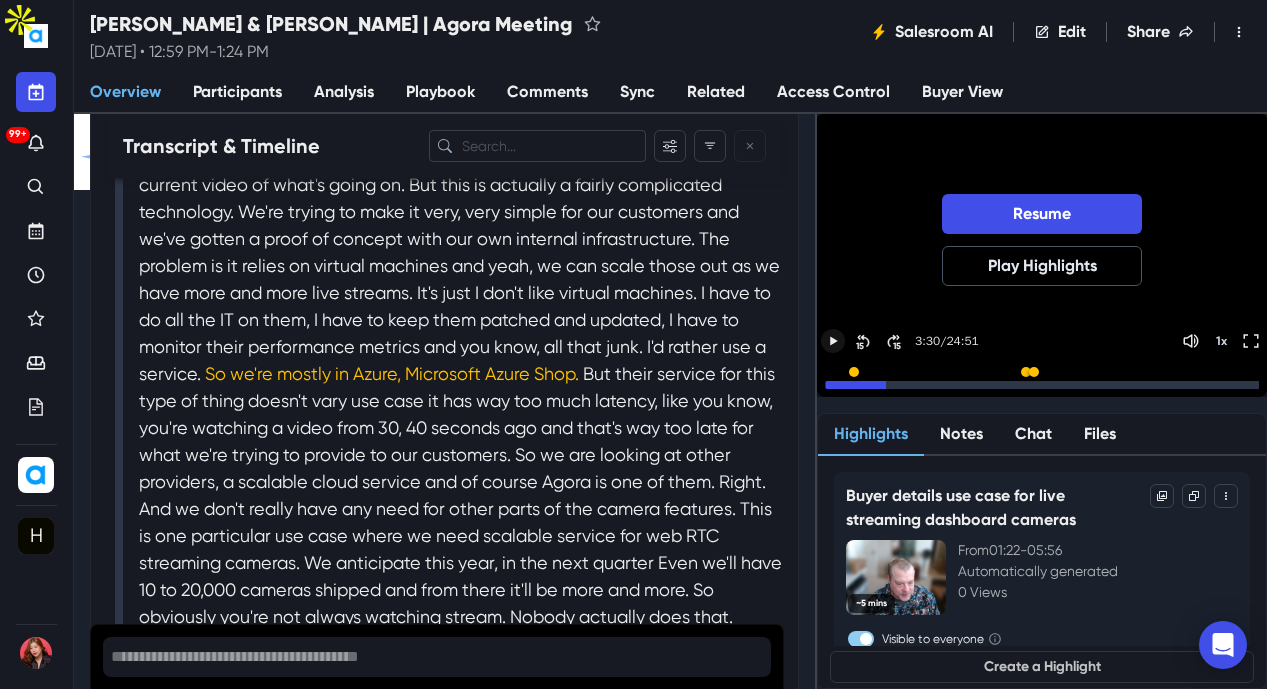 click 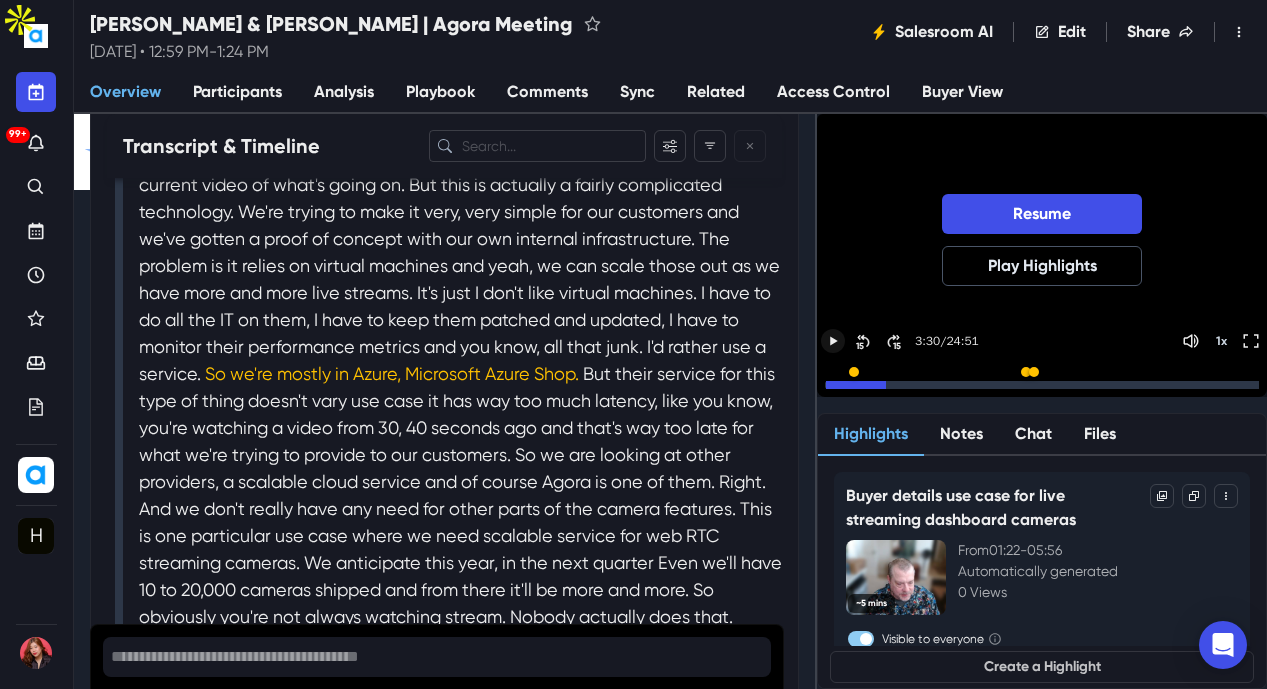click 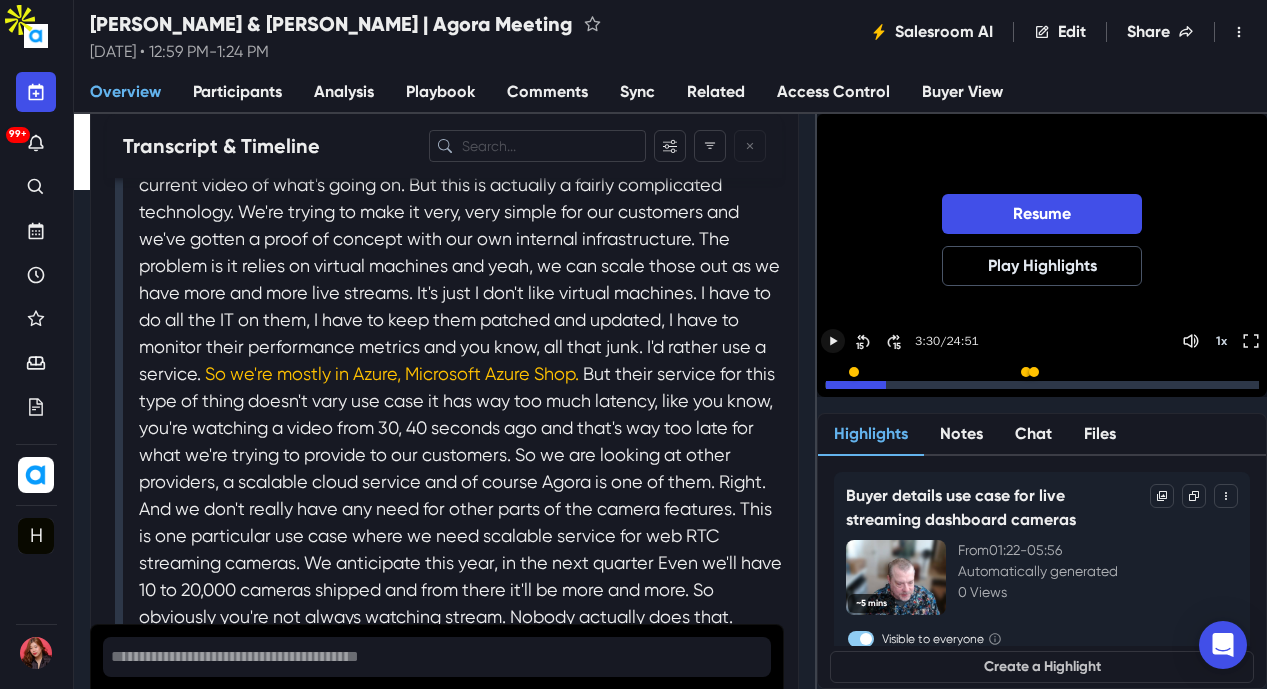 click 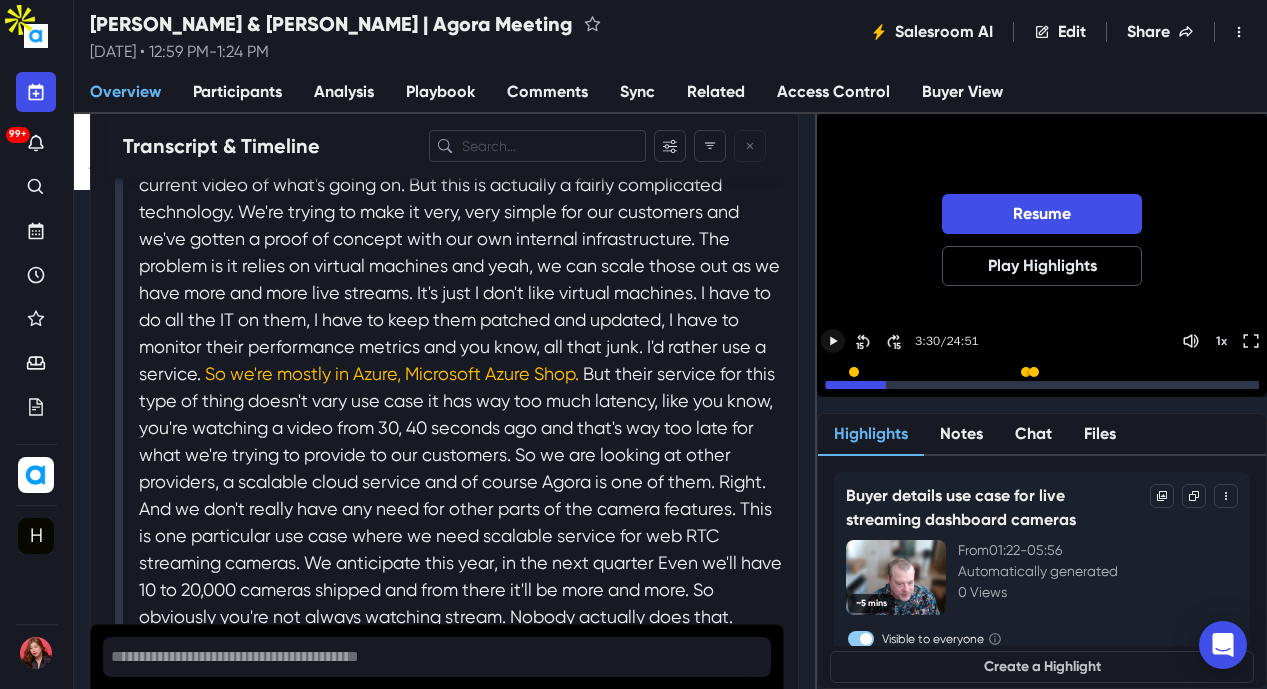 click 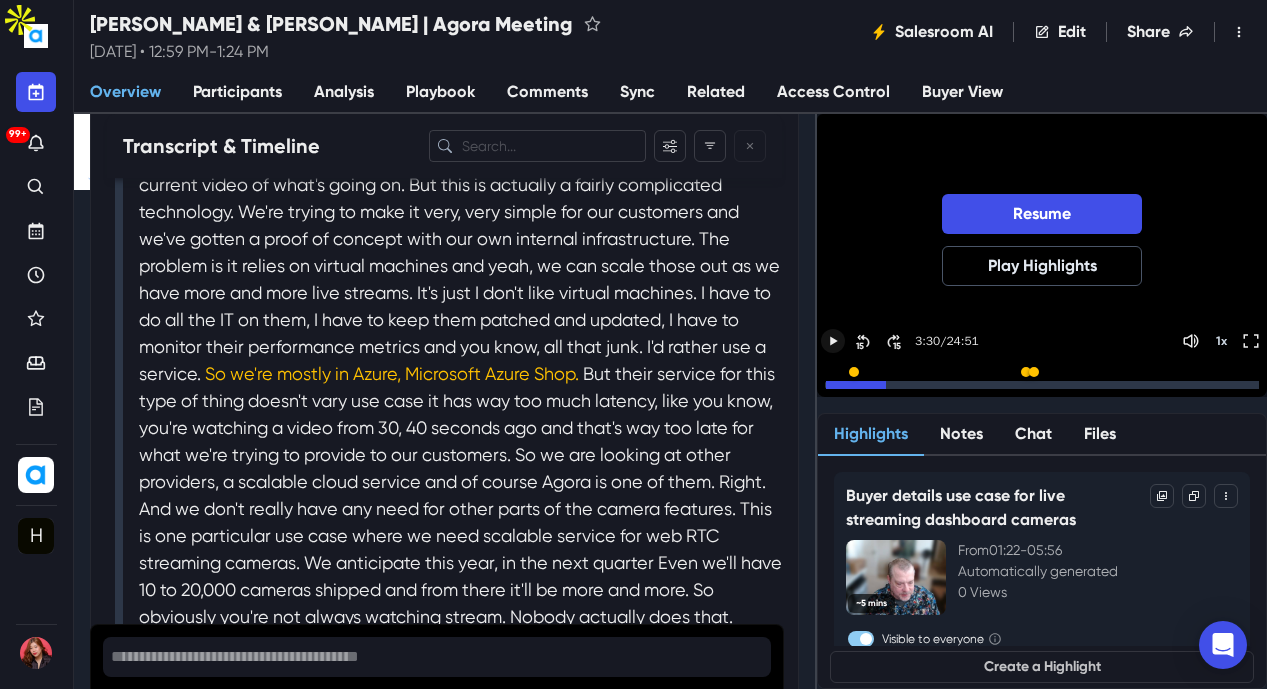 click 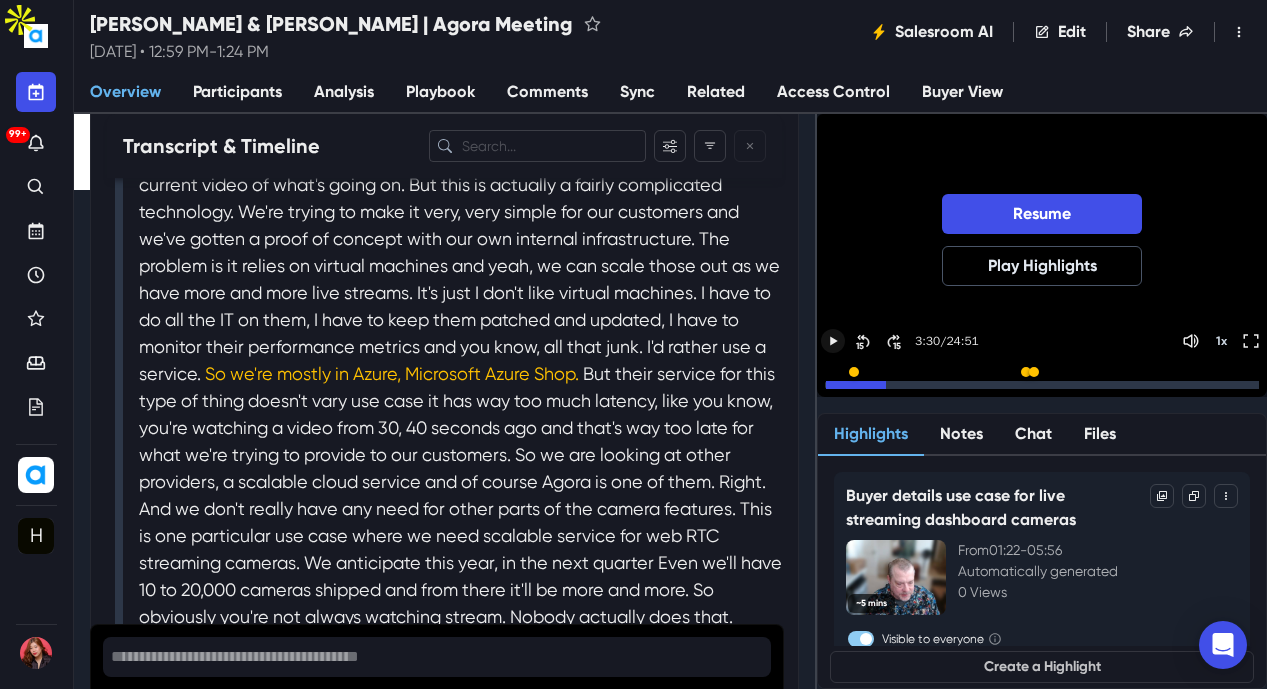 click 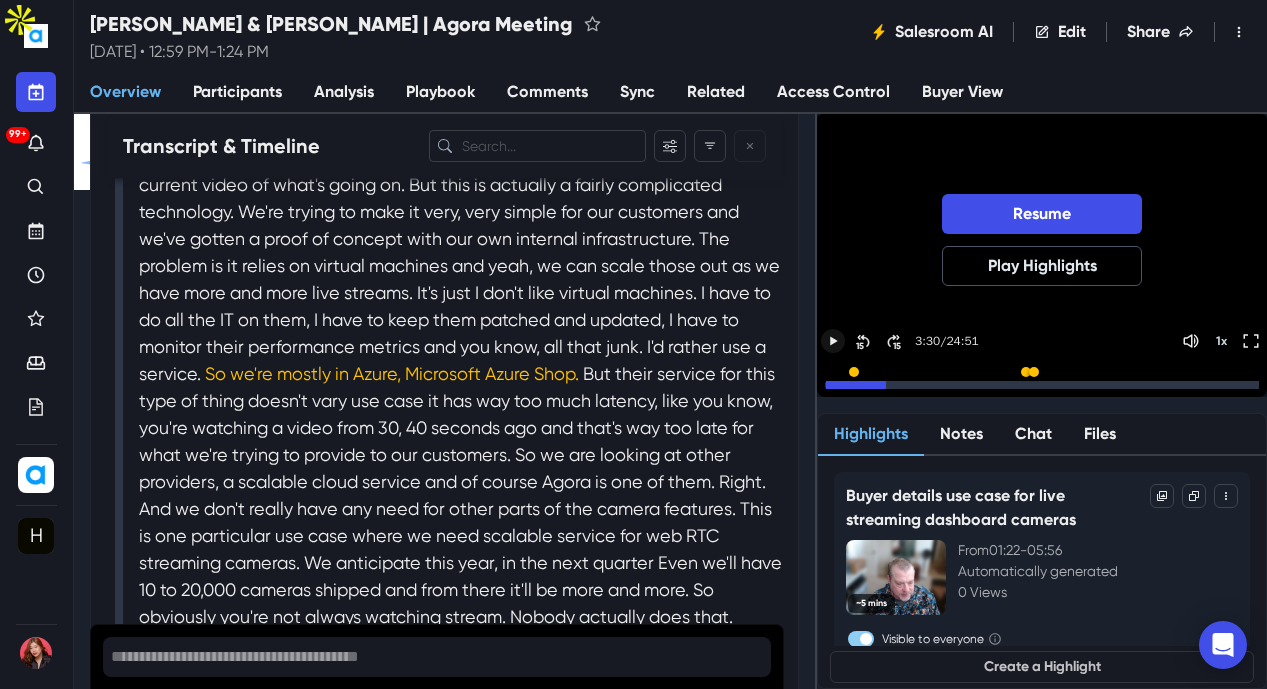 click 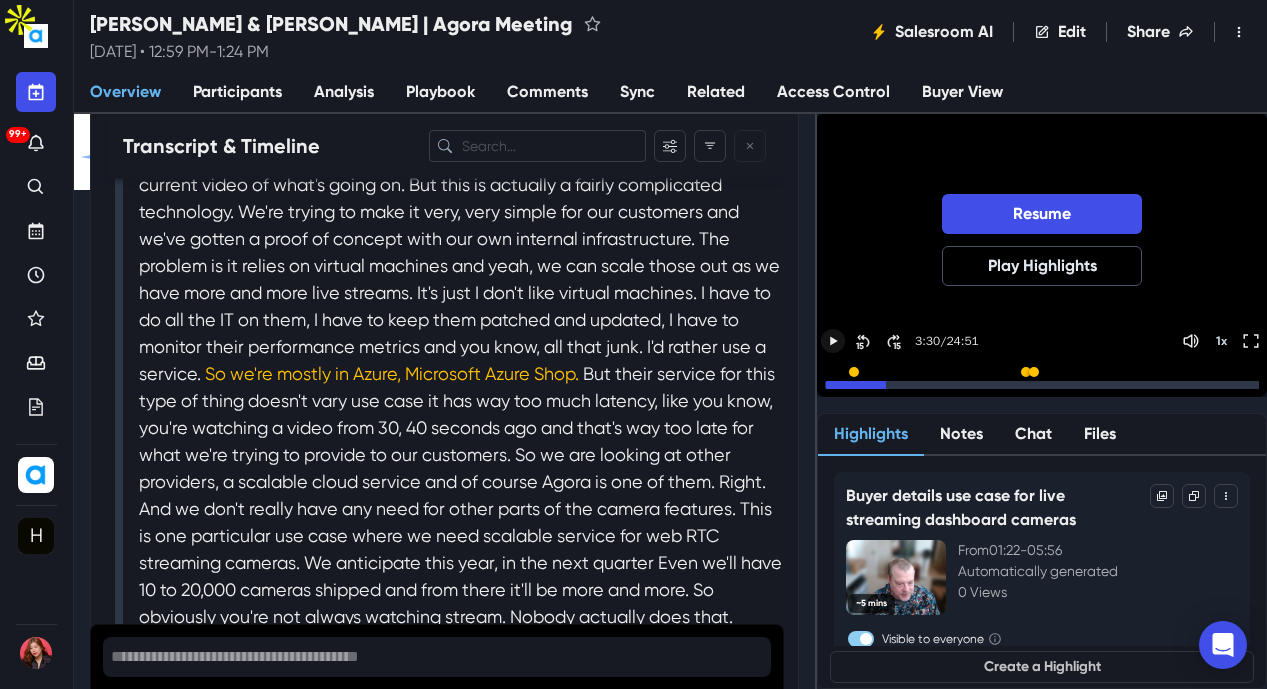 click 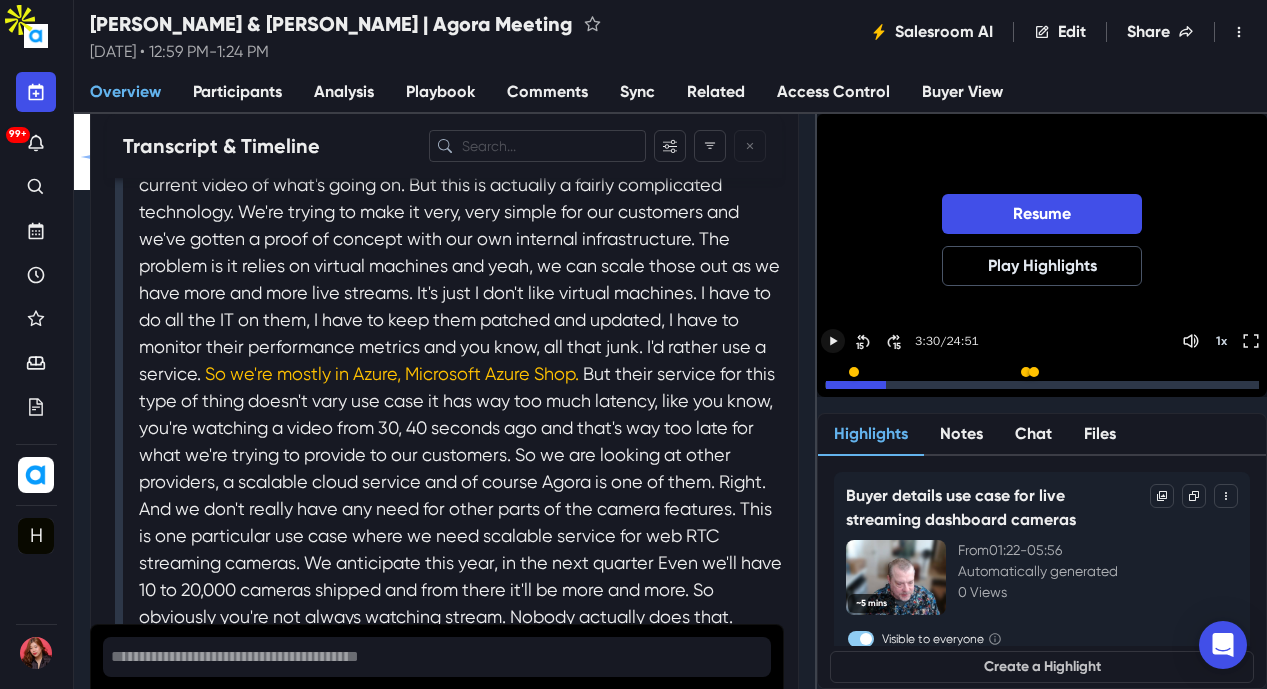 click 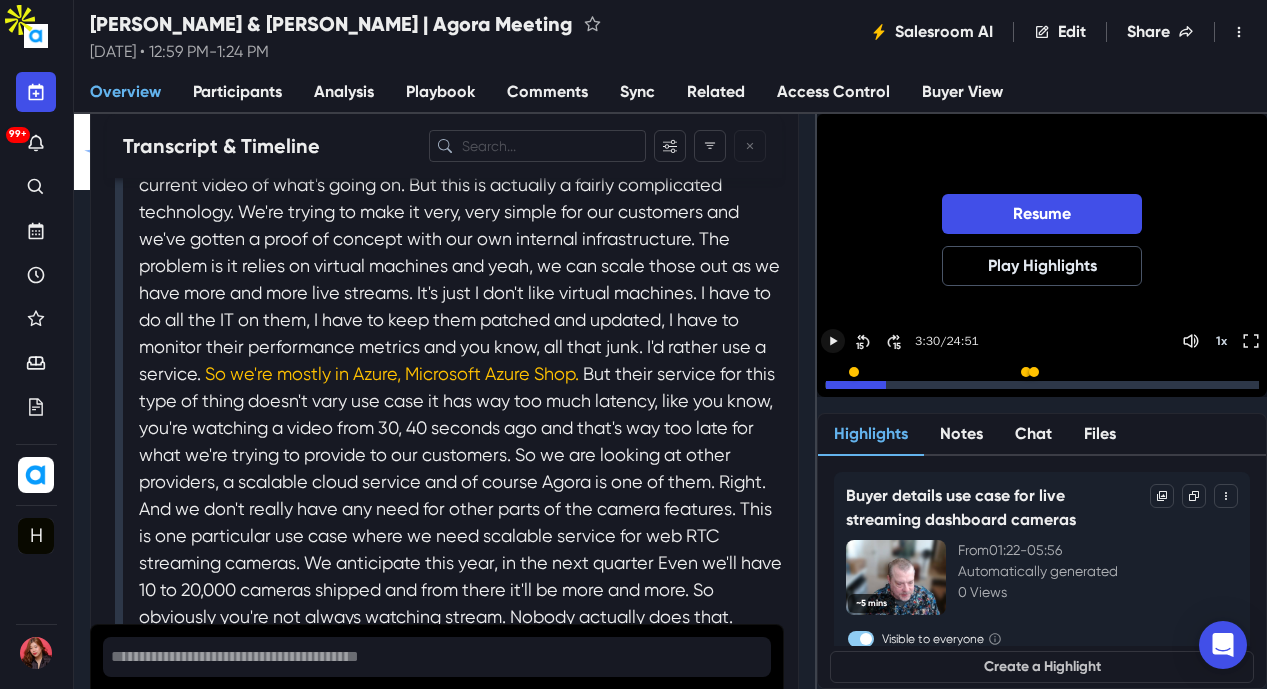 click 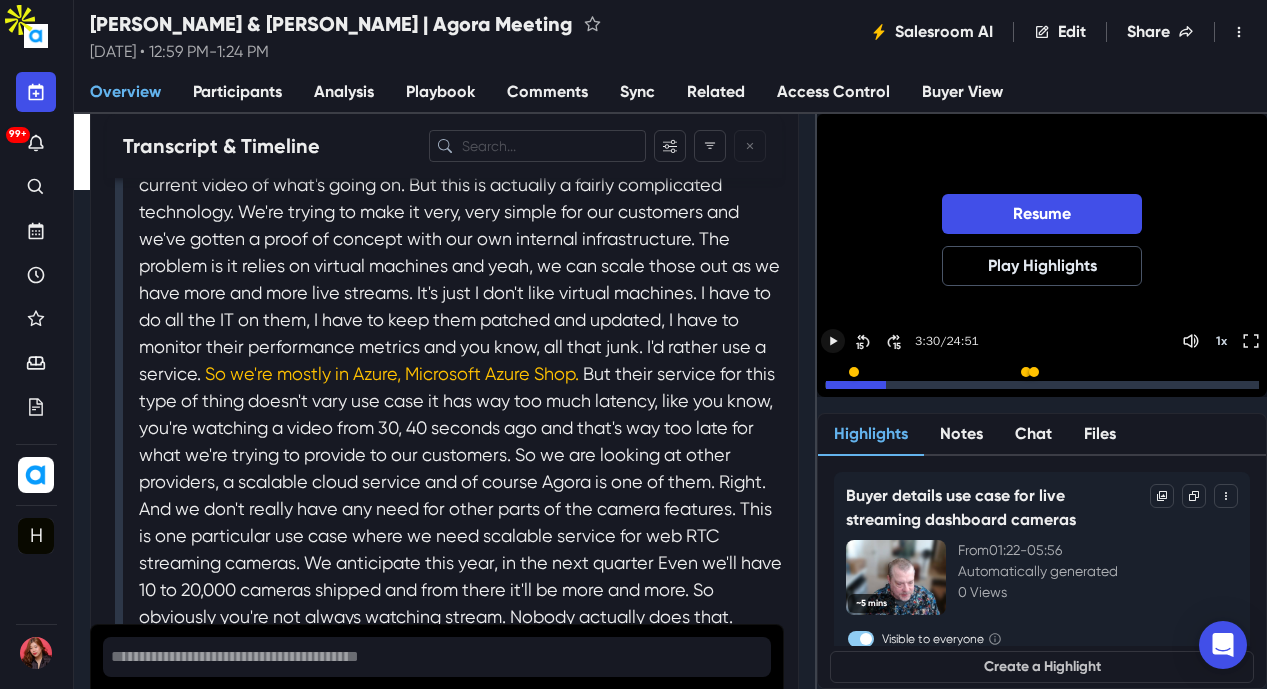 click 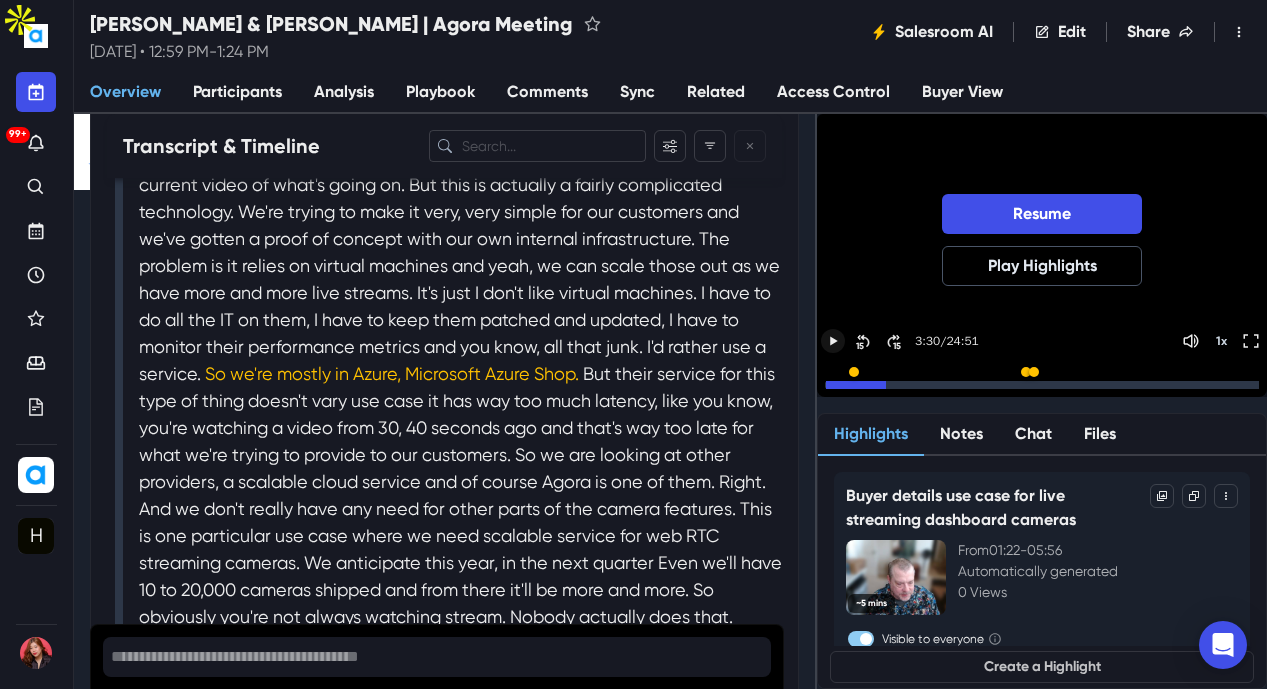 click 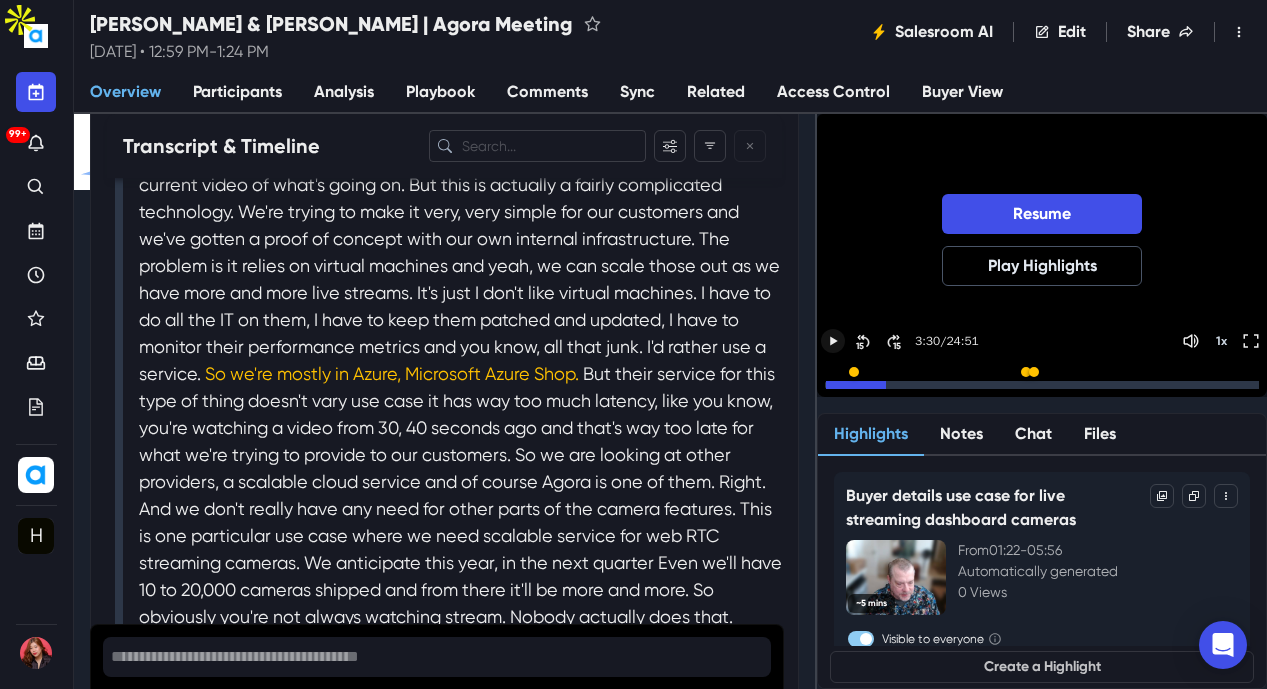 click 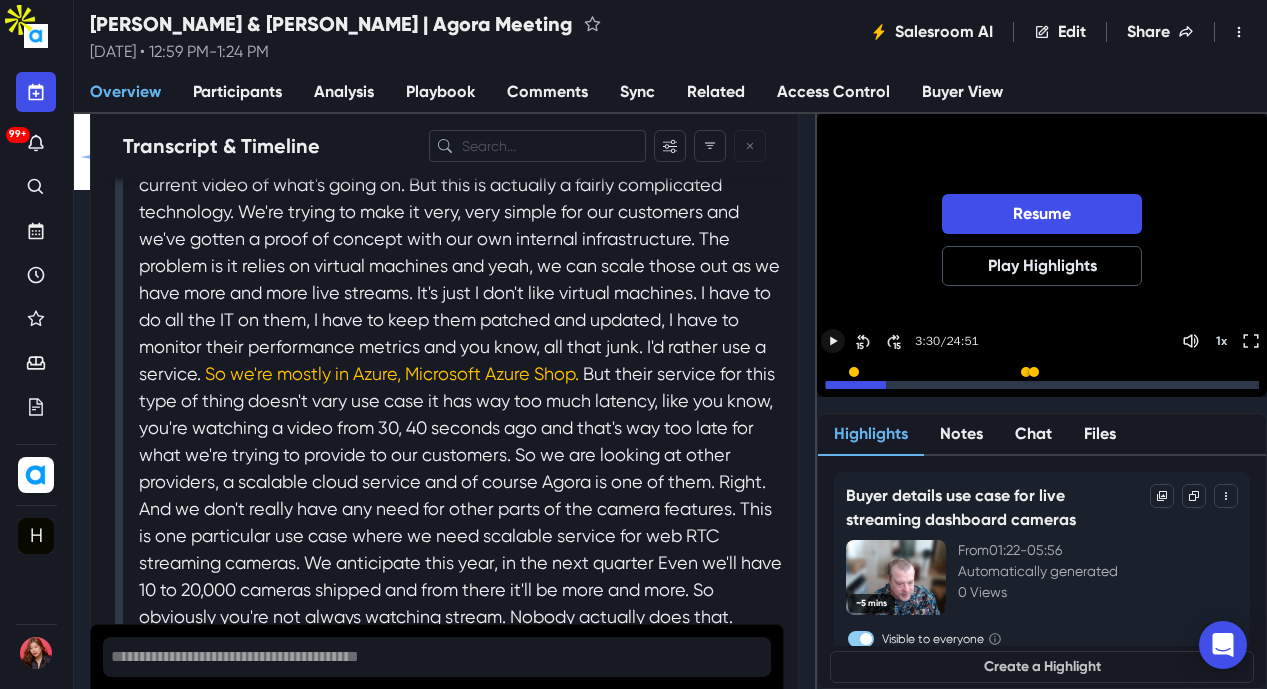 click 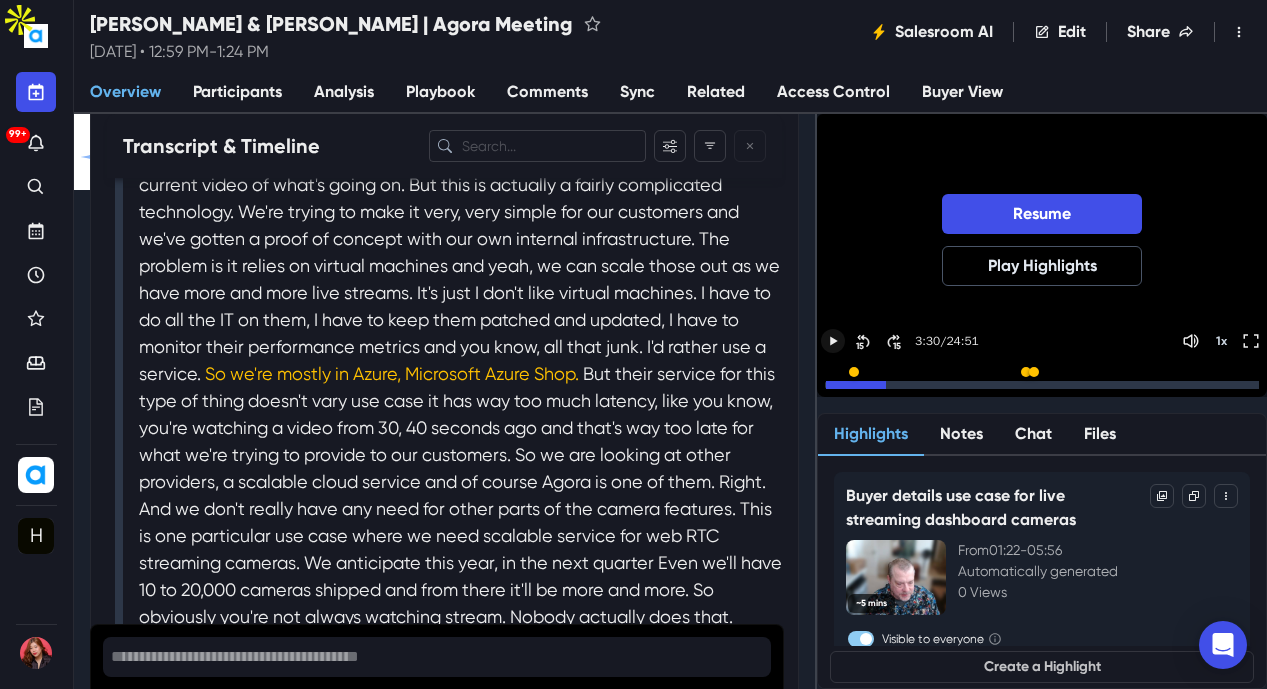 click 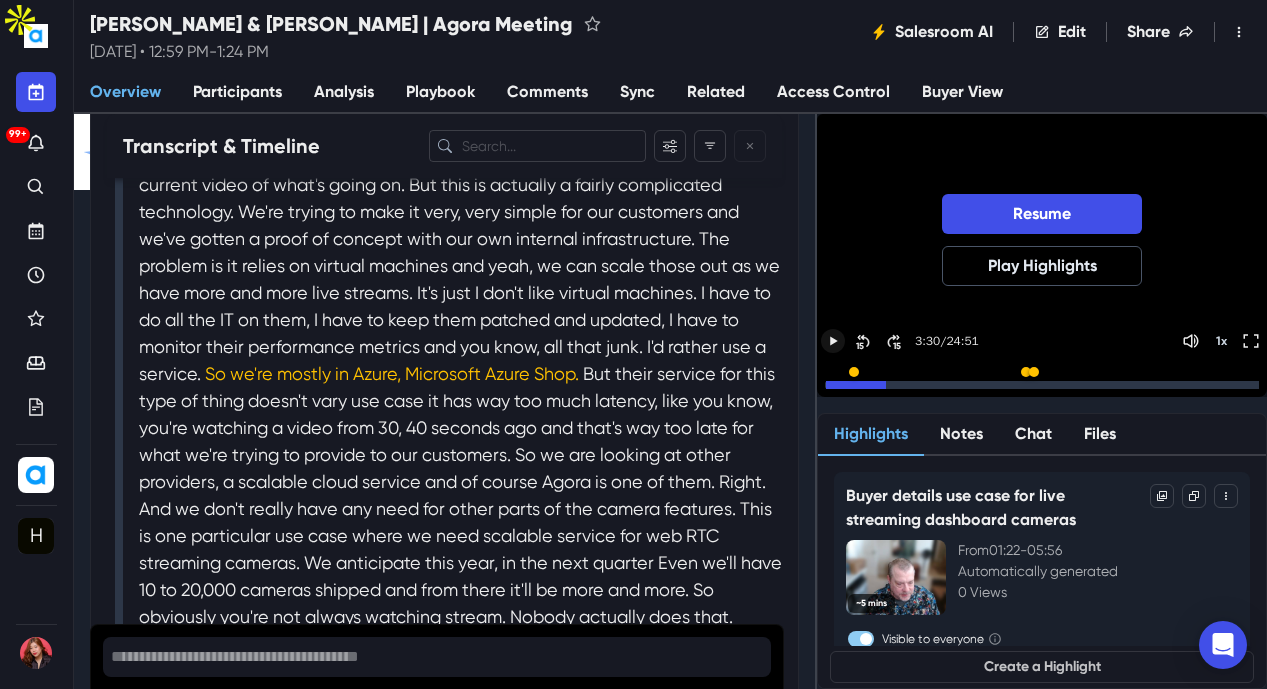 click 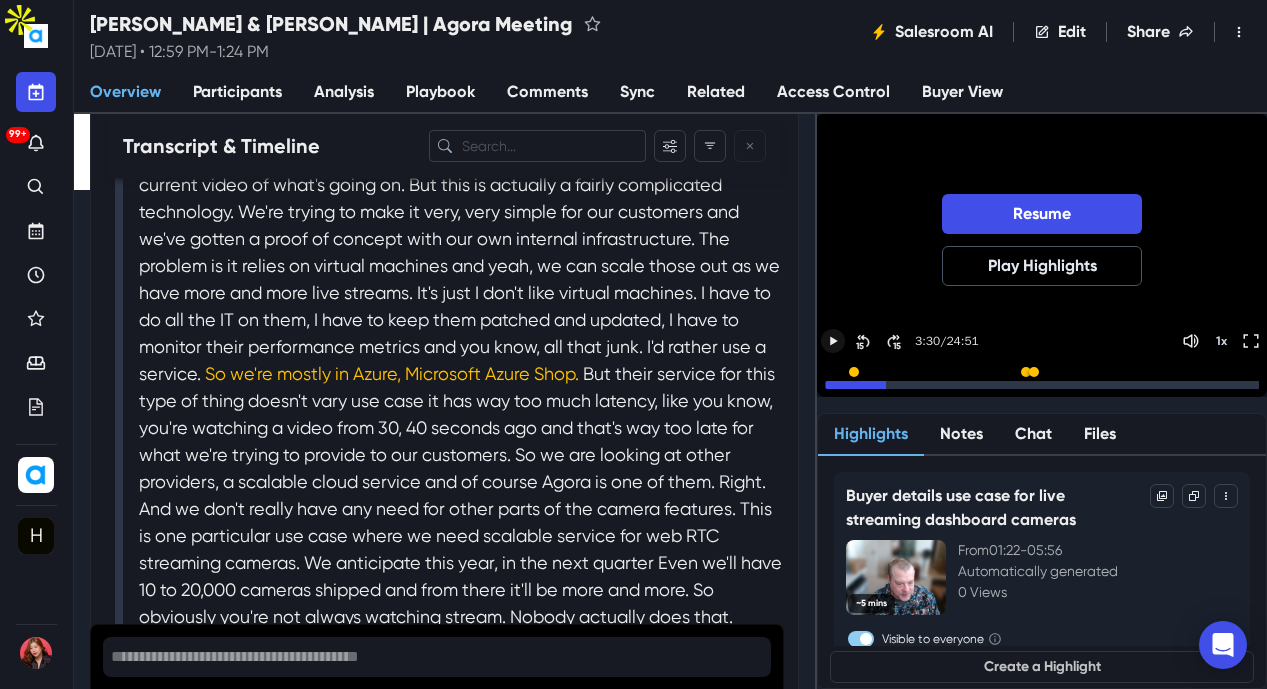 click 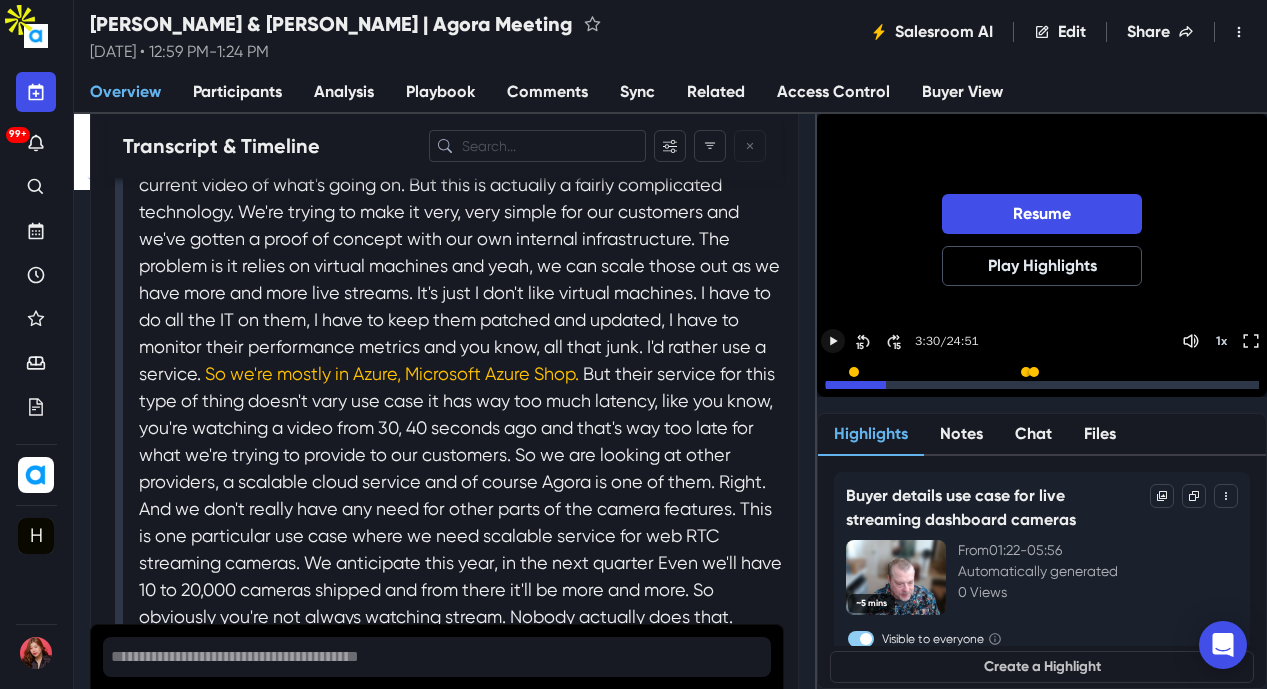 click 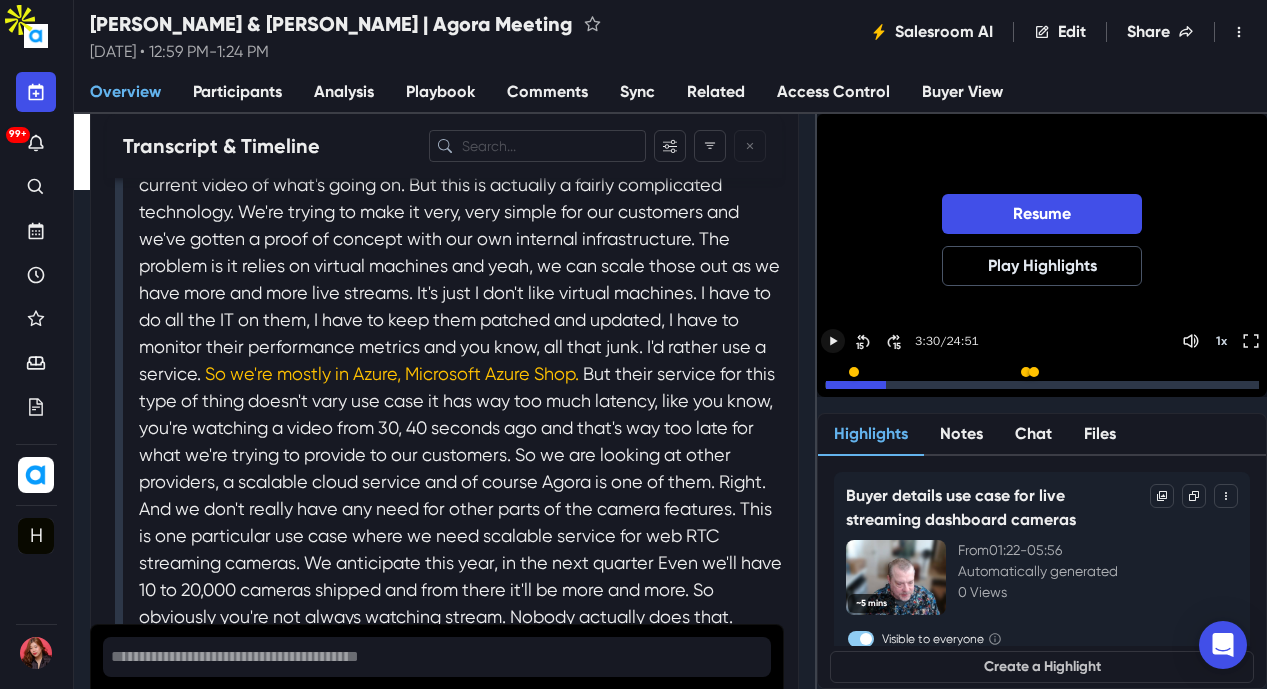 click 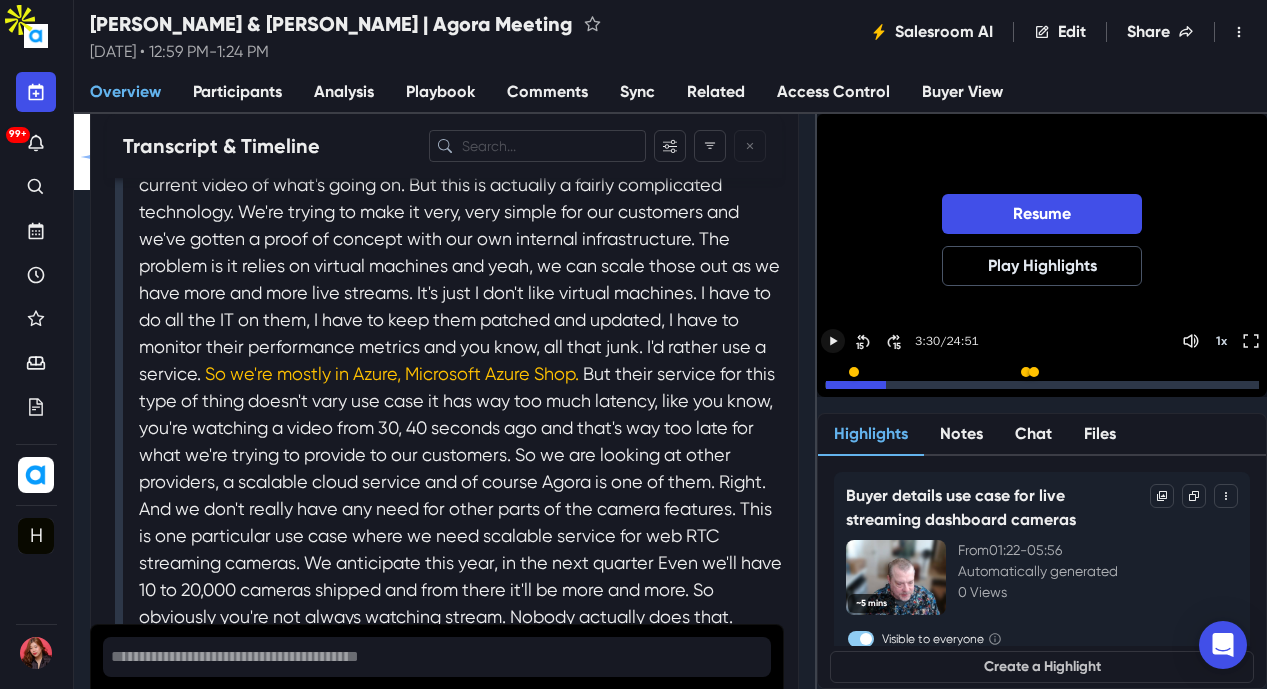 click 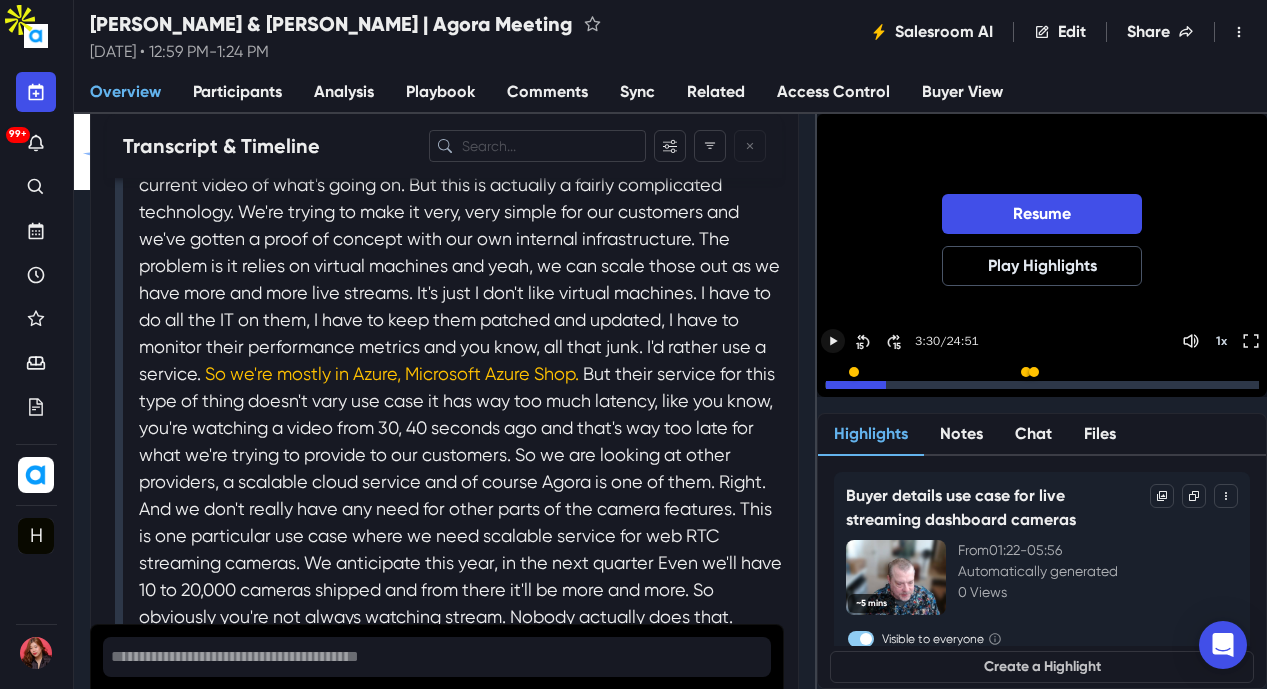 click 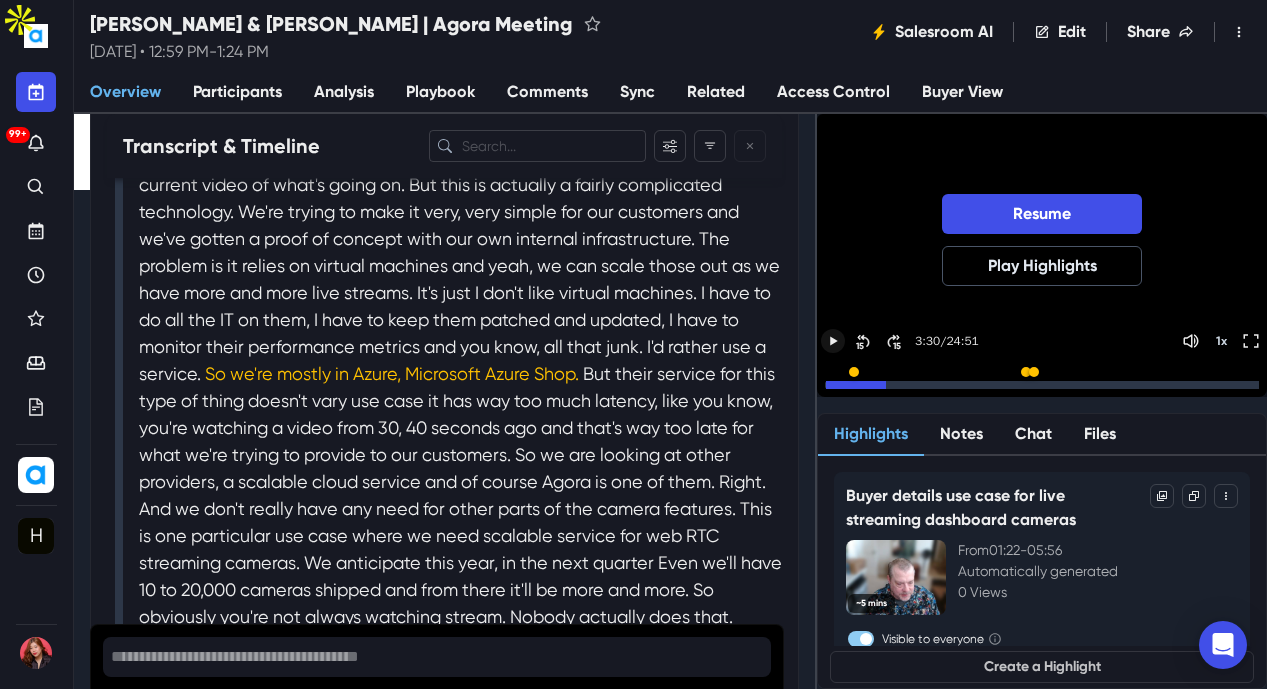 click 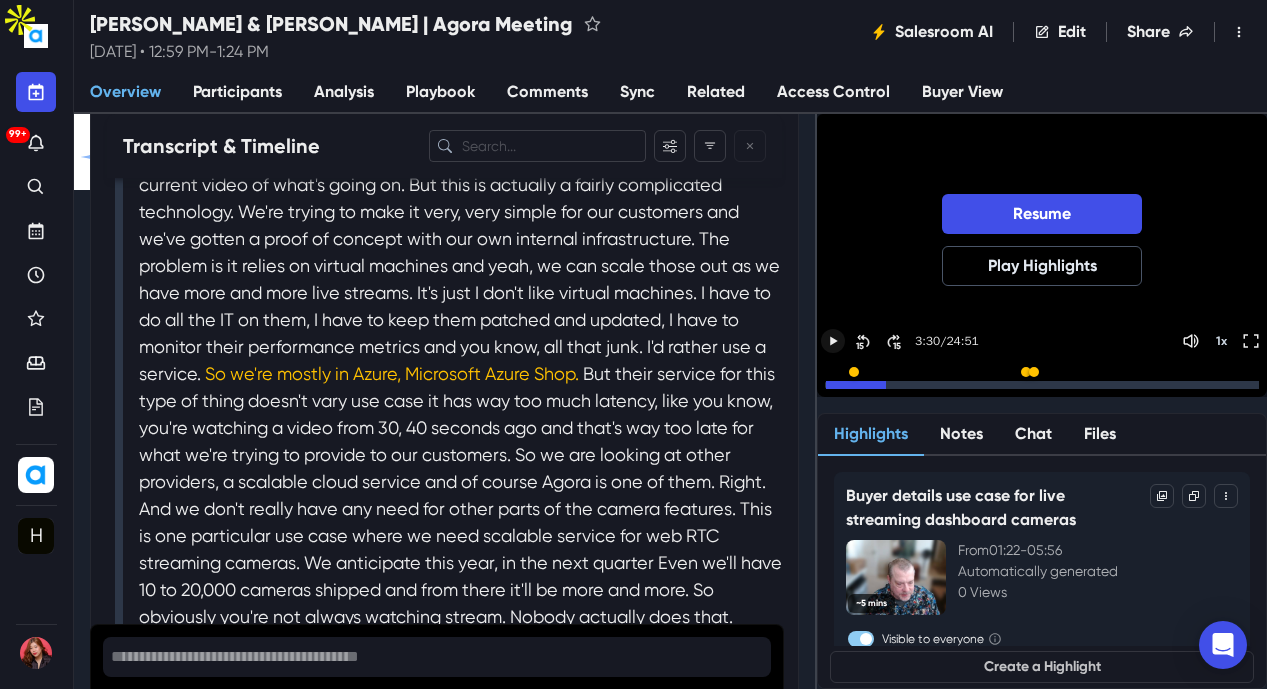 click 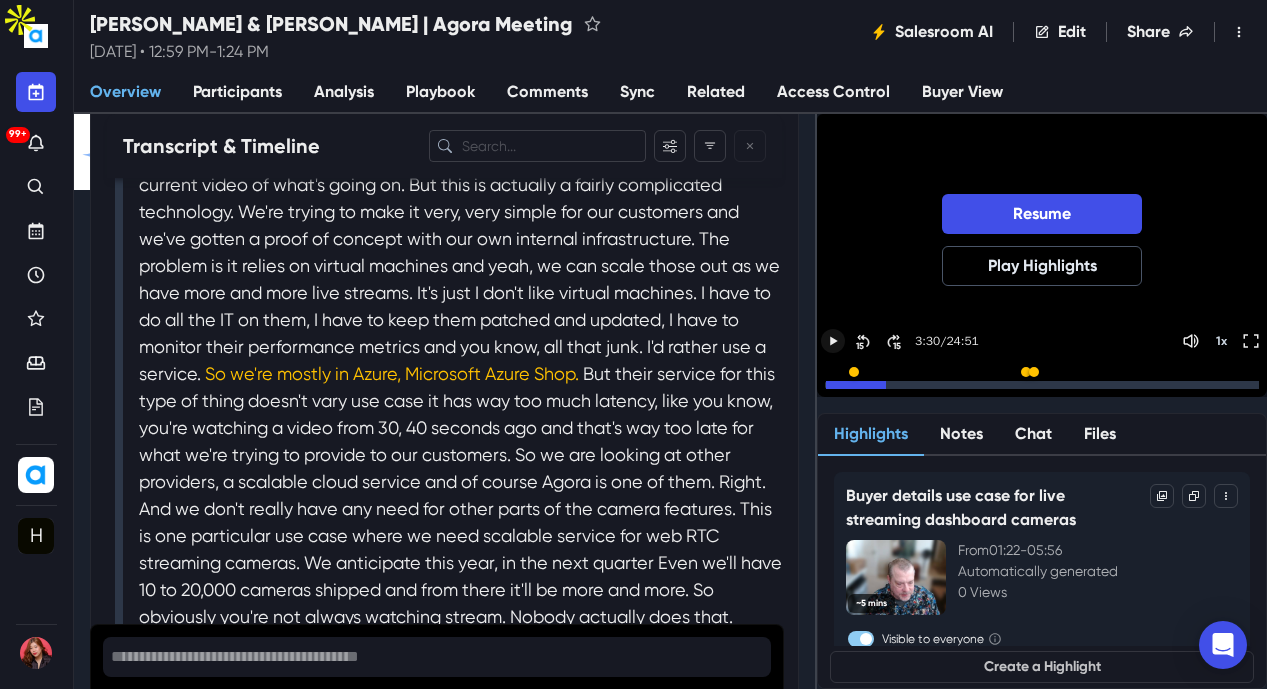 click 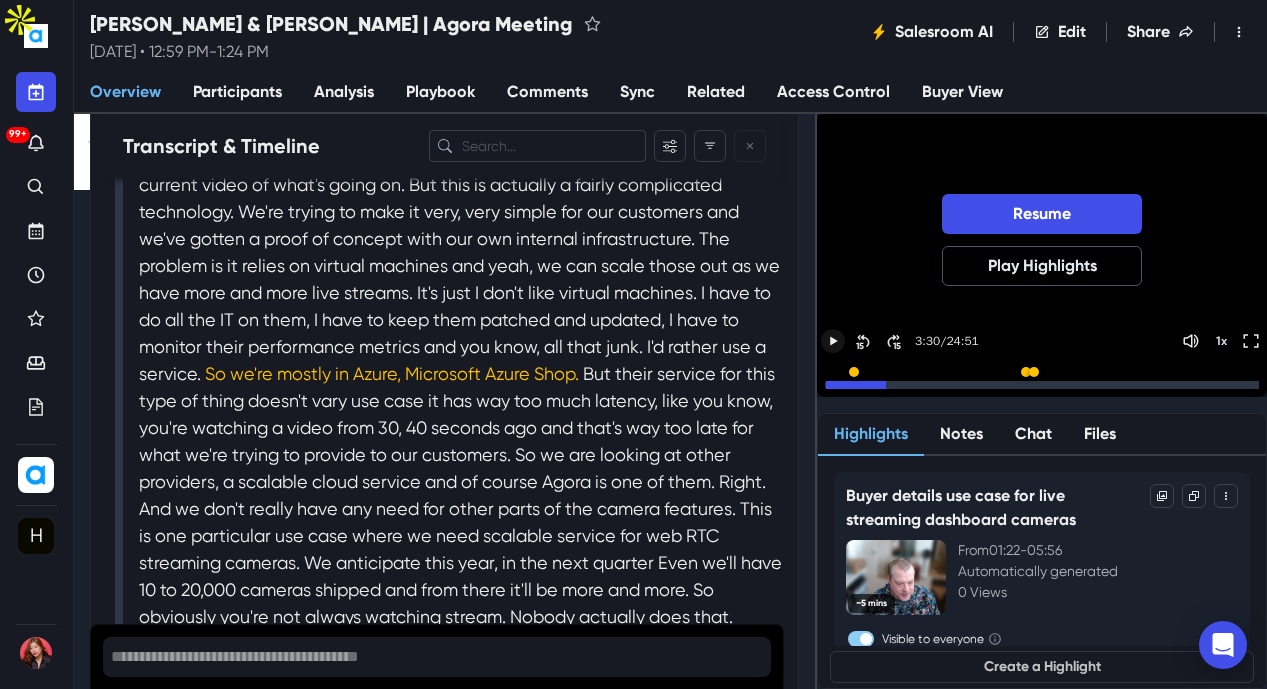 click 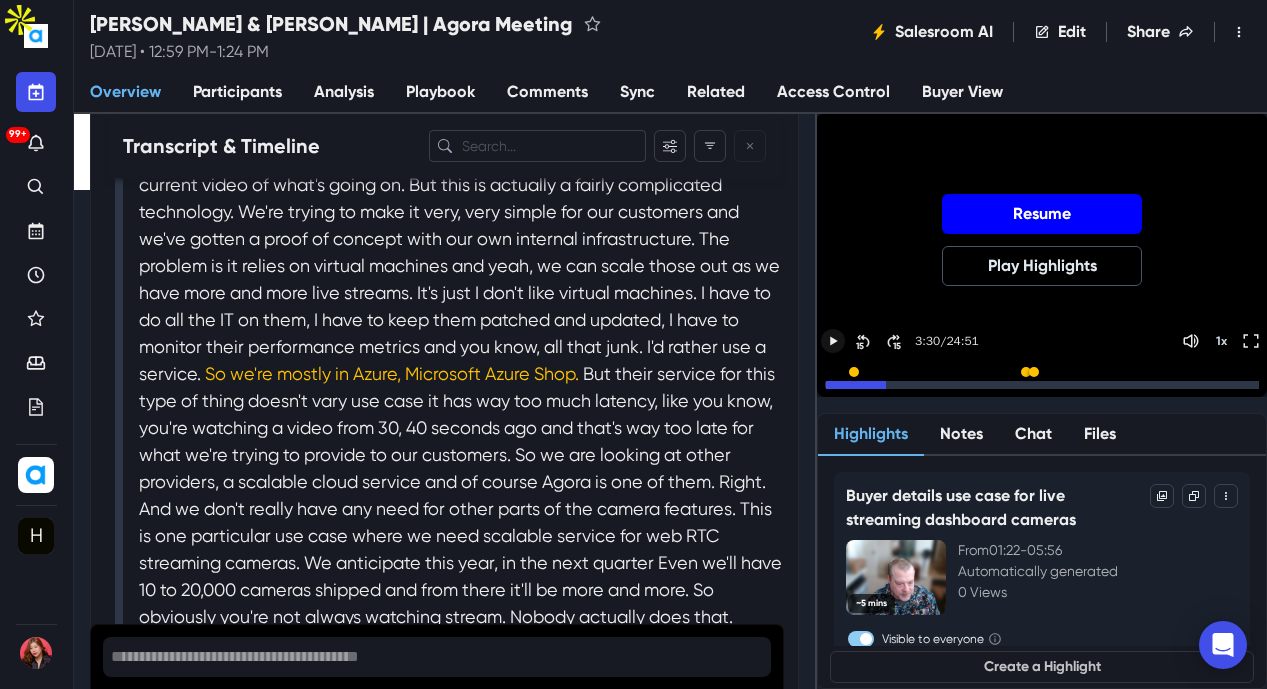 click on "Resume" at bounding box center (1042, 214) 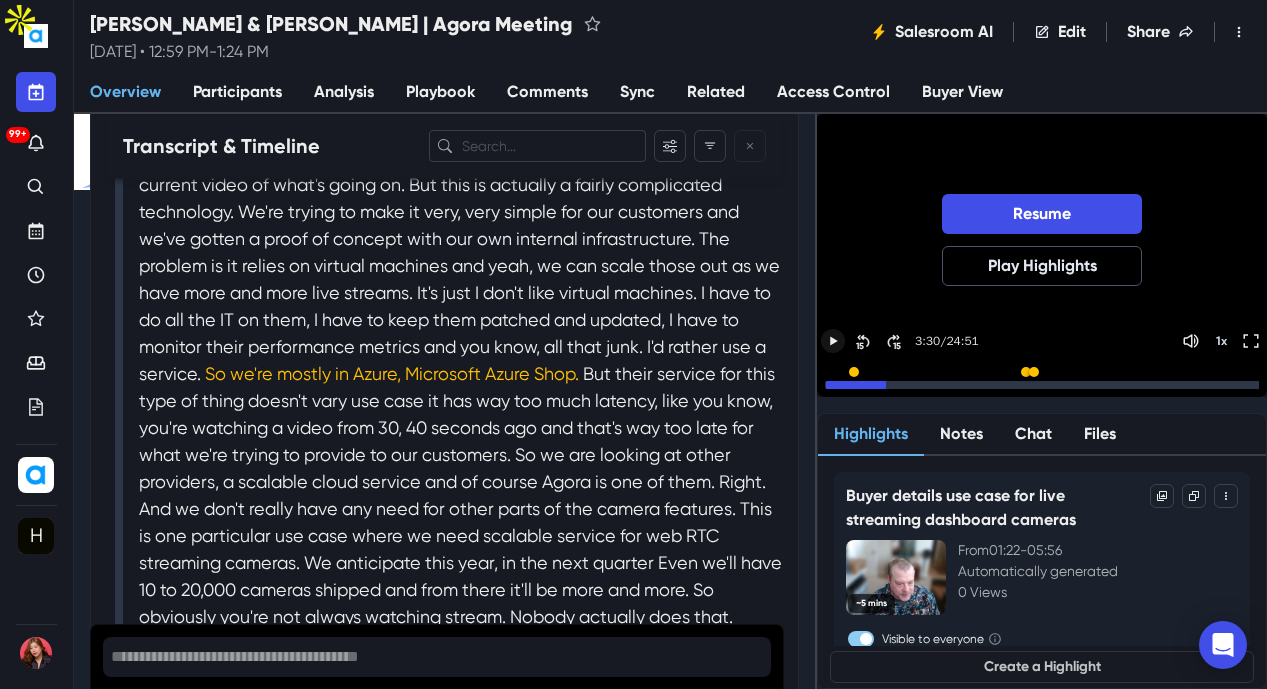 click on "Resume" at bounding box center (1042, 214) 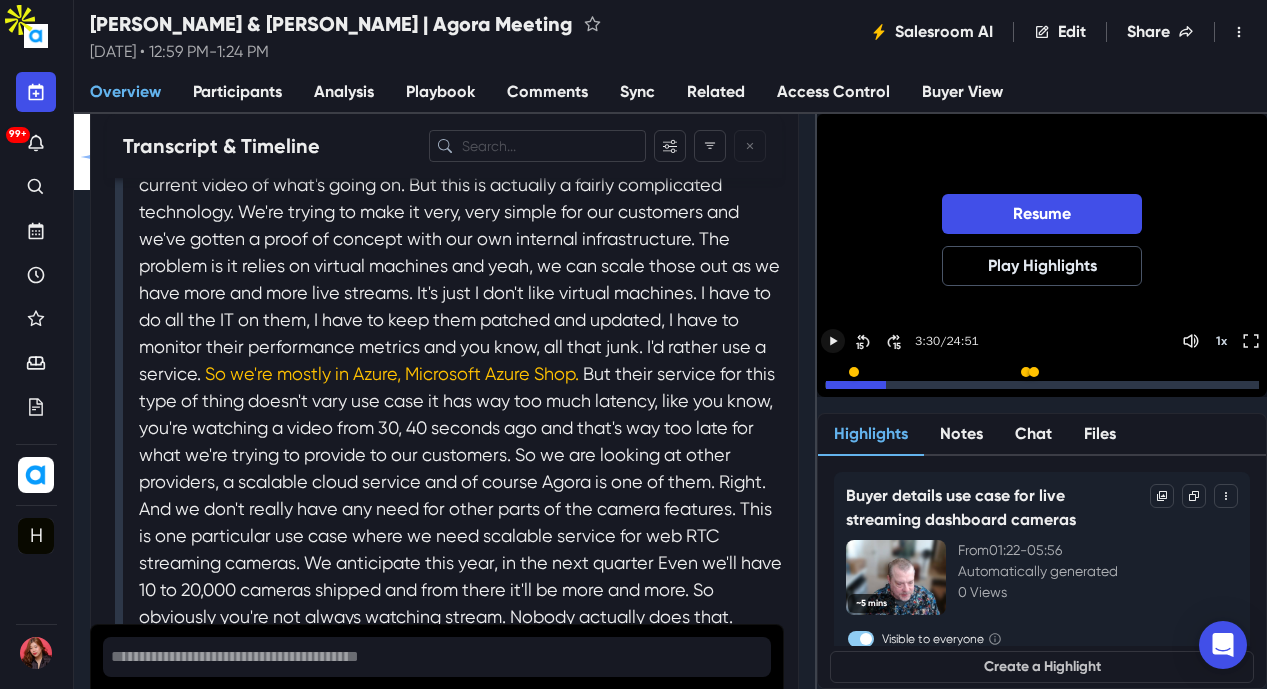 click on "Resume" at bounding box center [1042, 214] 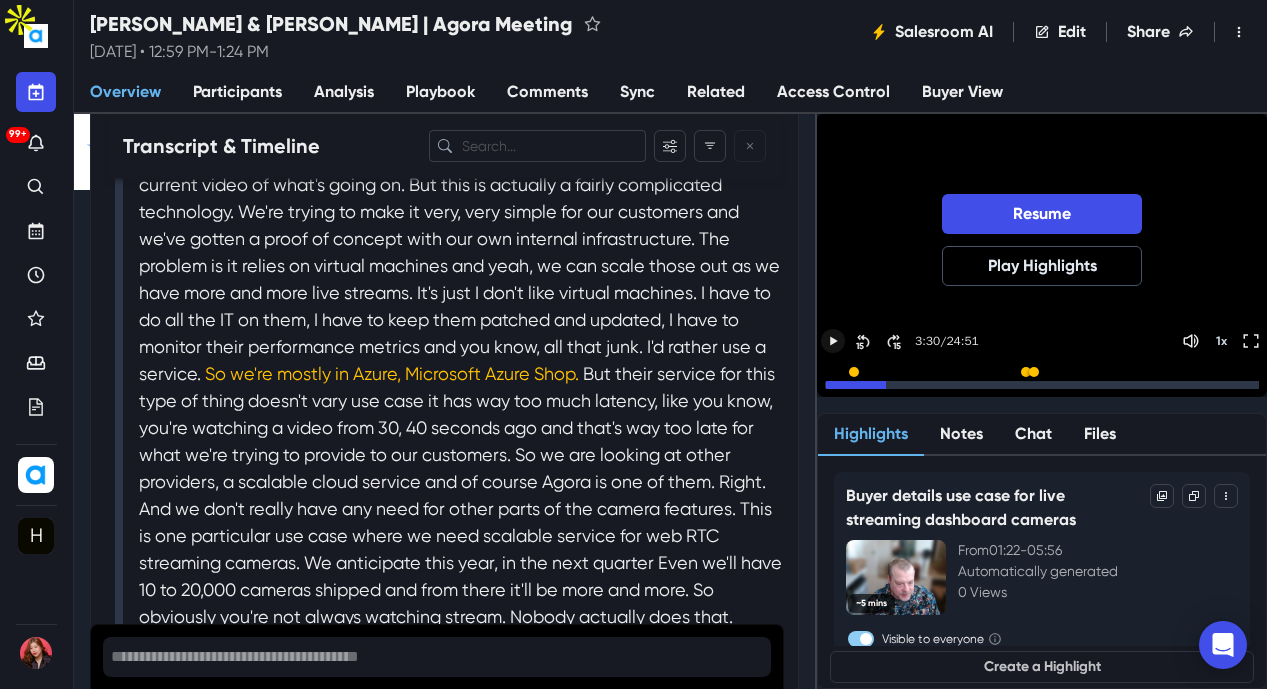 click on "Resume" at bounding box center (1042, 214) 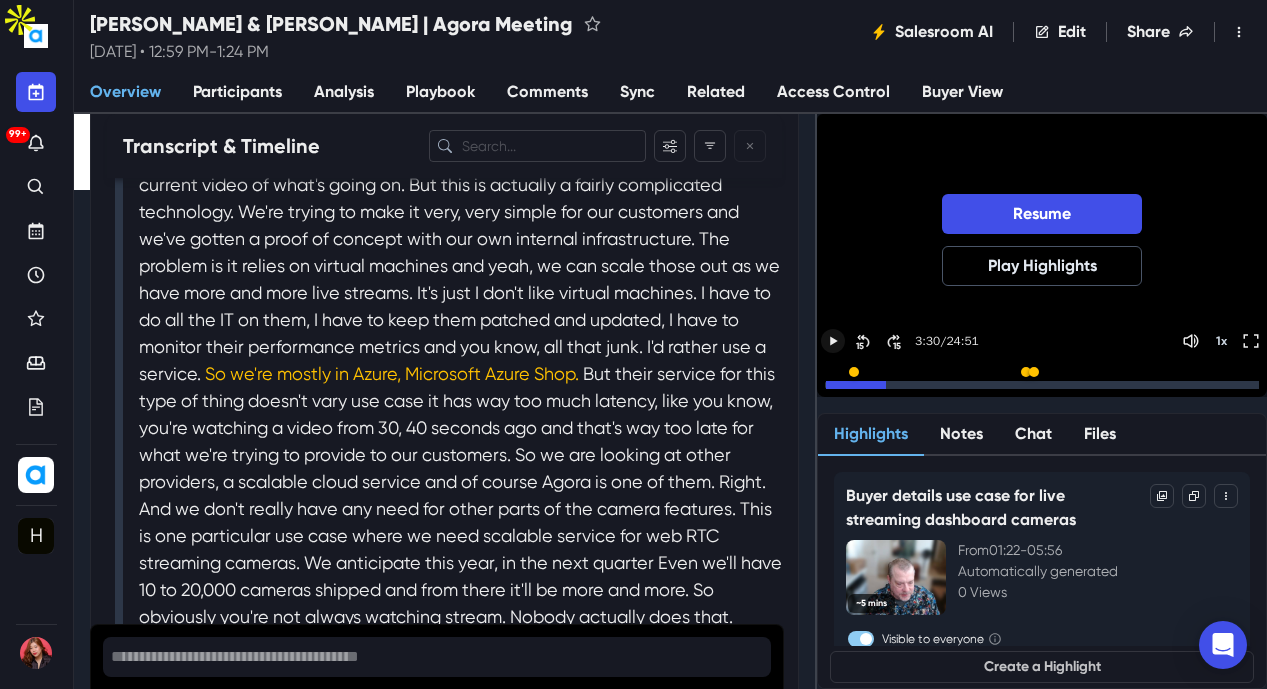 click on "Resume" at bounding box center (1042, 214) 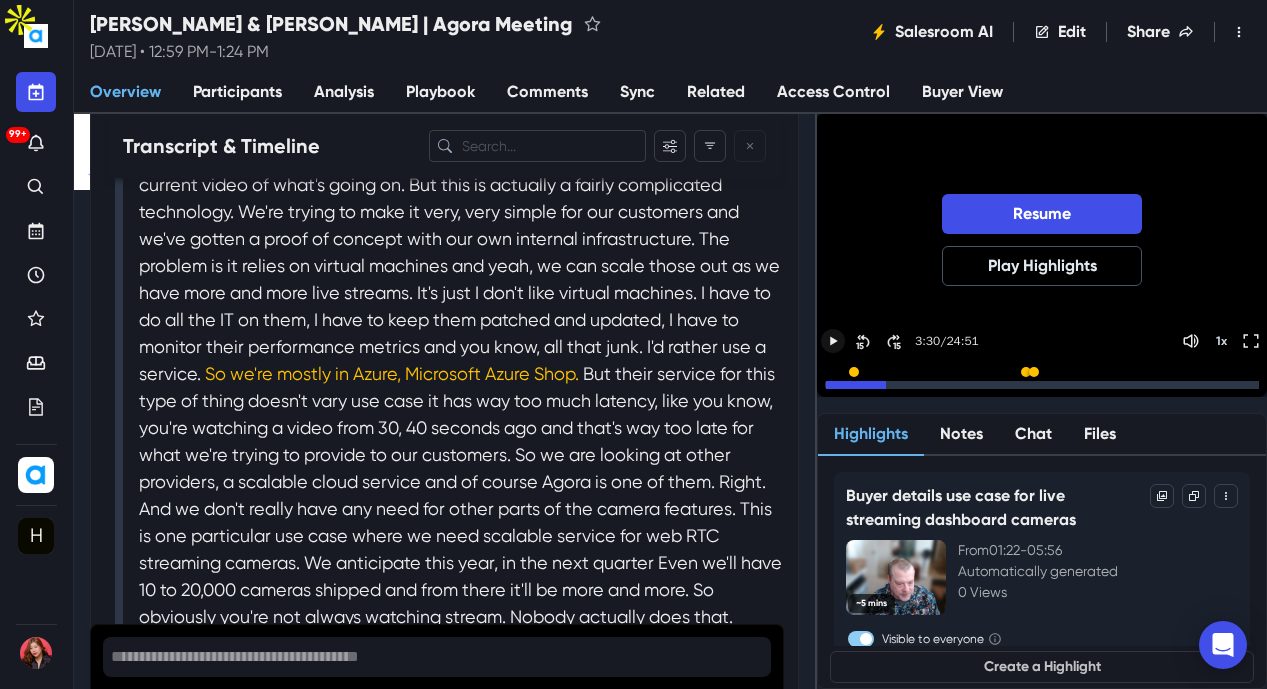click on "Resume" at bounding box center (1042, 214) 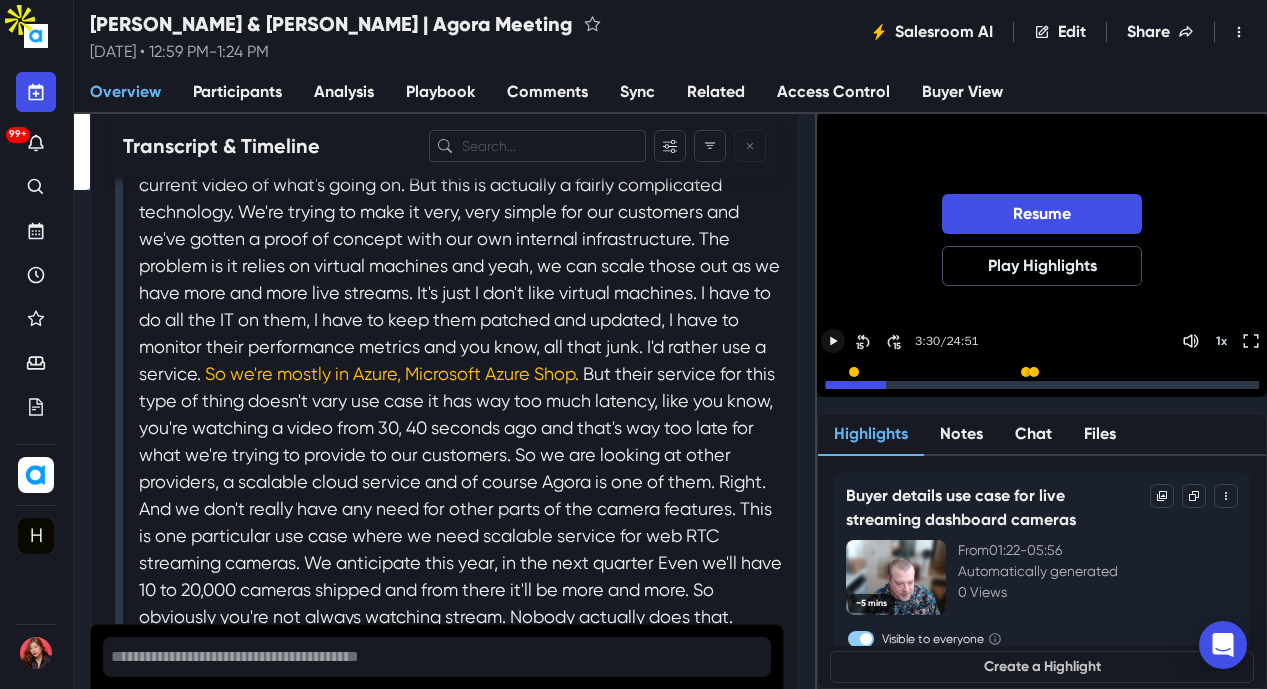 click on "Resume" at bounding box center (1042, 214) 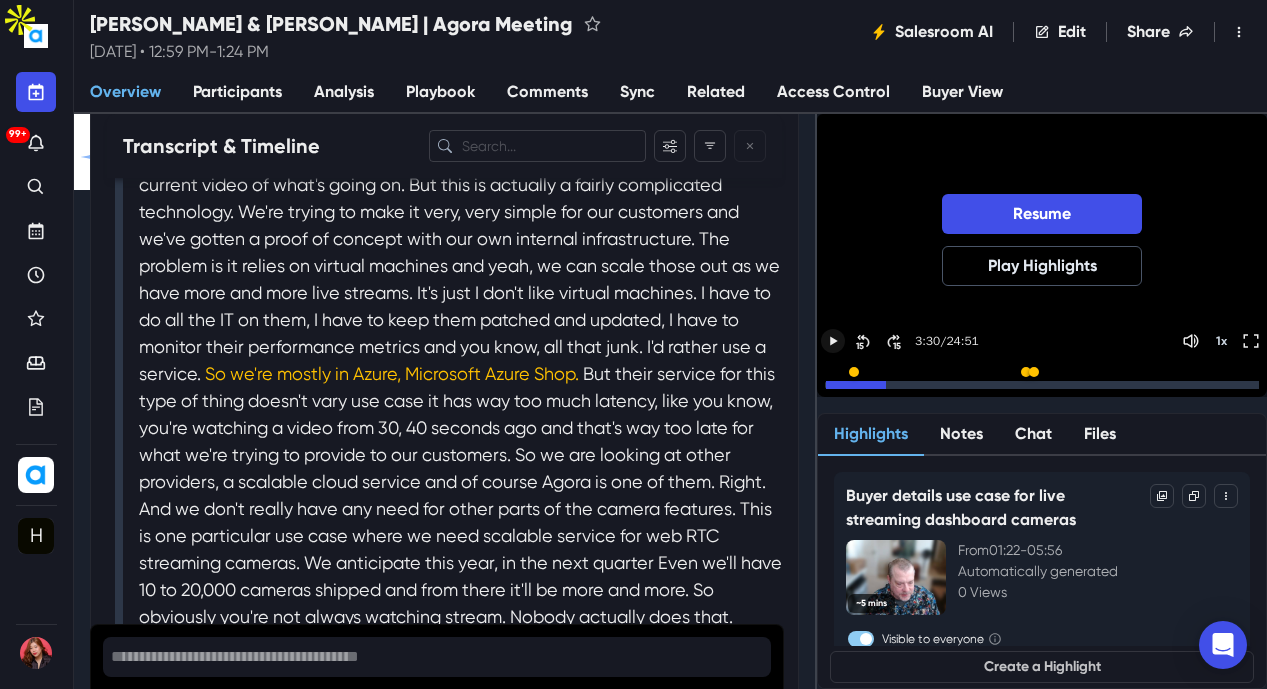 click on "Resume" at bounding box center (1042, 214) 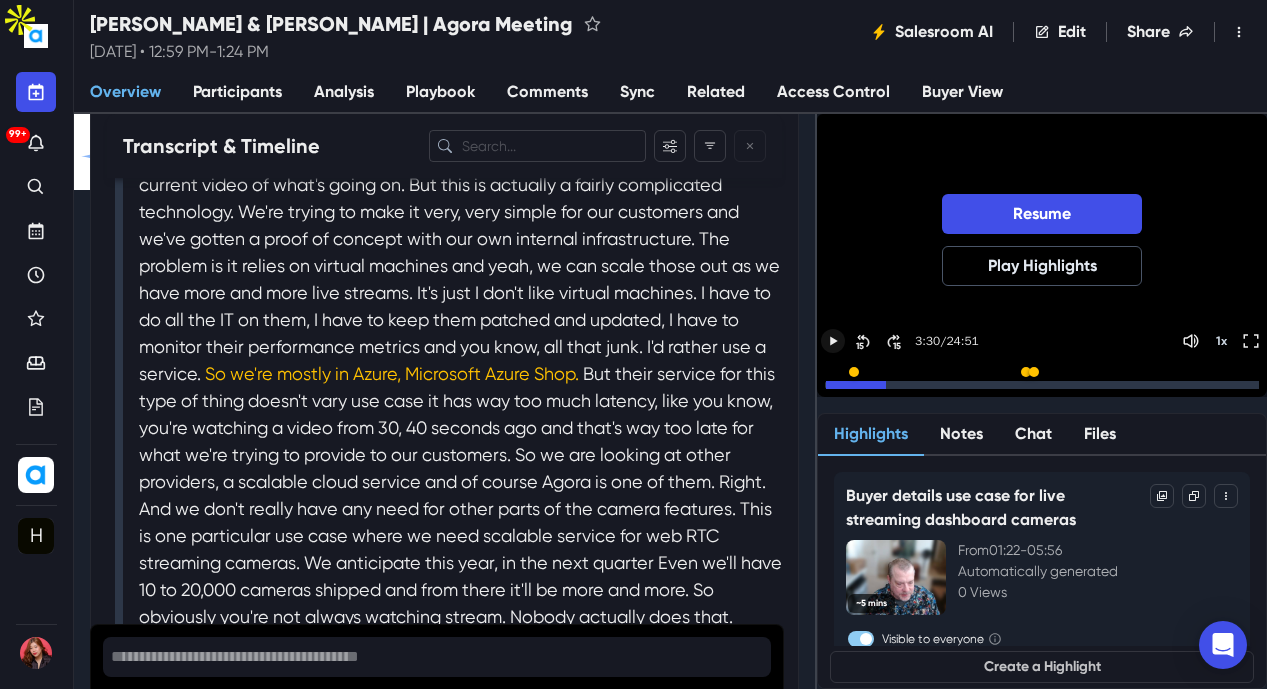 click on "Resume" at bounding box center (1042, 214) 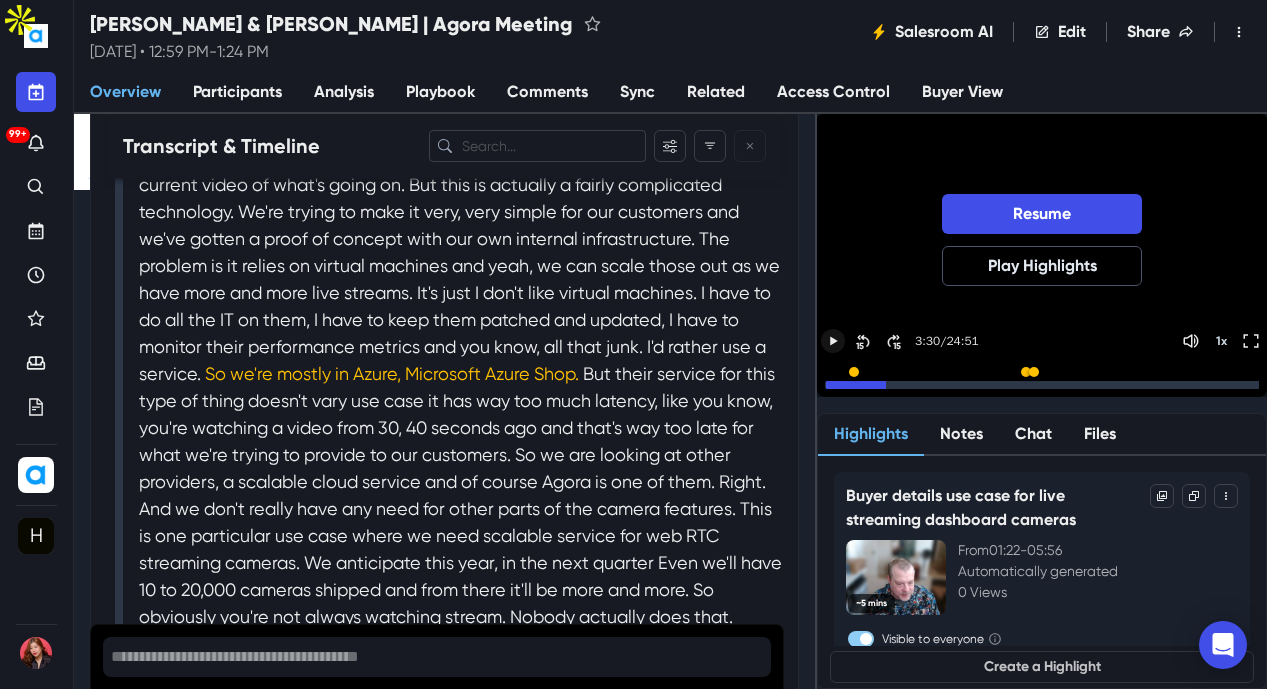 click 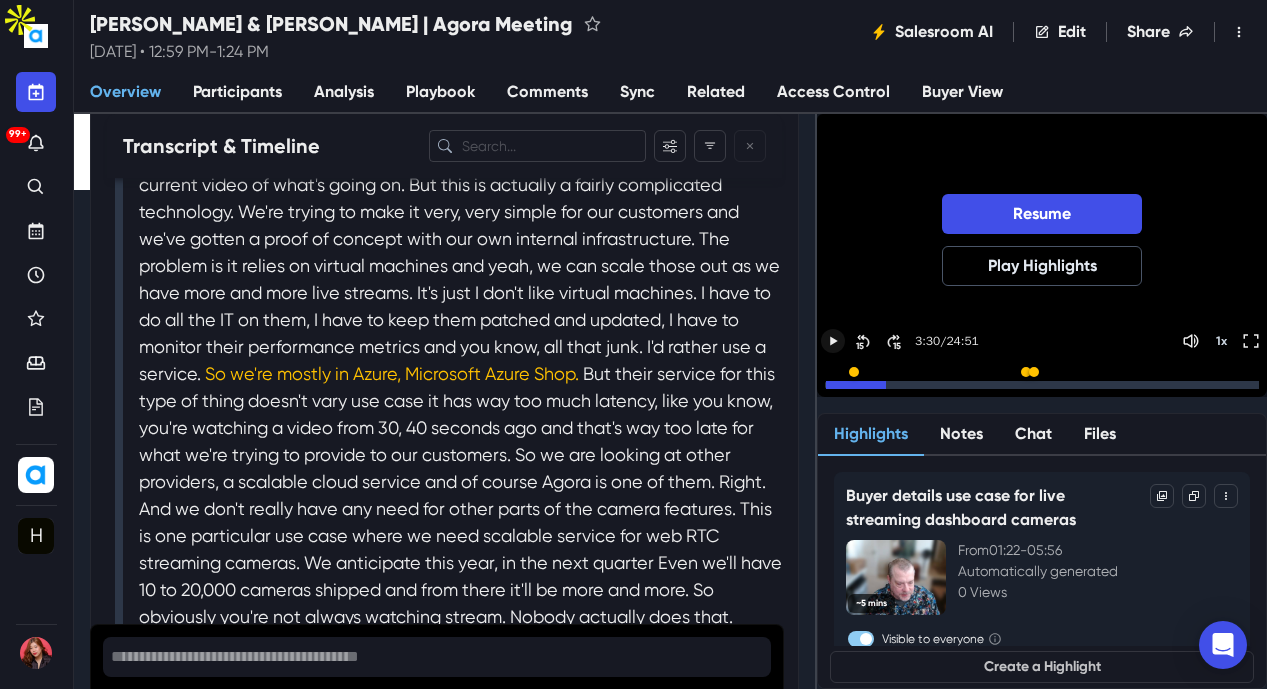 click 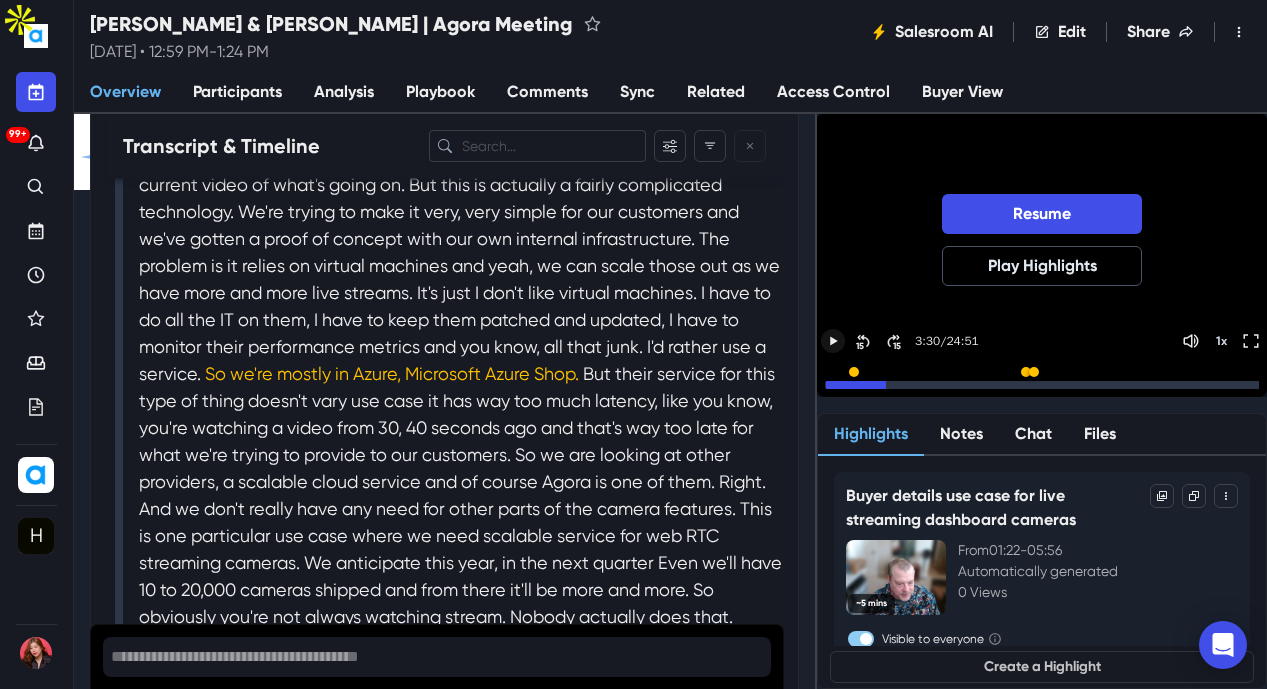 click 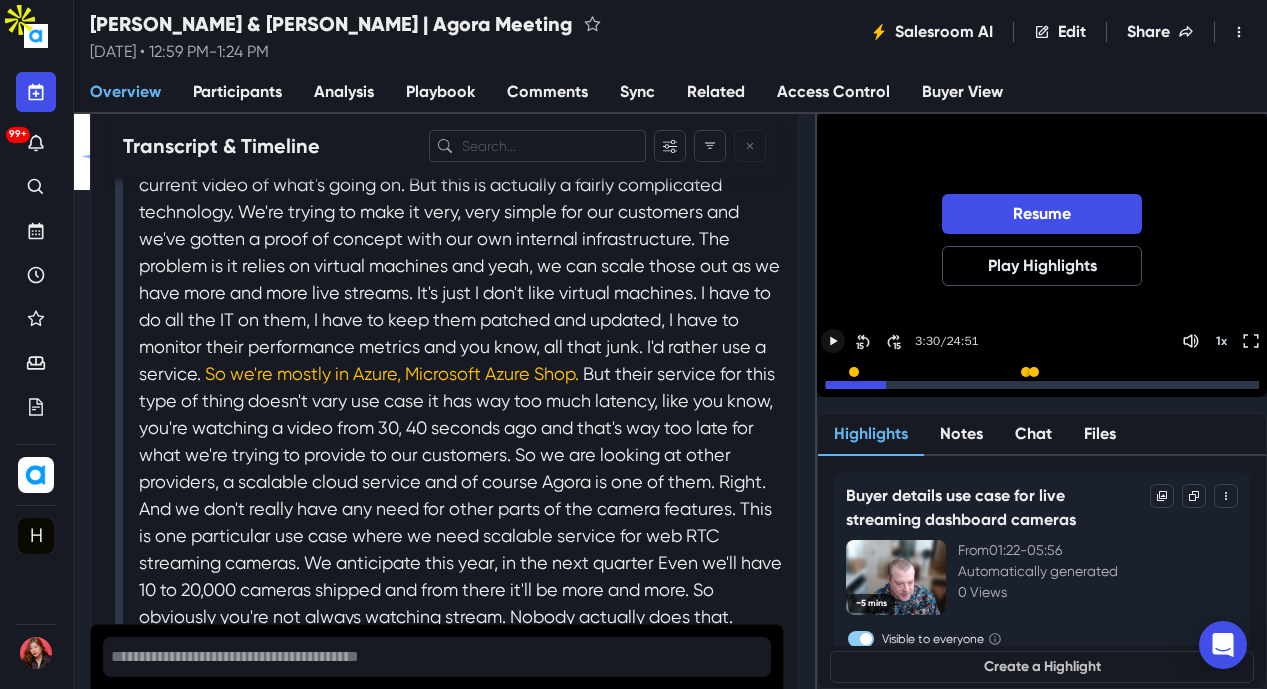 click 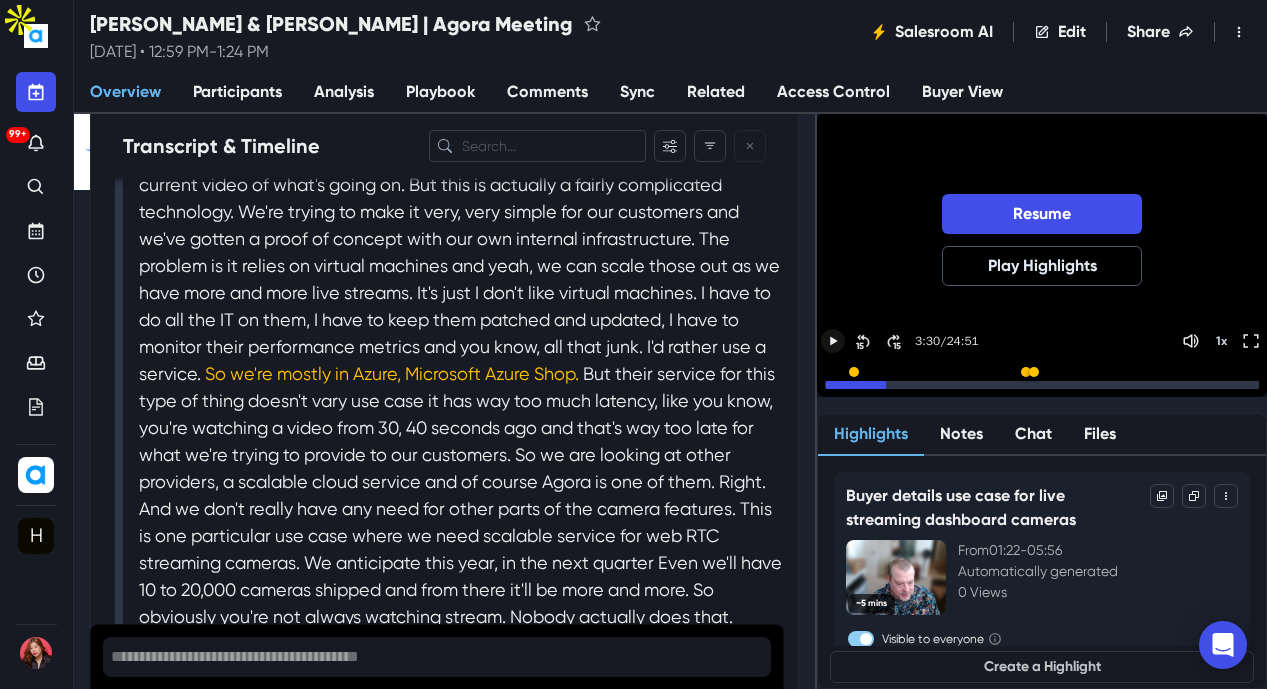 click 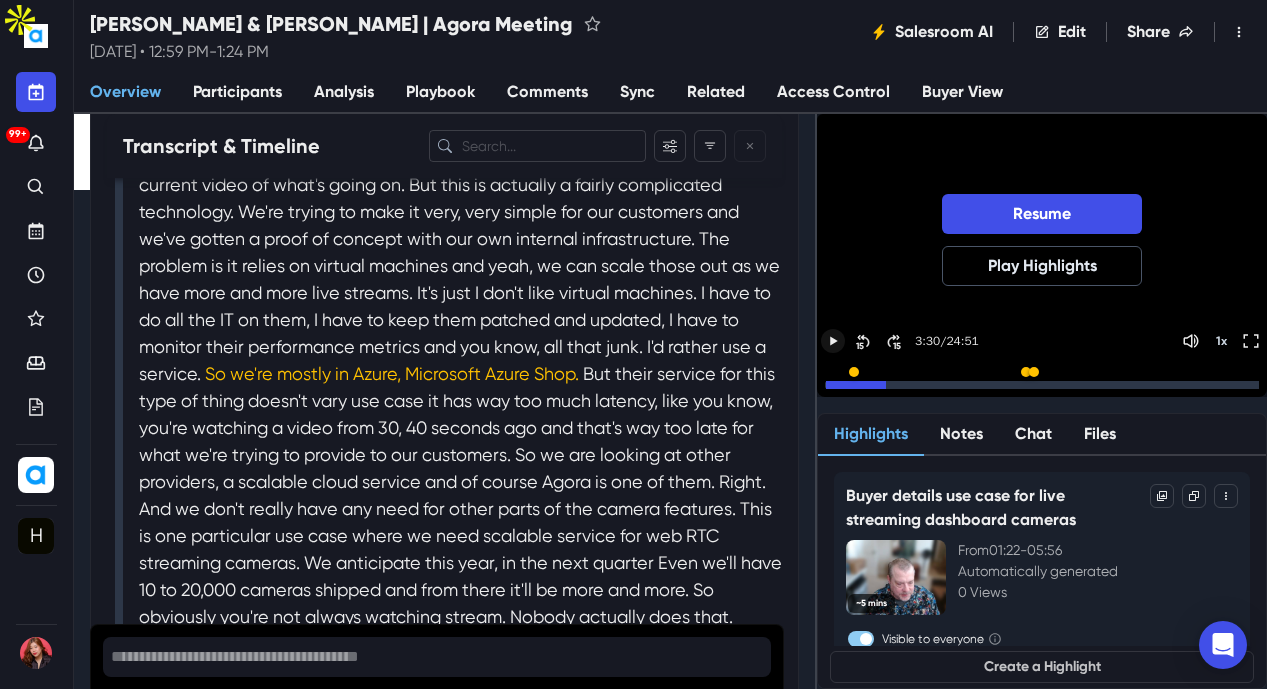 click 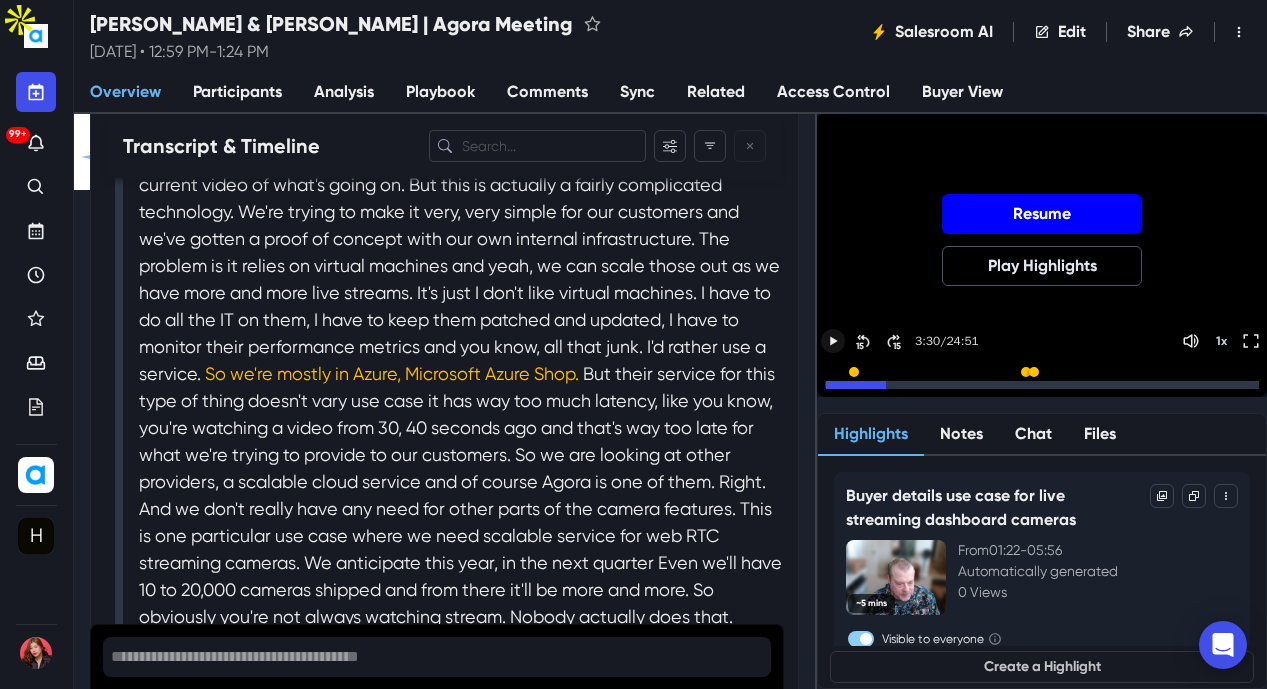 click on "Resume" at bounding box center [1042, 214] 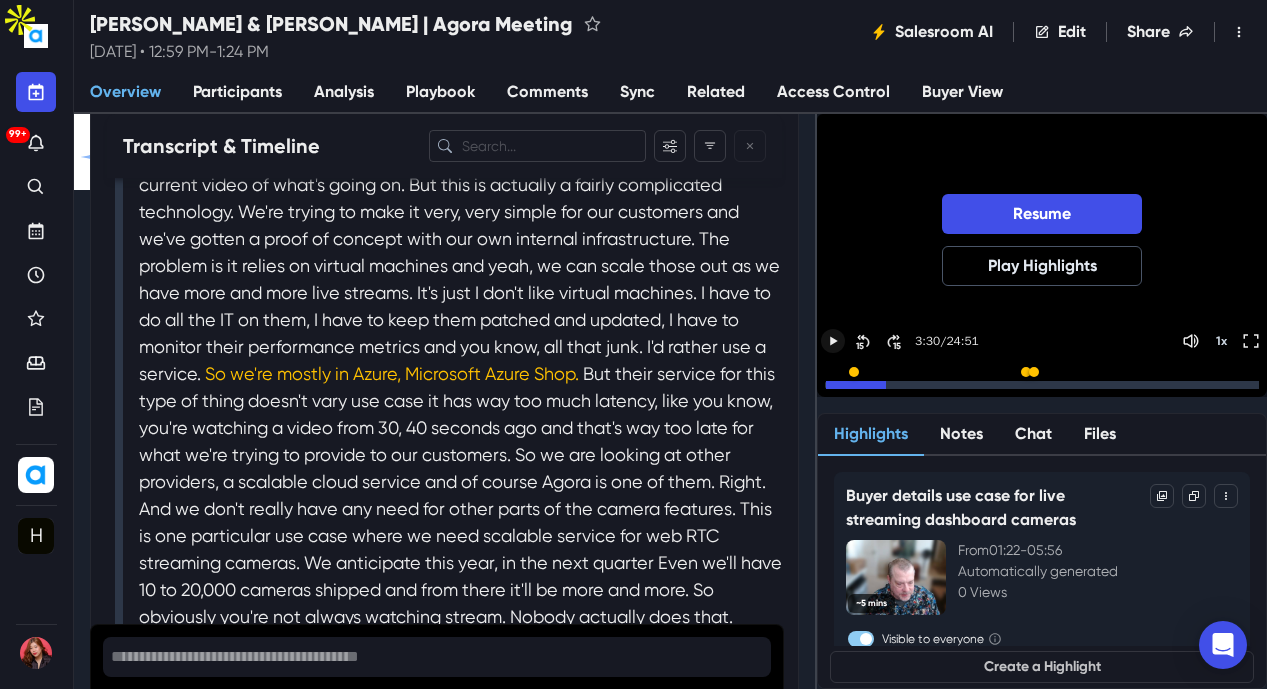 click on "Resume" at bounding box center [1042, 214] 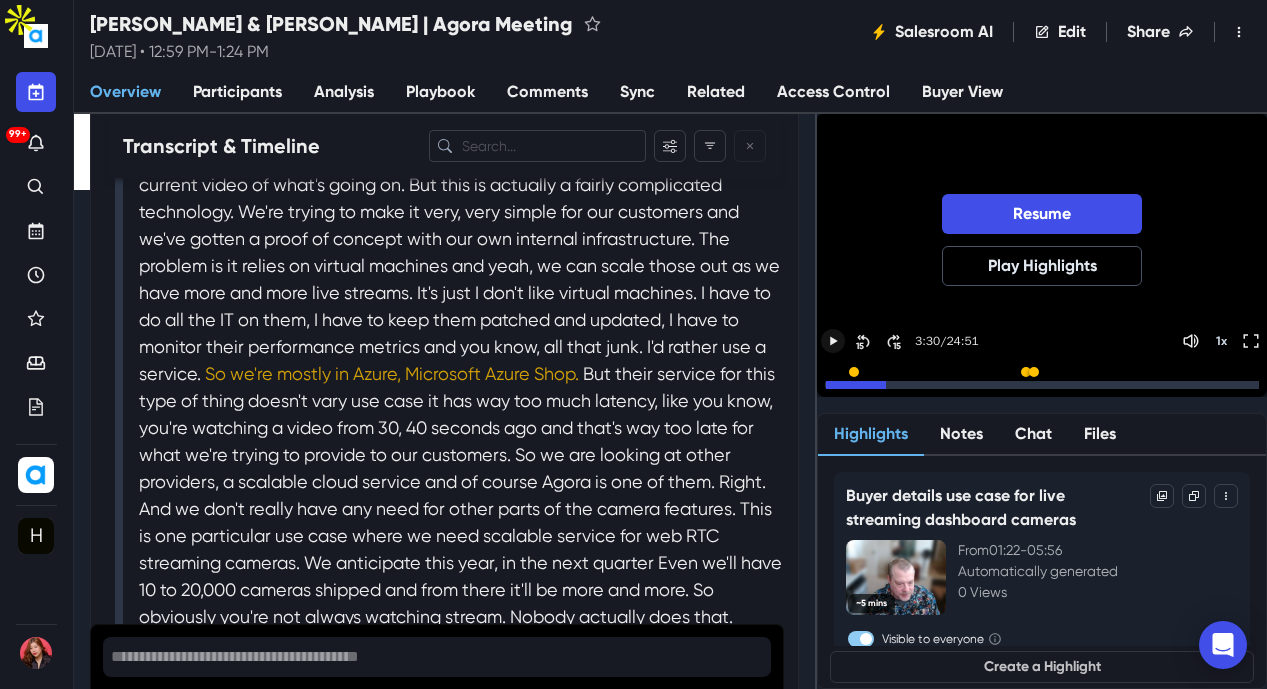 click on "So we're mostly in Azure, Microsoft Azure Shop." at bounding box center [394, 373] 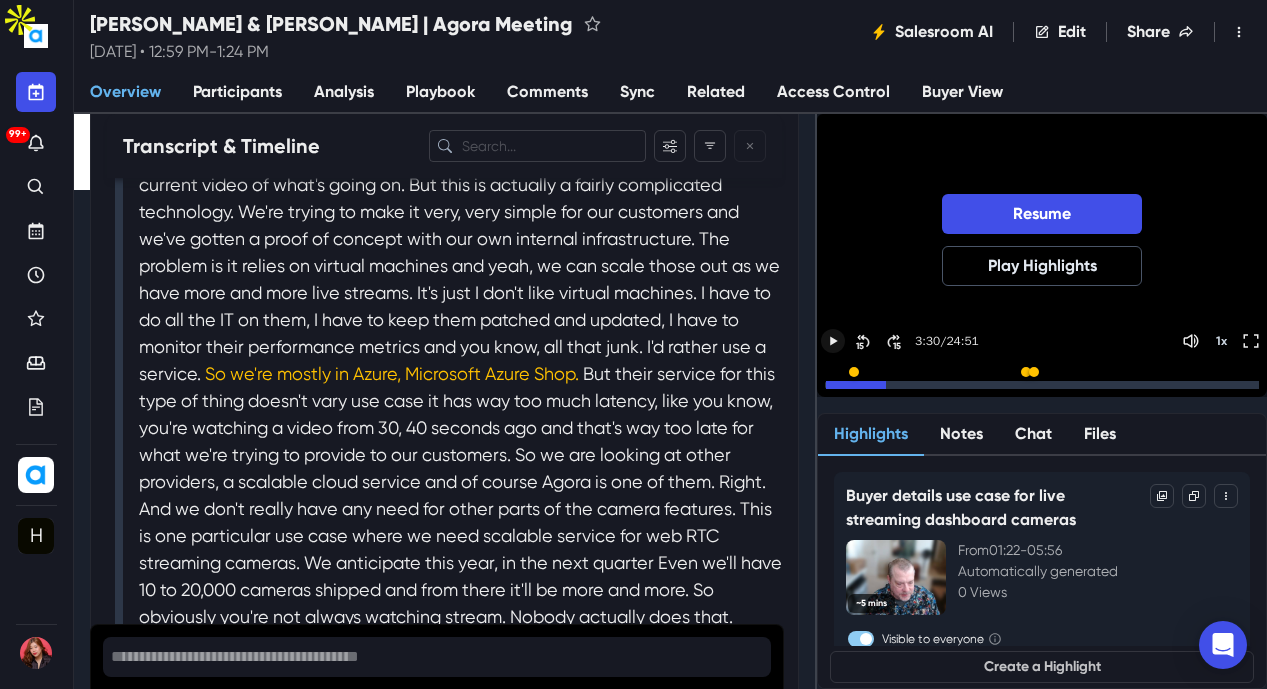 click 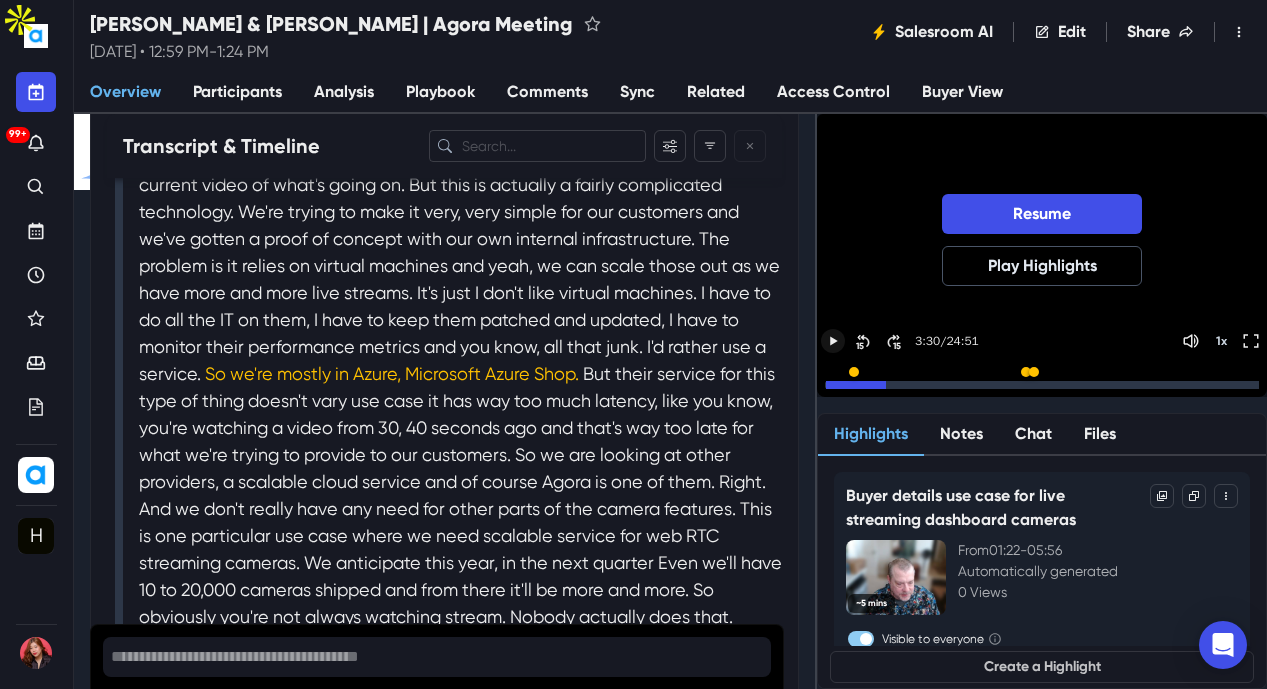 click 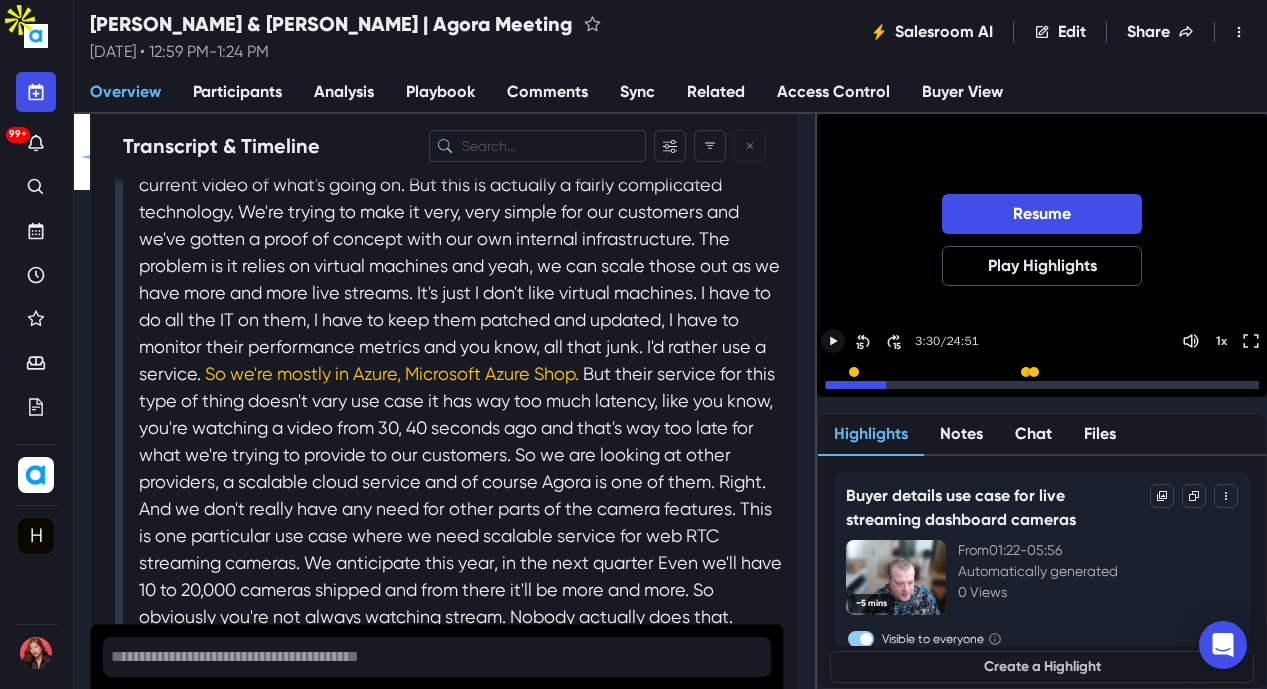 click 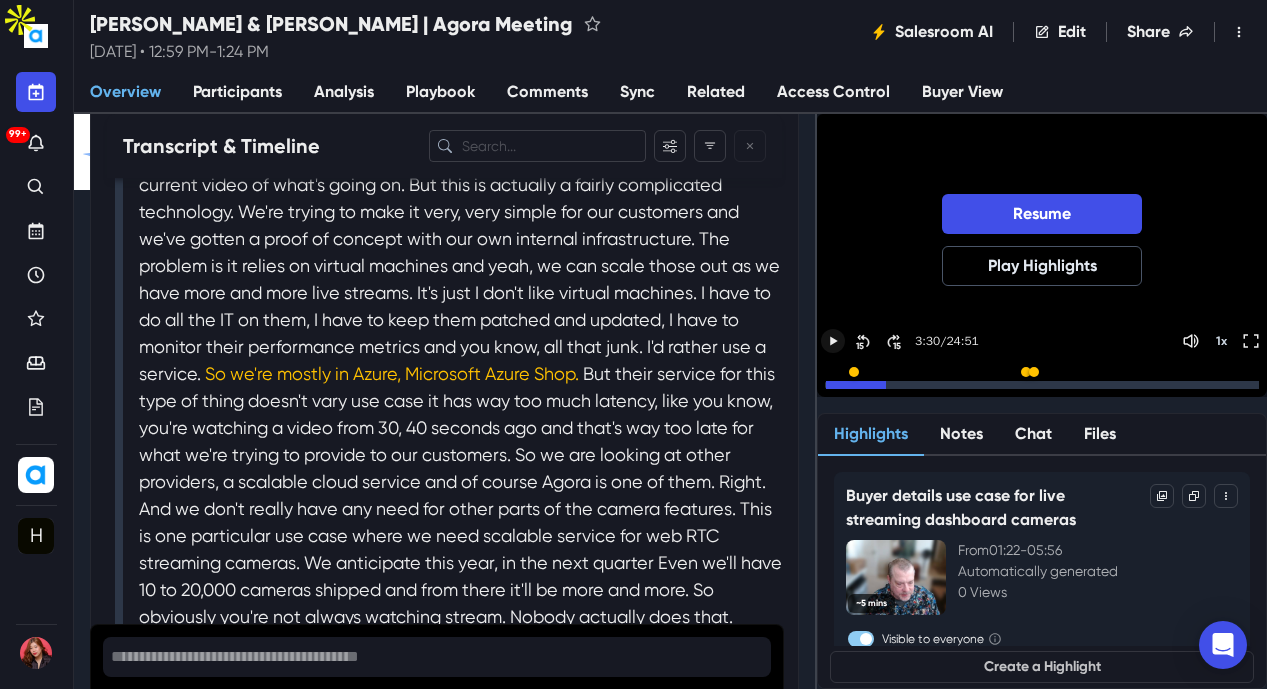click 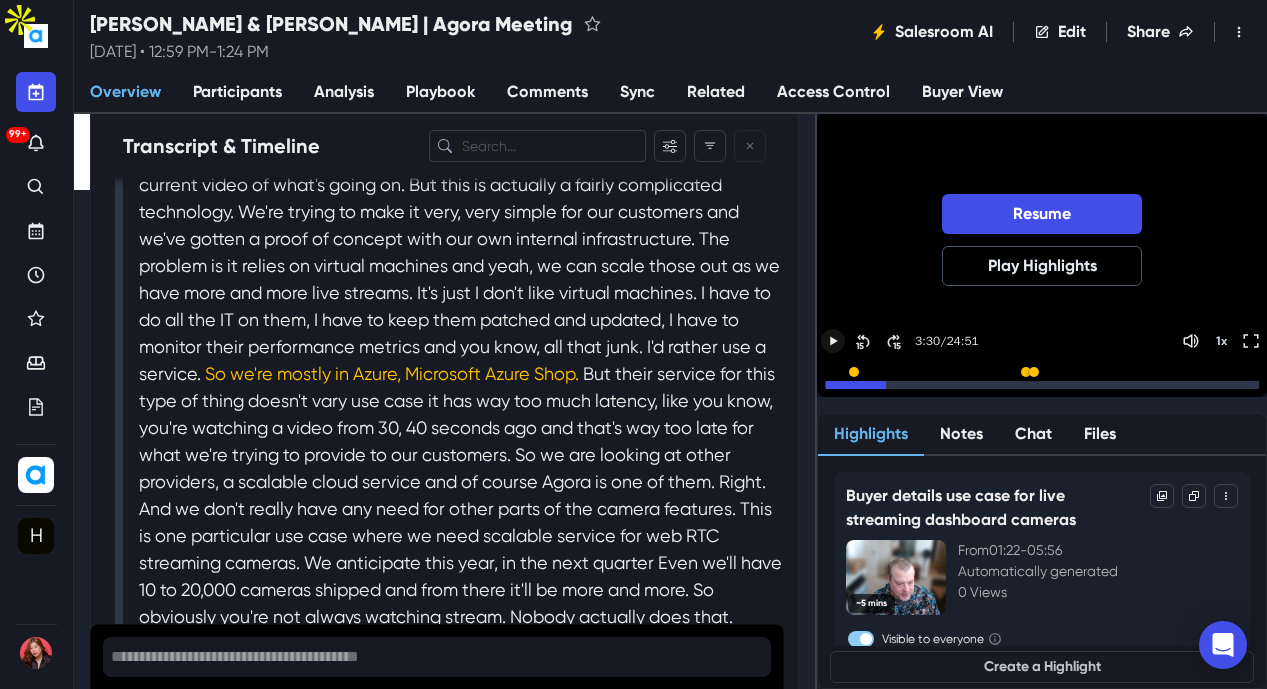 click 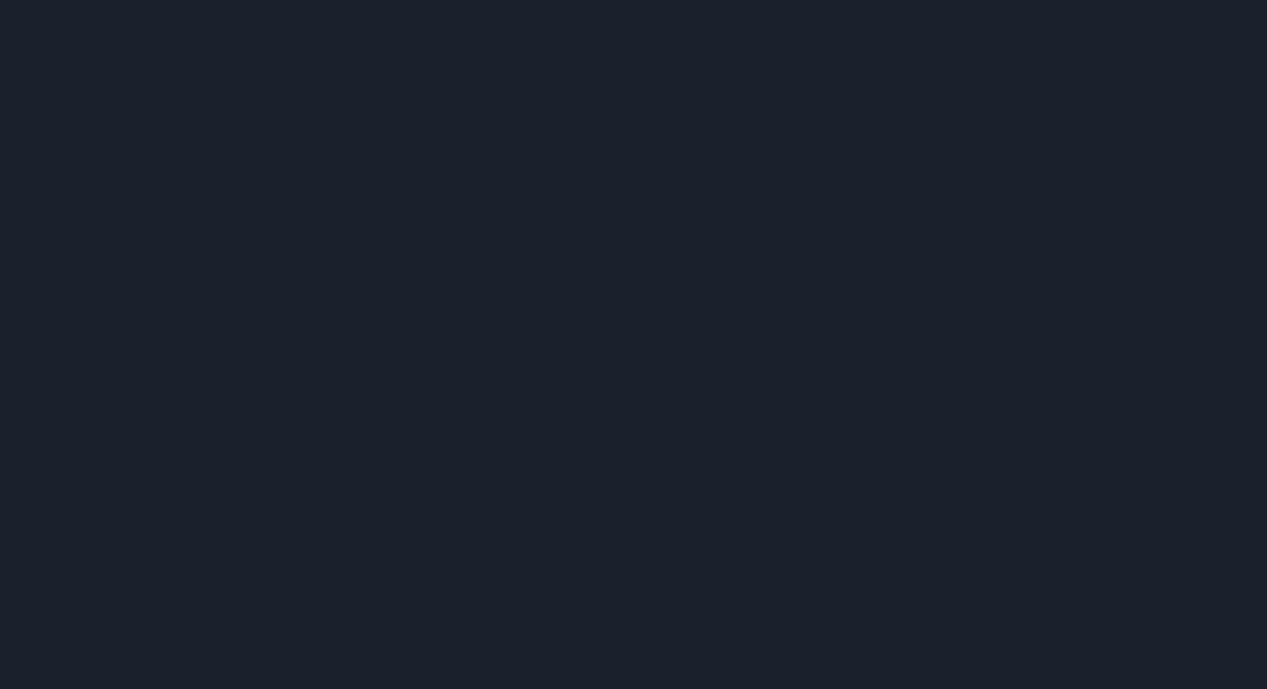 scroll, scrollTop: 0, scrollLeft: 0, axis: both 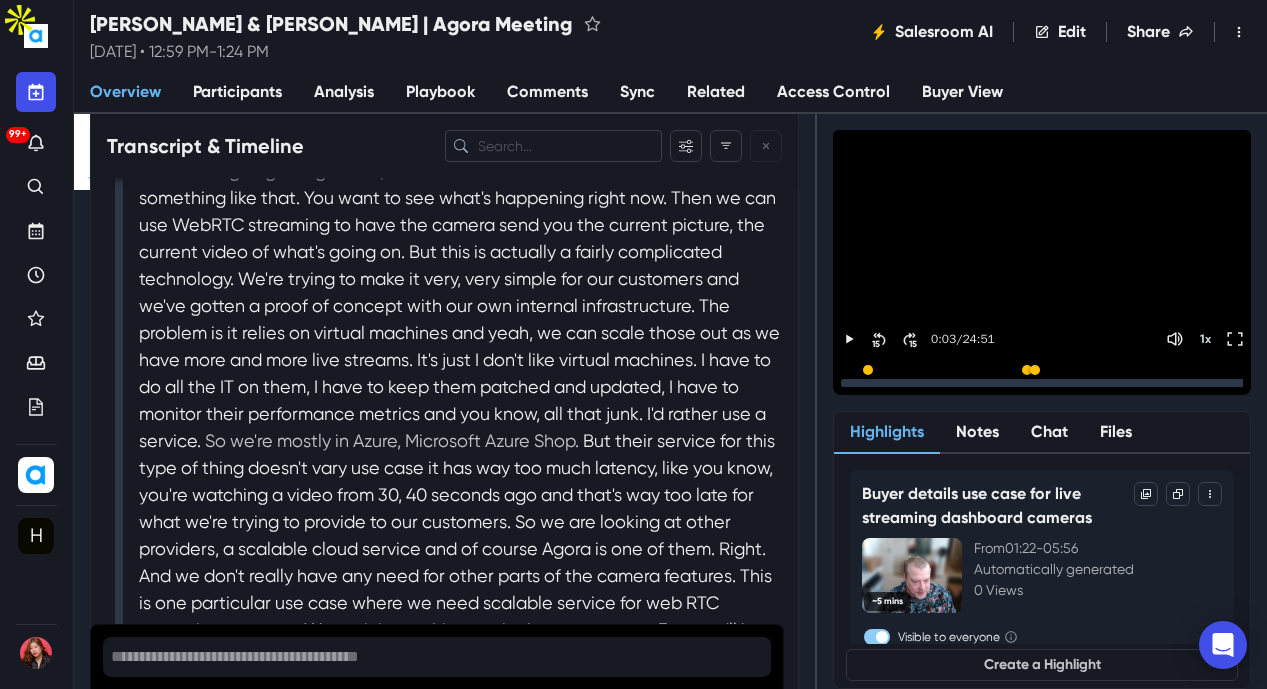 click on "So we're mostly in Azure, Microsoft Azure Shop." at bounding box center [394, 440] 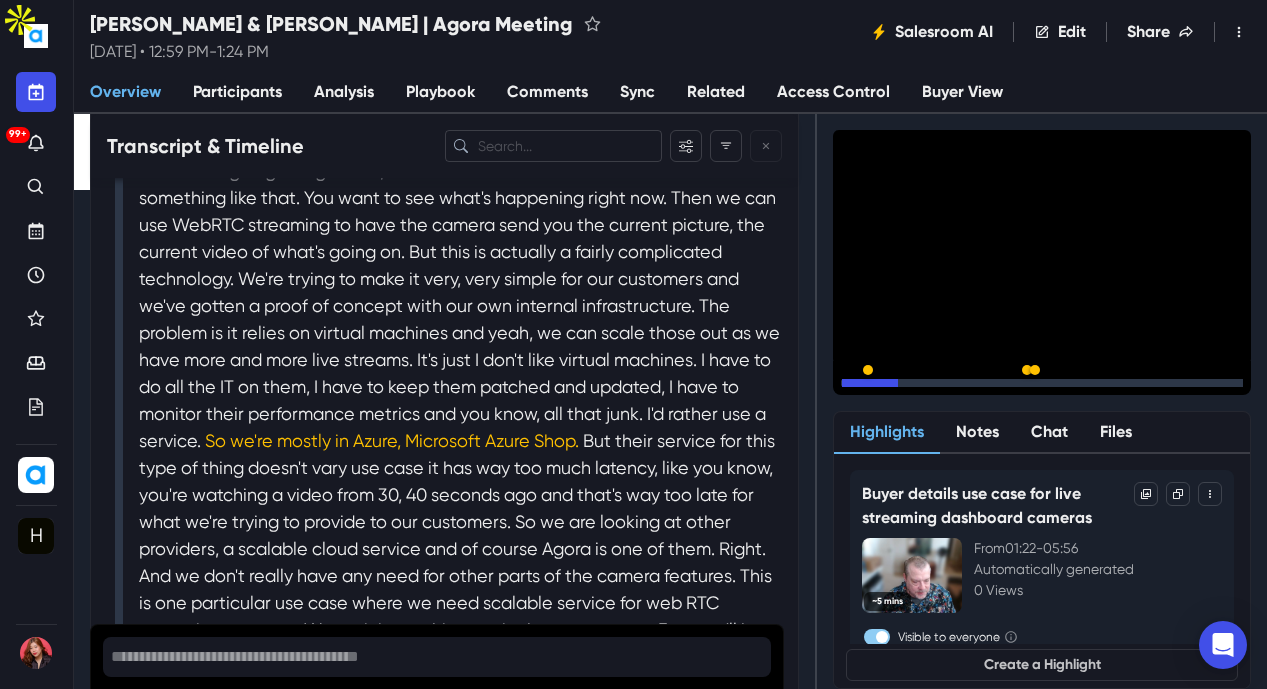 scroll, scrollTop: 4183, scrollLeft: 0, axis: vertical 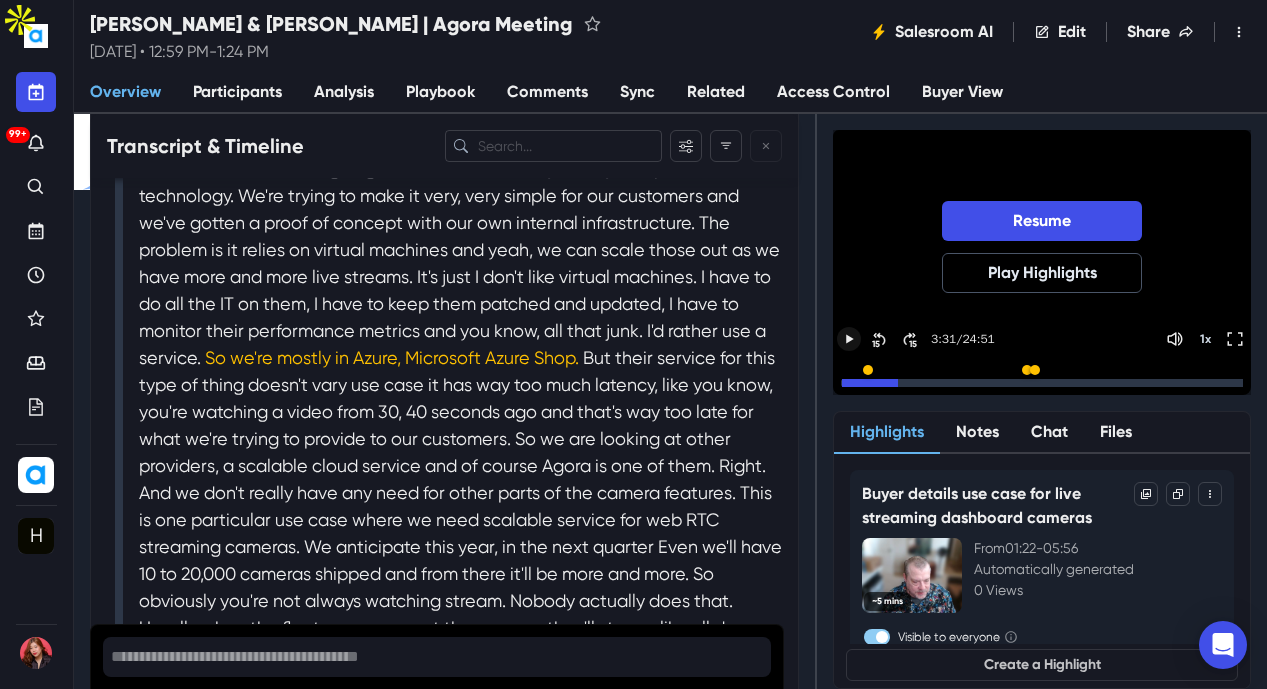 click 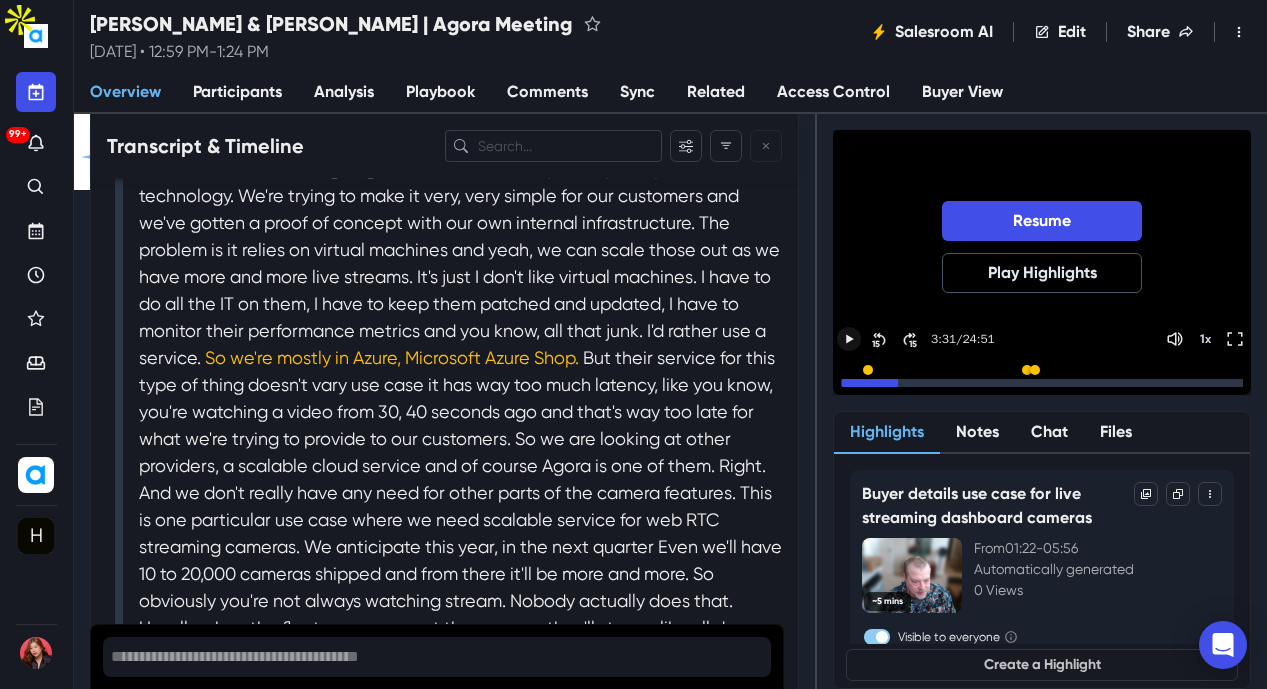 click 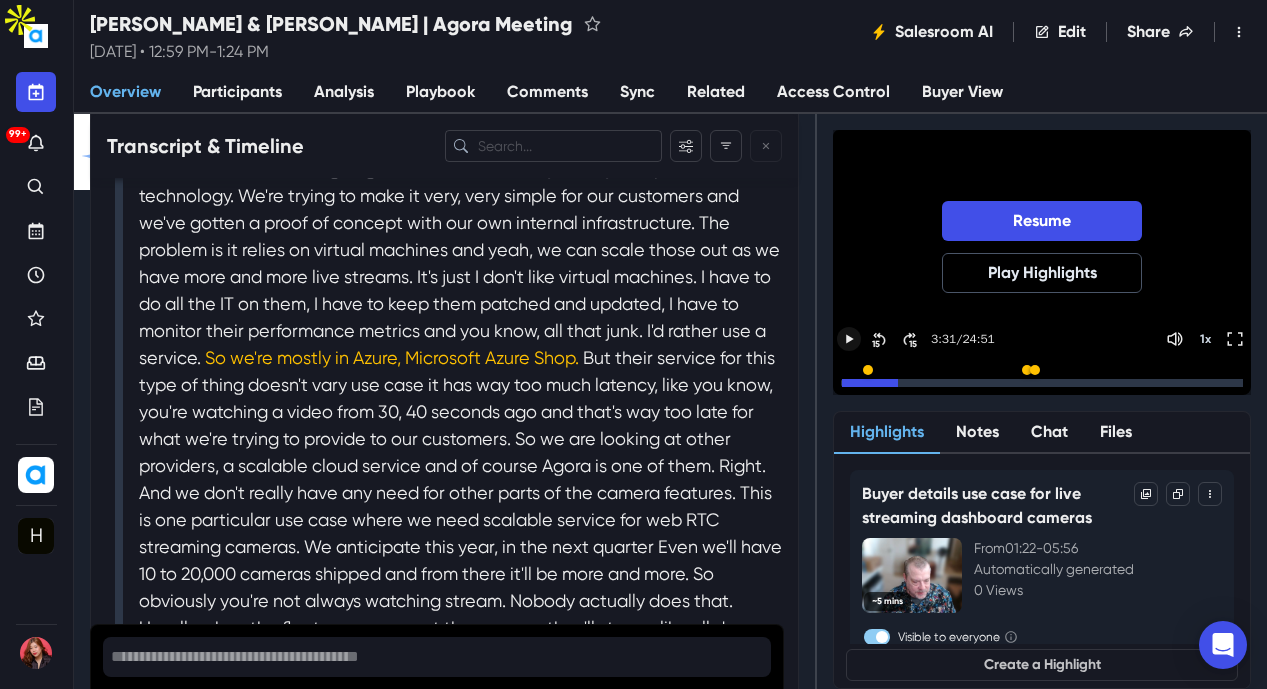click 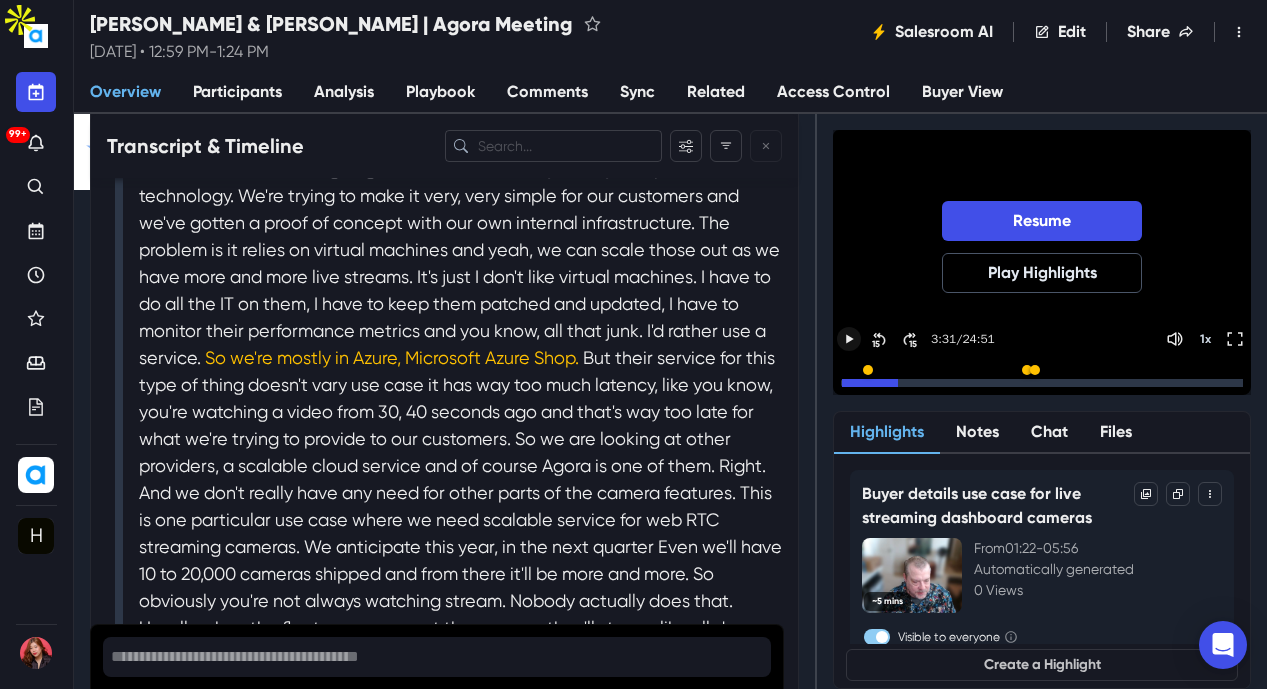 click 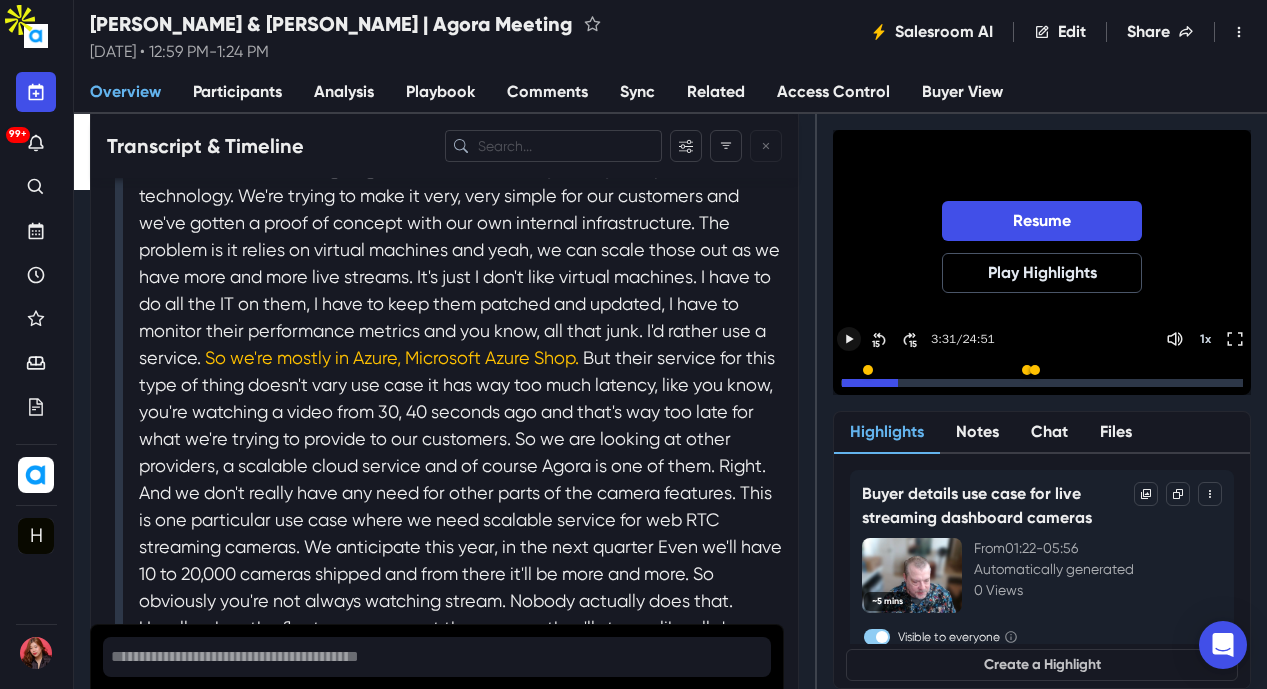 click 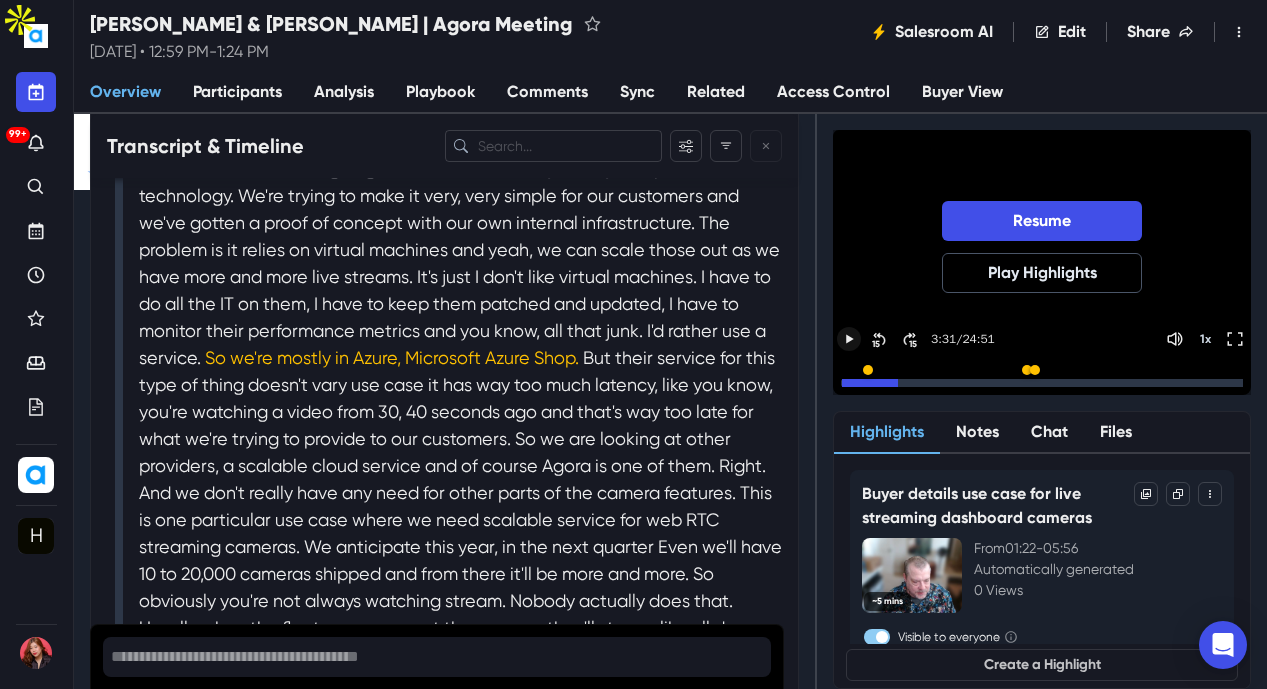 click 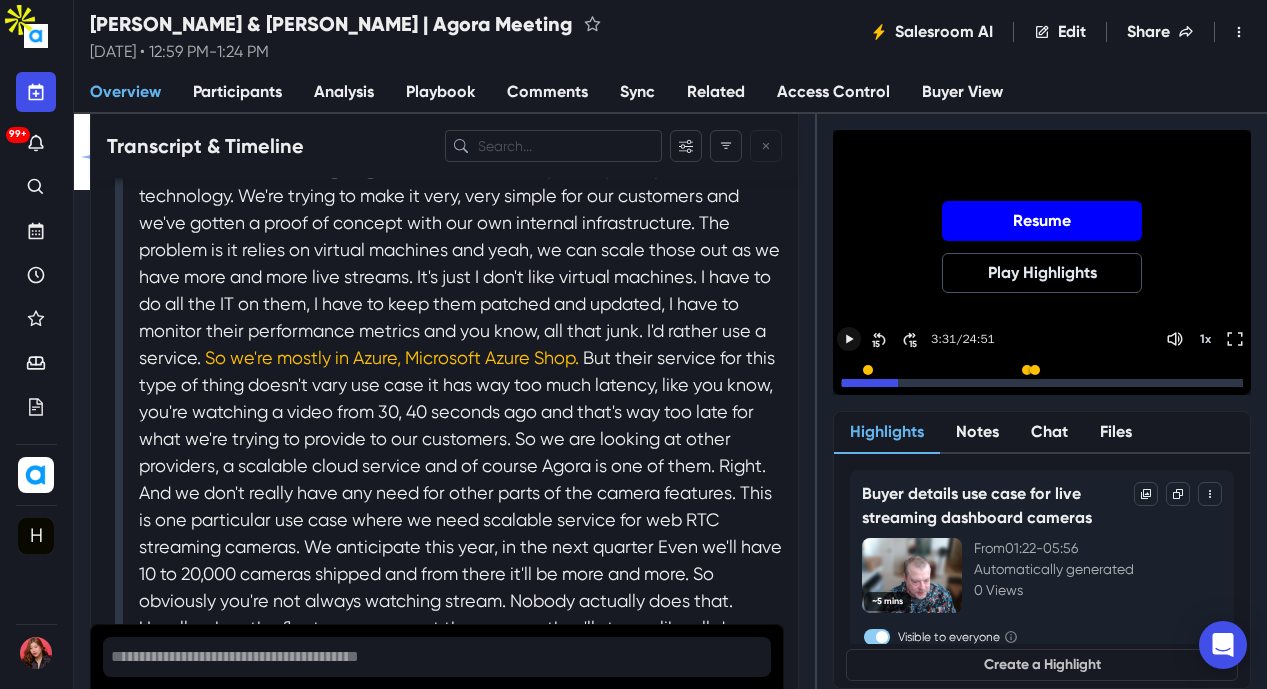 click on "Resume" at bounding box center [1042, 221] 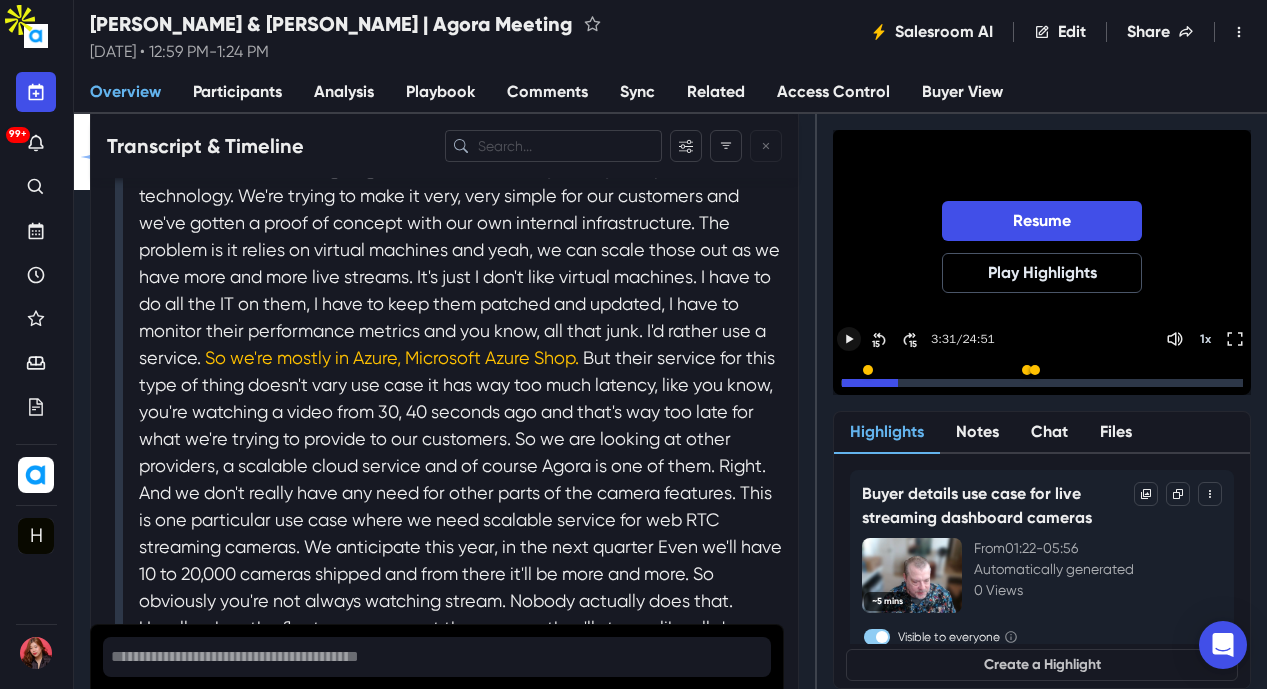 click on "Resume" at bounding box center (1042, 221) 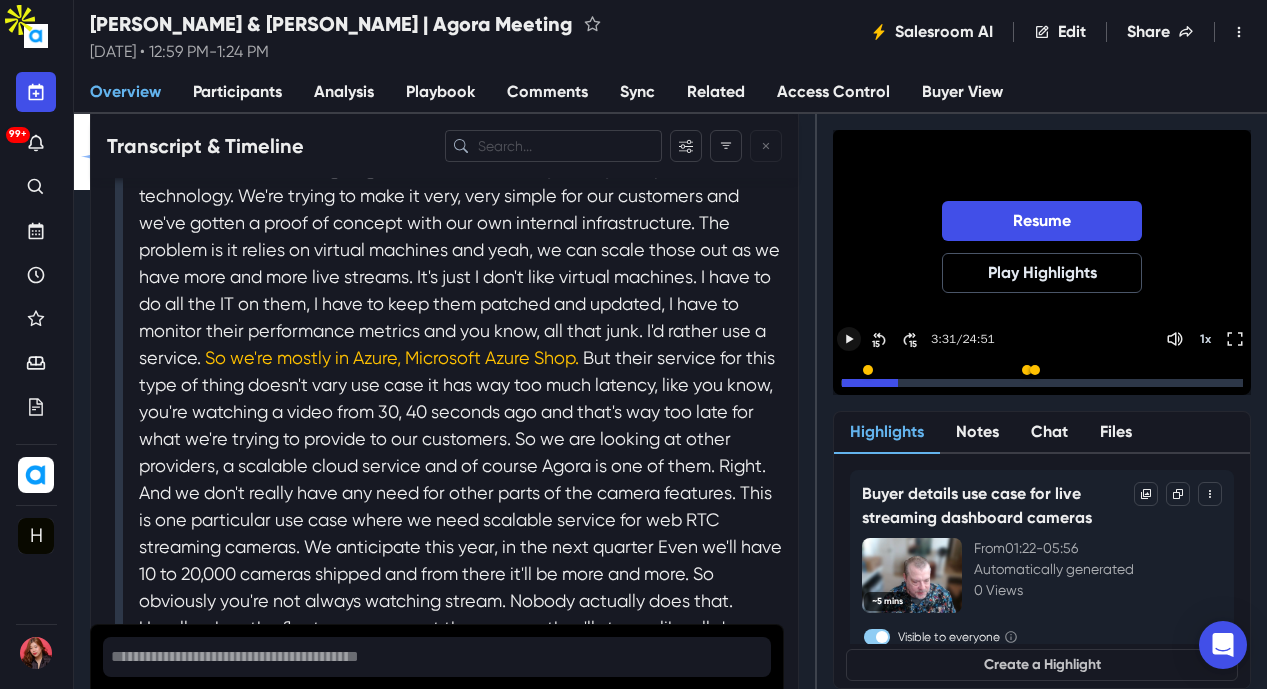 click on "Resume" at bounding box center [1042, 221] 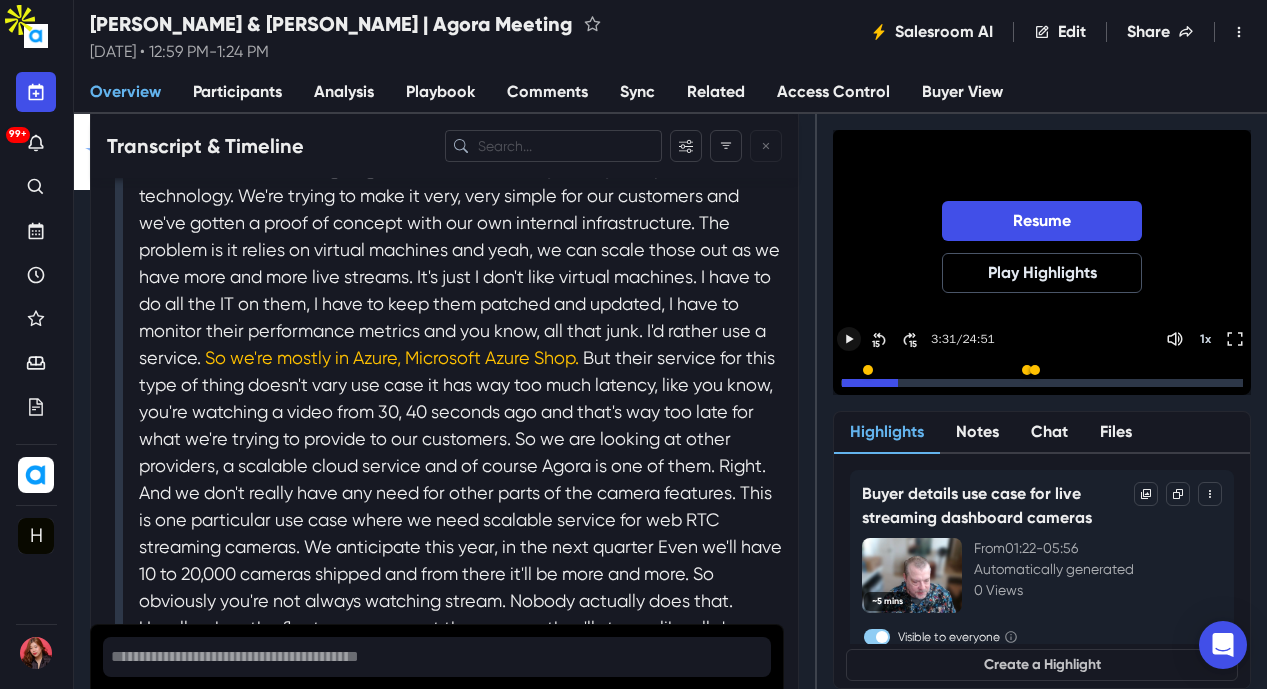 click on "Resume" at bounding box center (1042, 221) 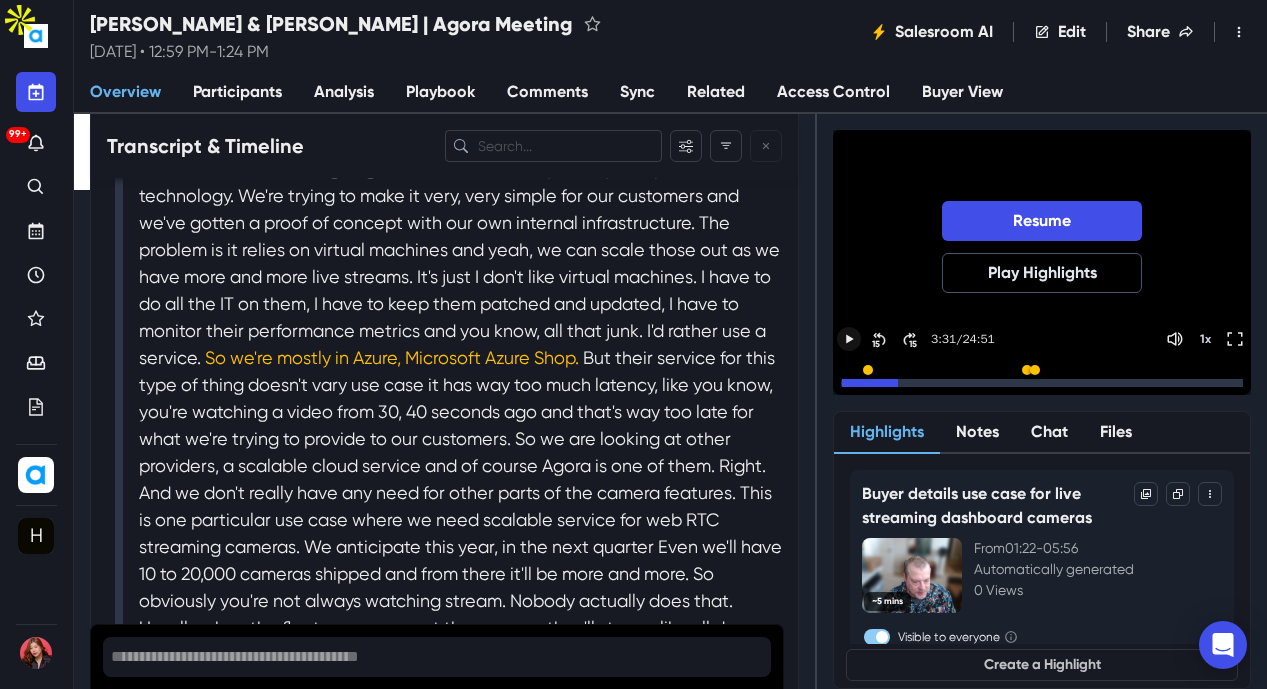 click on "Resume" at bounding box center [1042, 221] 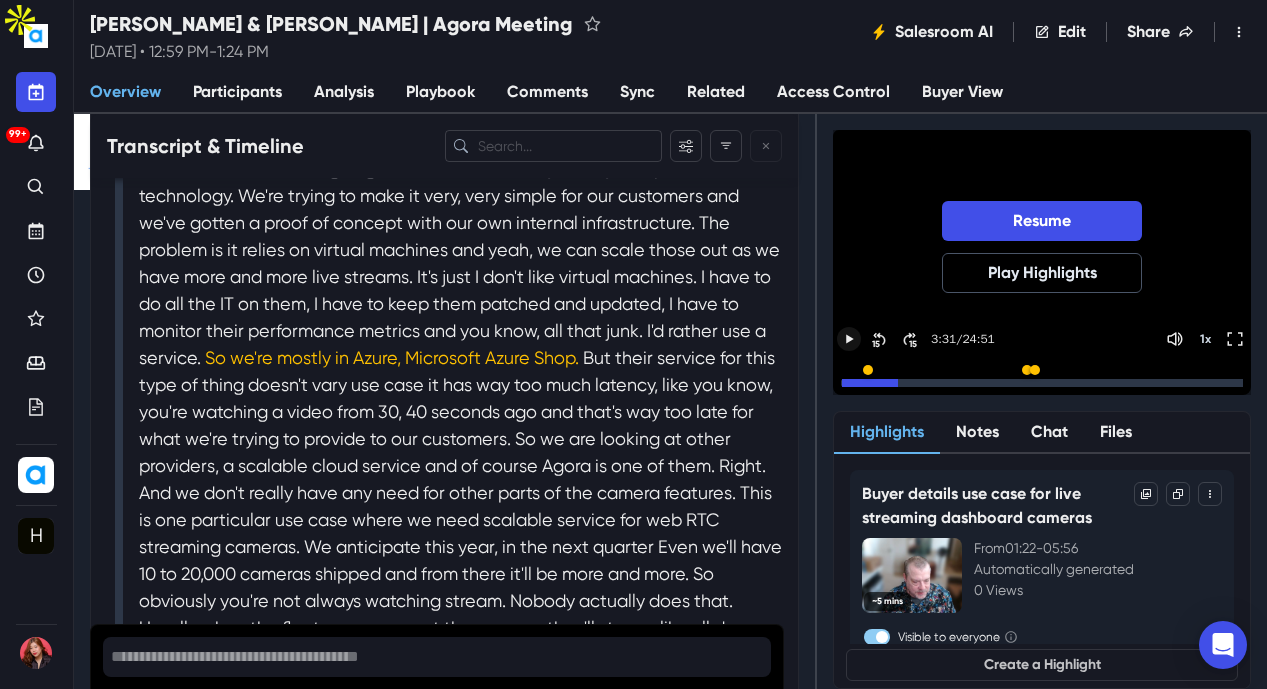click on "Resume" at bounding box center [1042, 221] 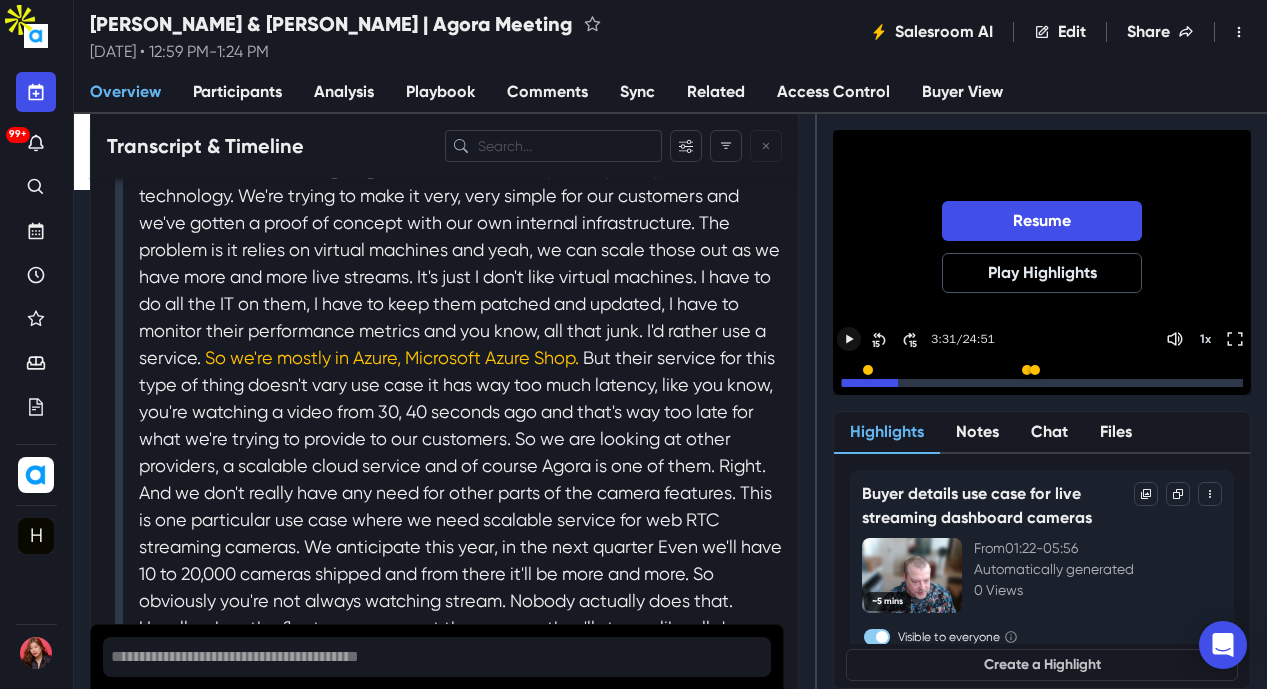 click on "Resume" at bounding box center [1042, 221] 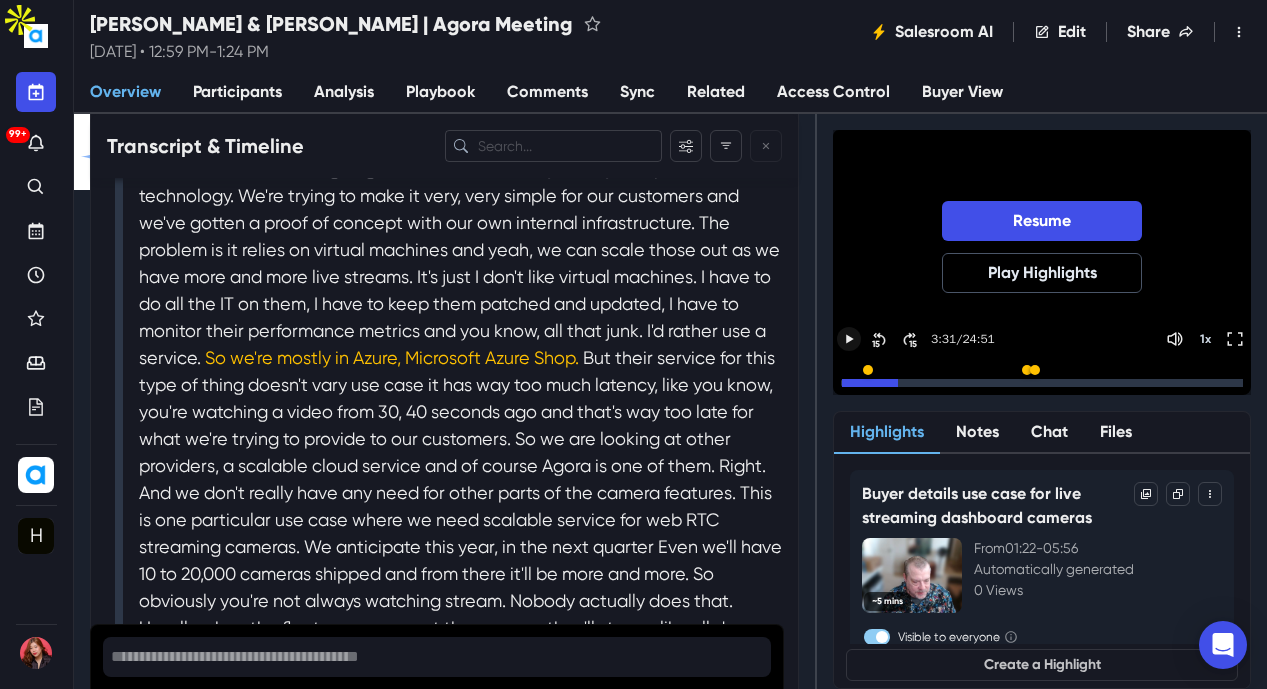 click 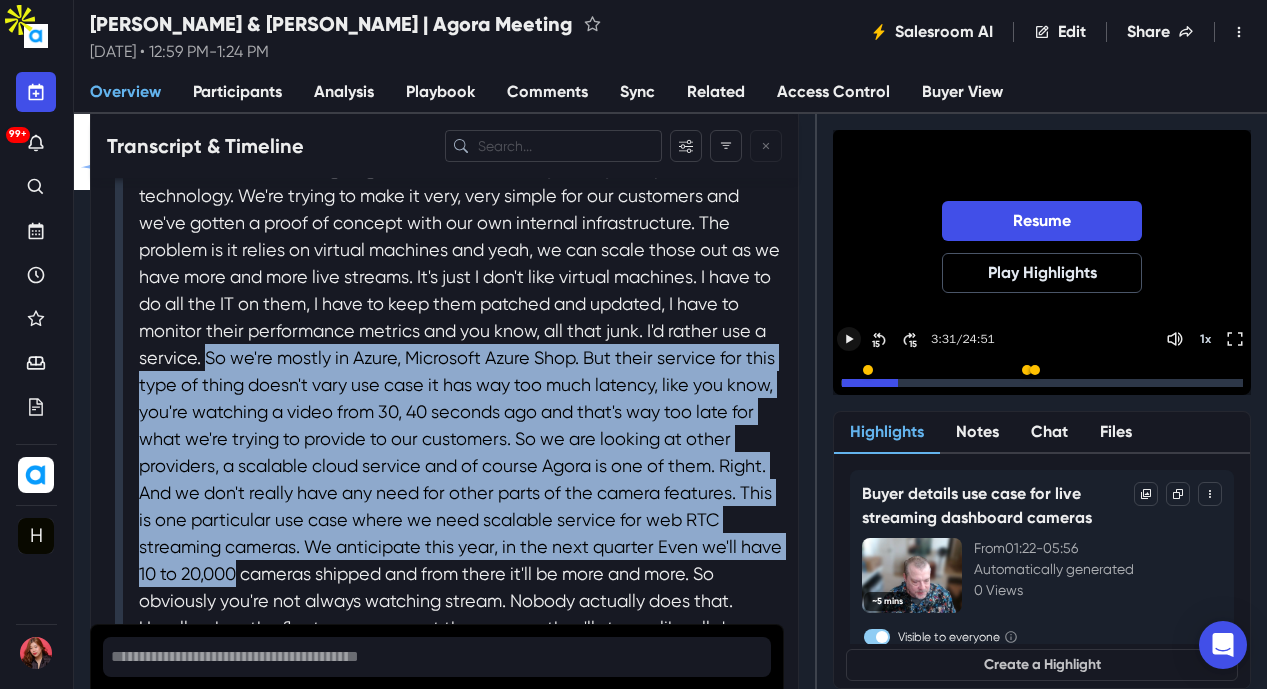 drag, startPoint x: 487, startPoint y: 387, endPoint x: 751, endPoint y: 613, distance: 347.52267 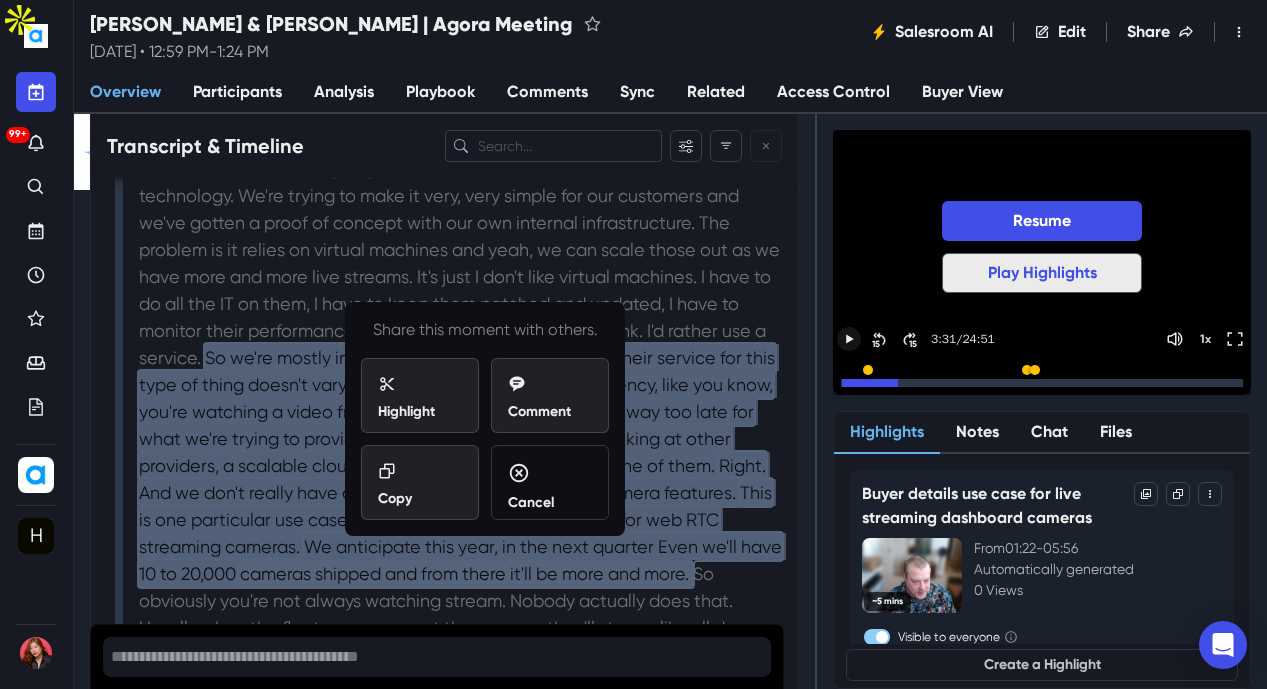 click on "Play Highlights" at bounding box center (1042, 273) 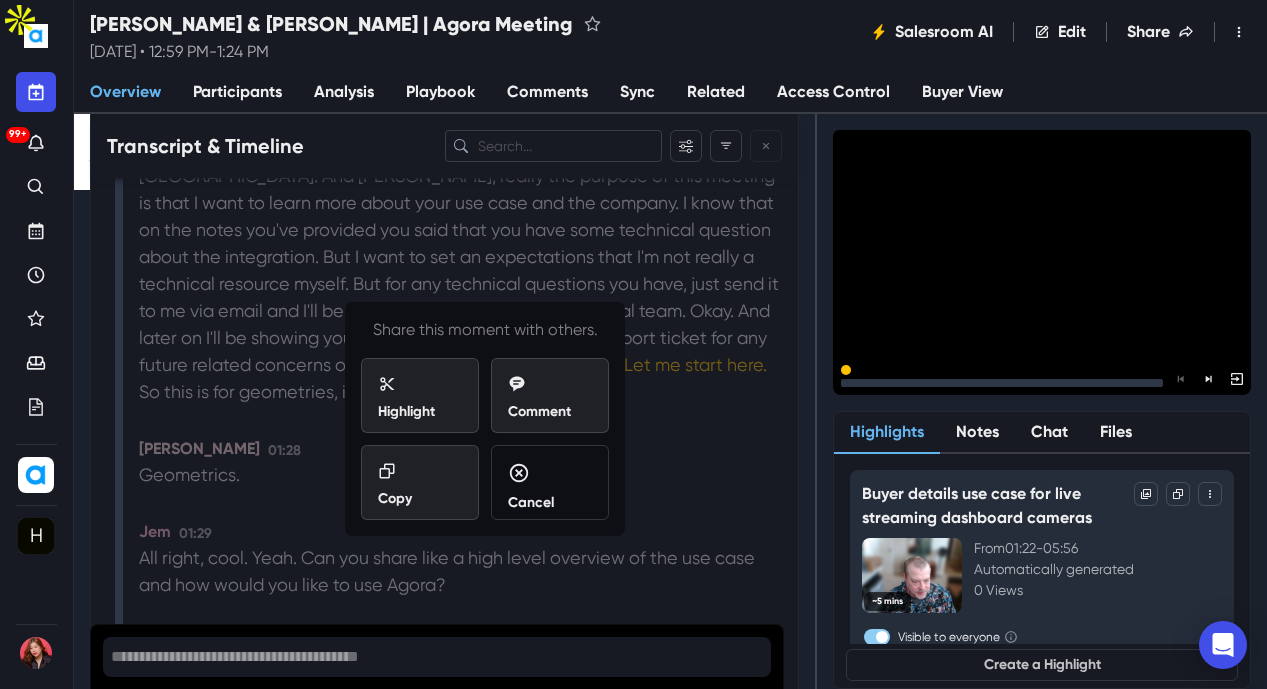 scroll, scrollTop: 3354, scrollLeft: 0, axis: vertical 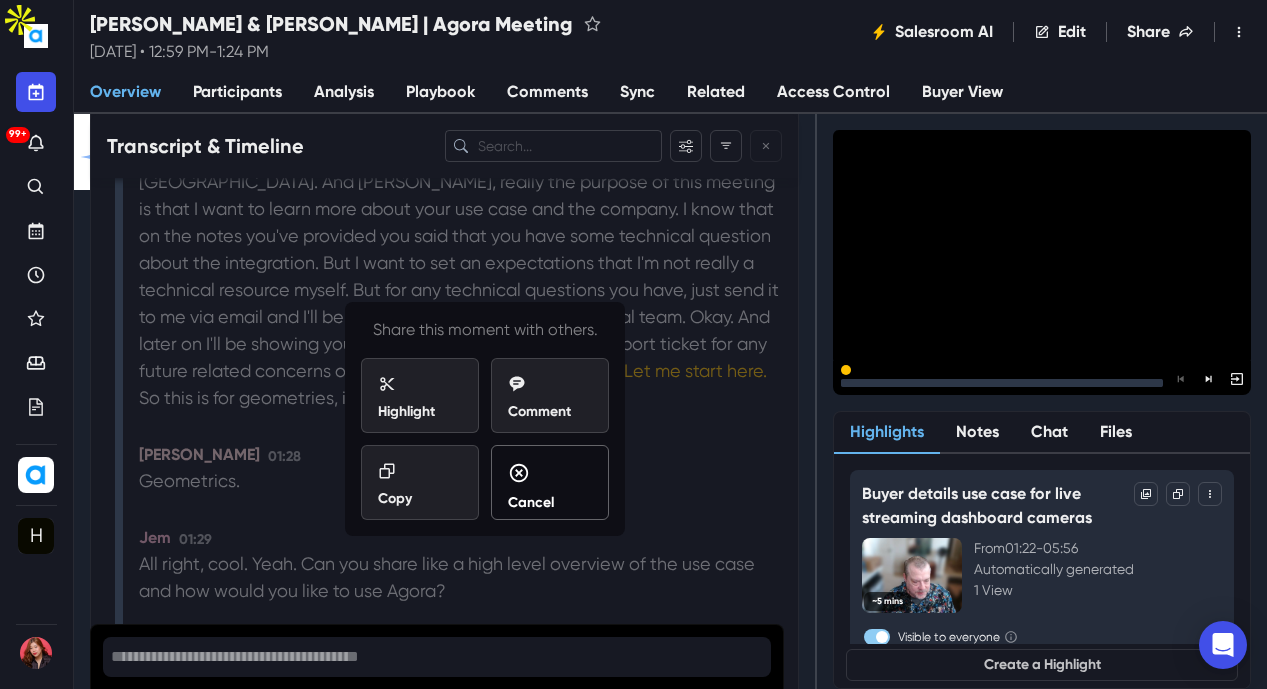 click on "Cancel" at bounding box center (550, 487) 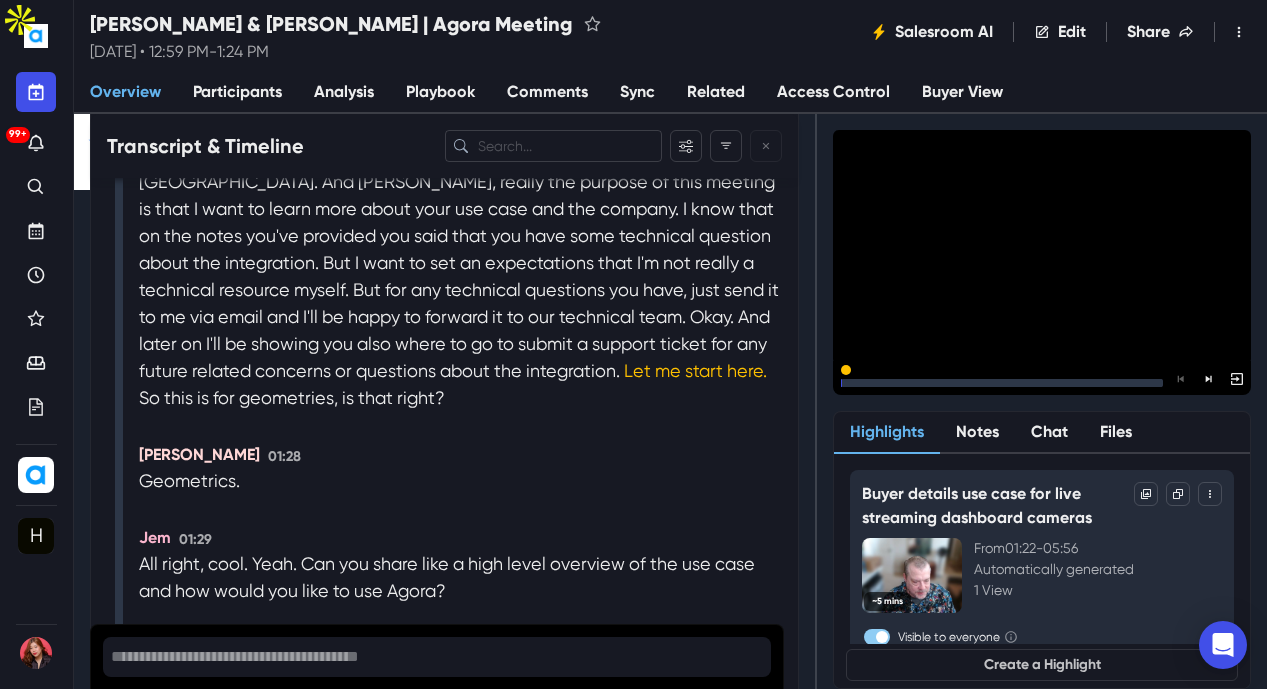 click 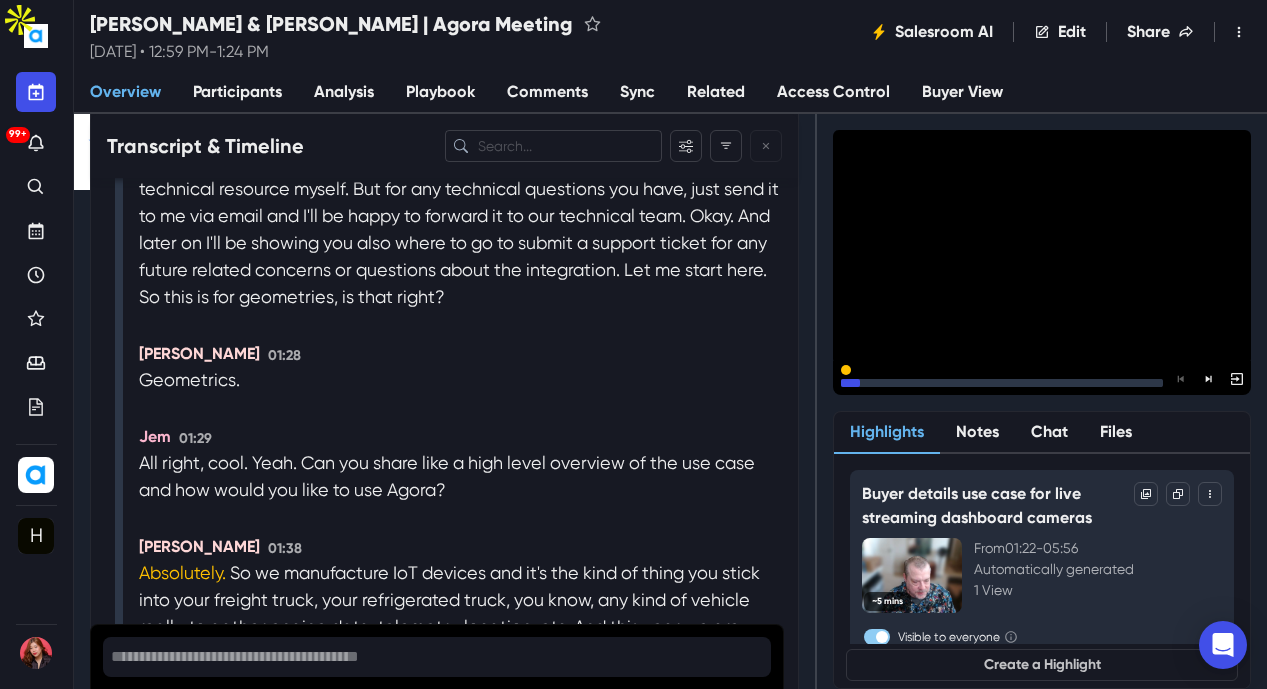 click 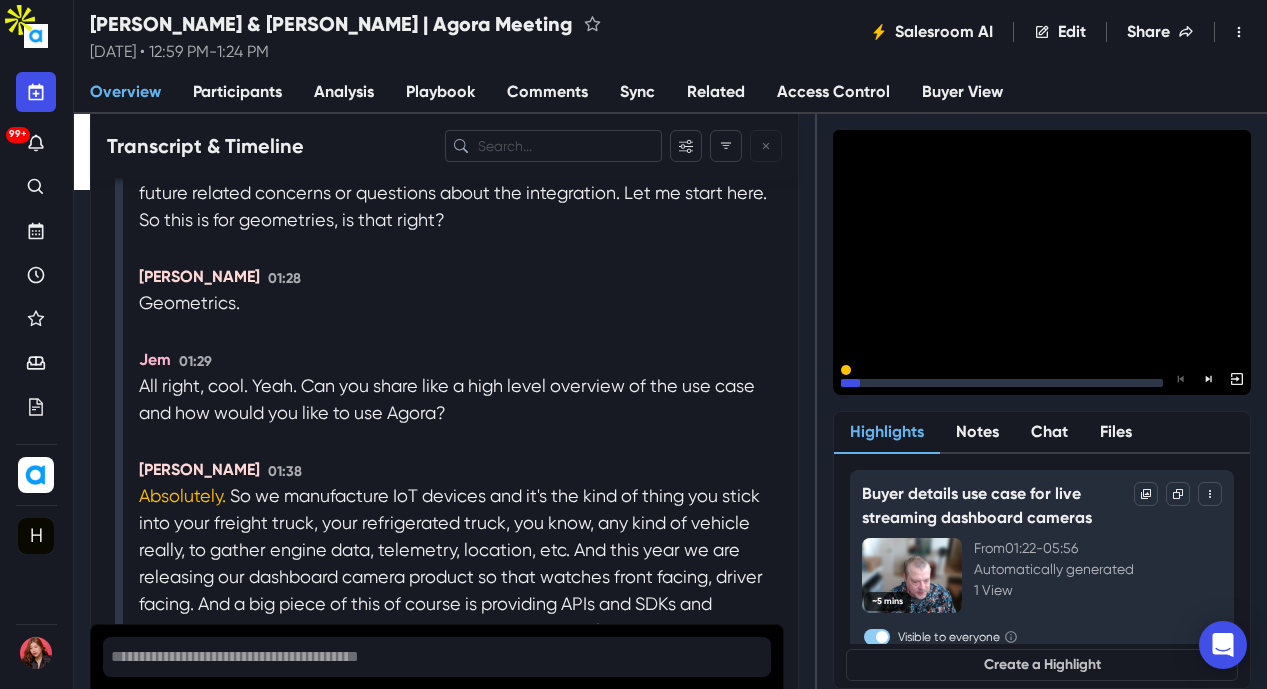 click 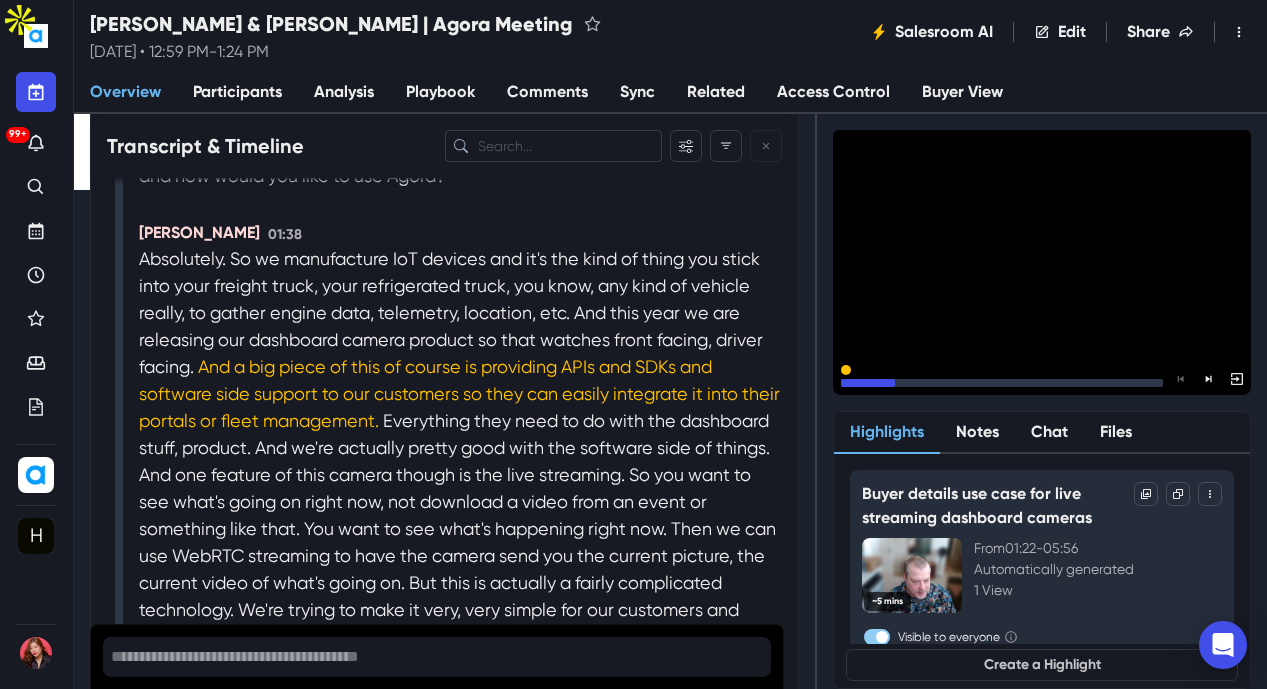 click 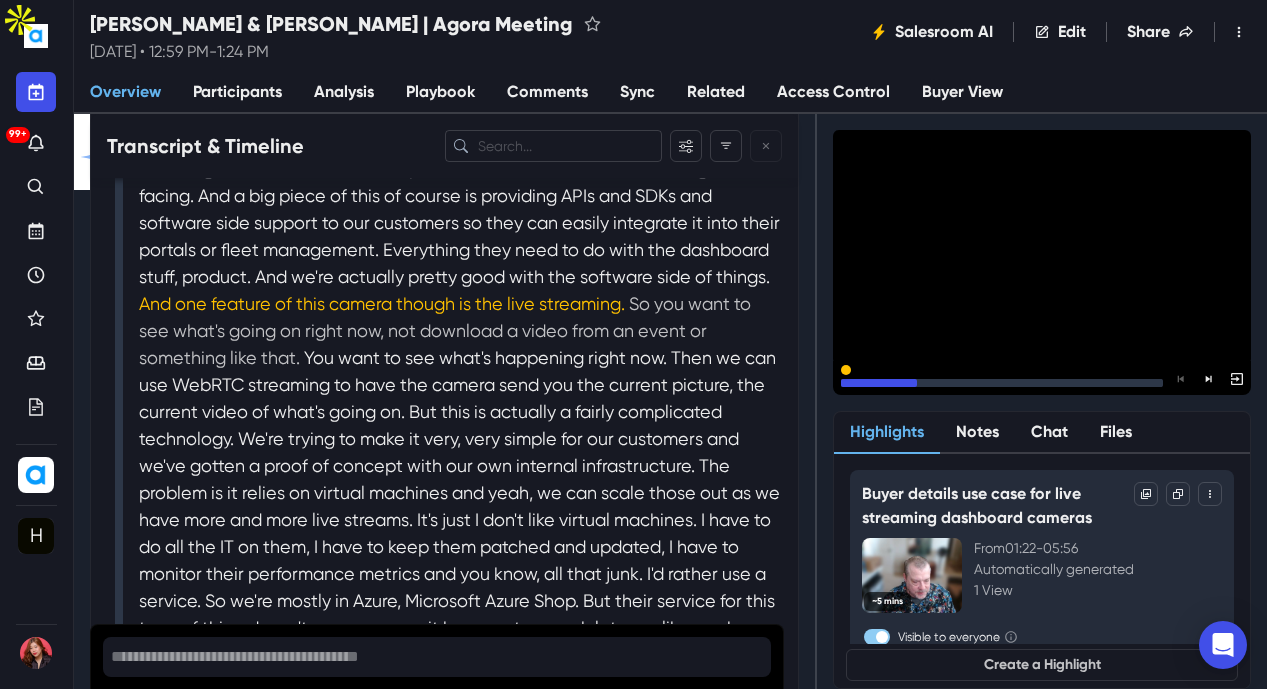 scroll, scrollTop: 3873, scrollLeft: 0, axis: vertical 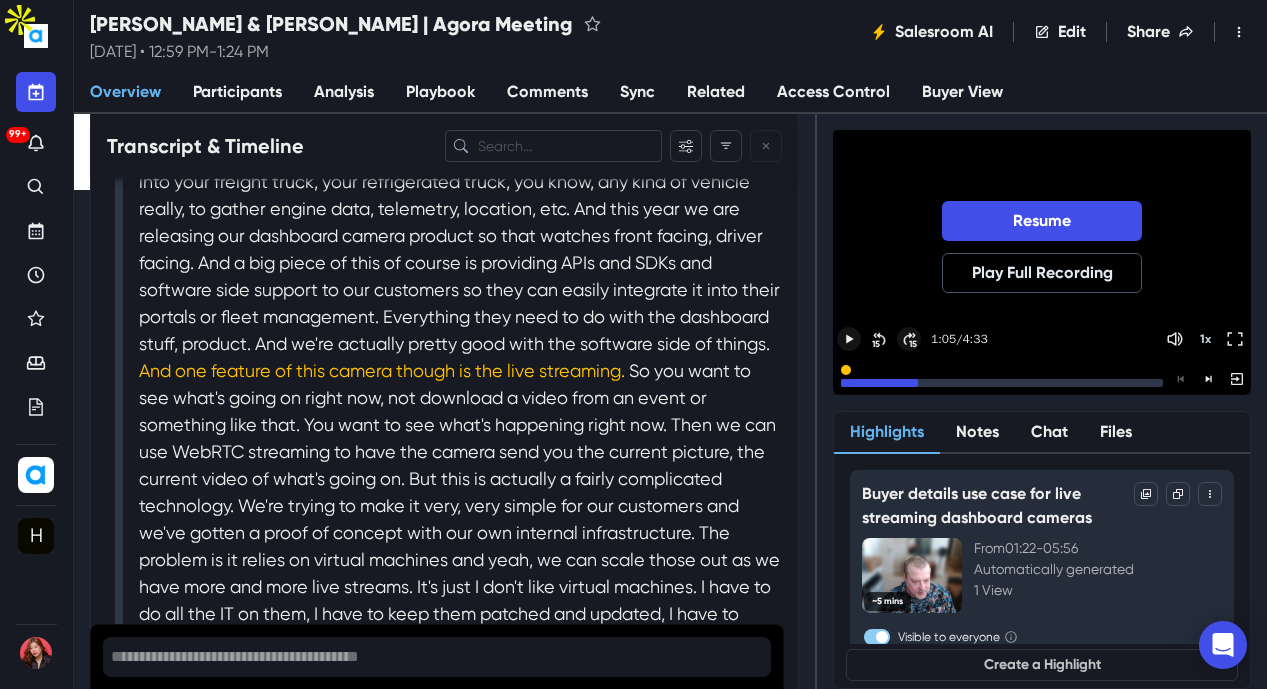 click 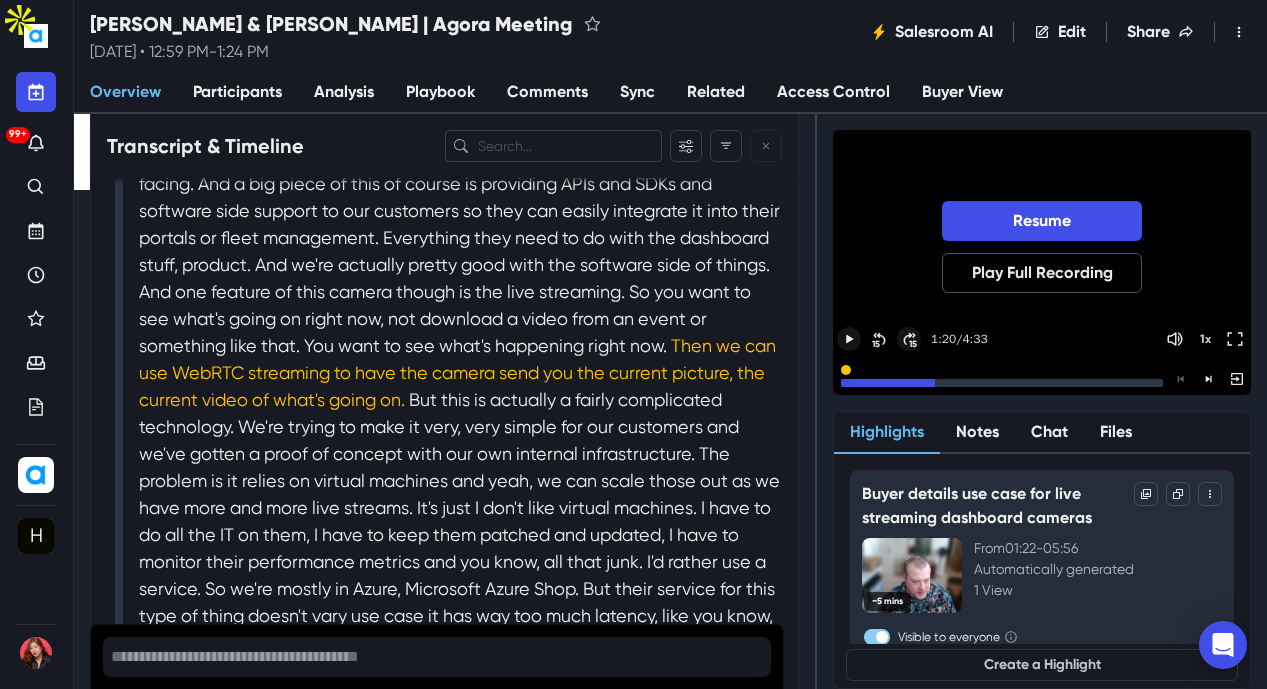 click 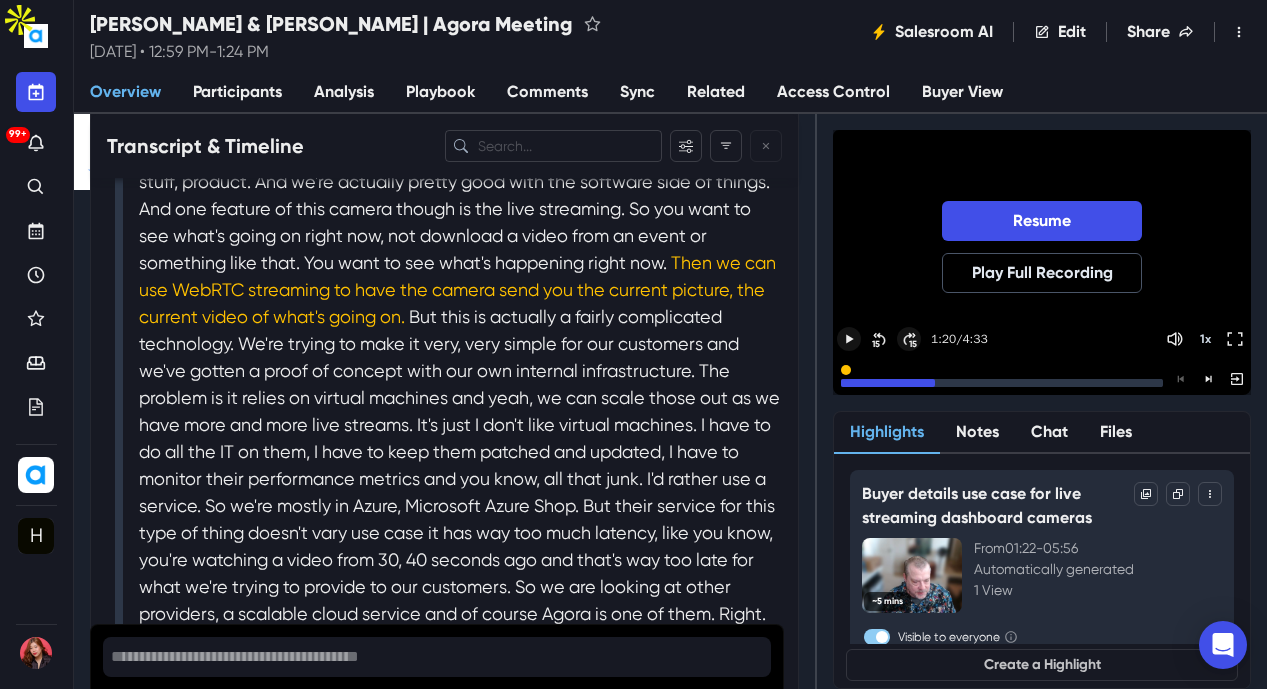 click 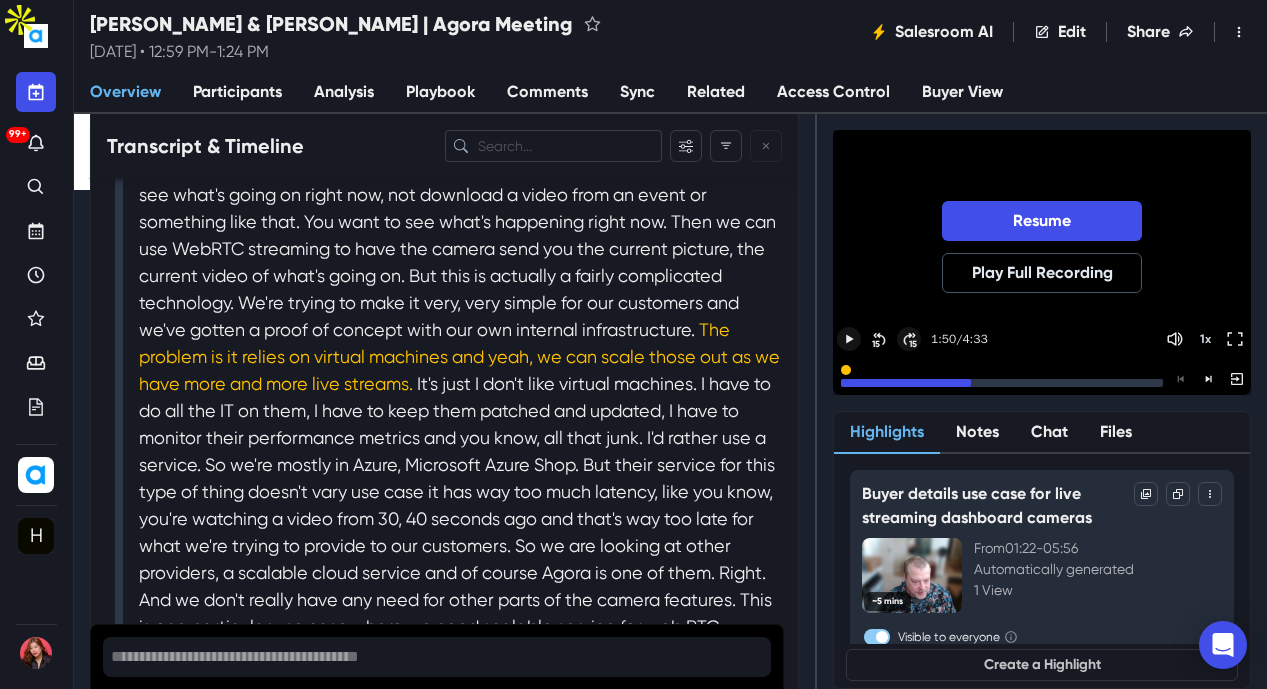 click 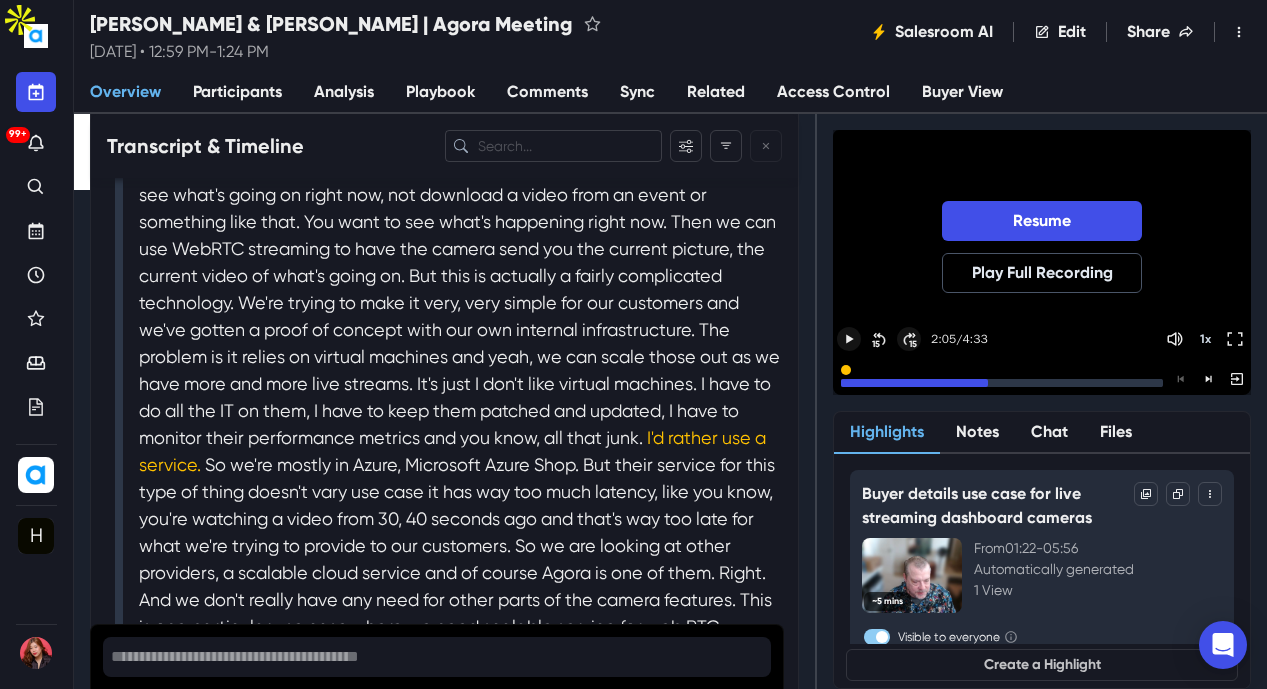 scroll, scrollTop: 4170, scrollLeft: 0, axis: vertical 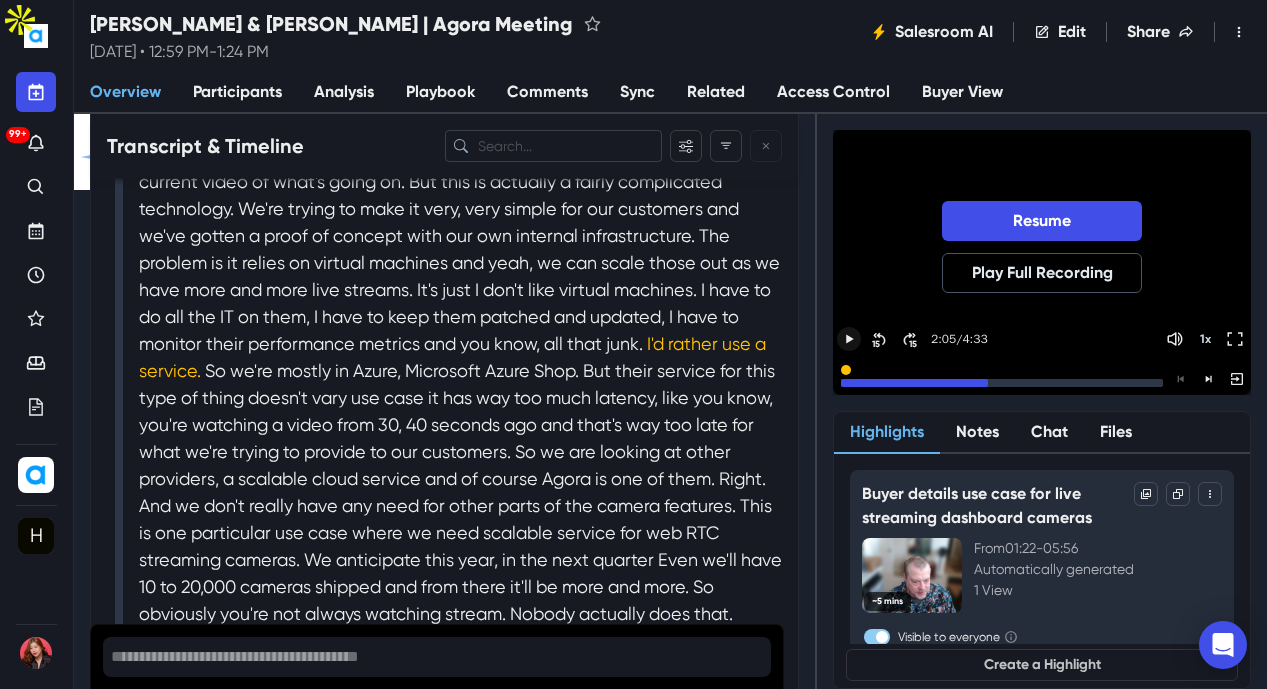 click on "Resume Play Full Recording" at bounding box center (1042, 247) 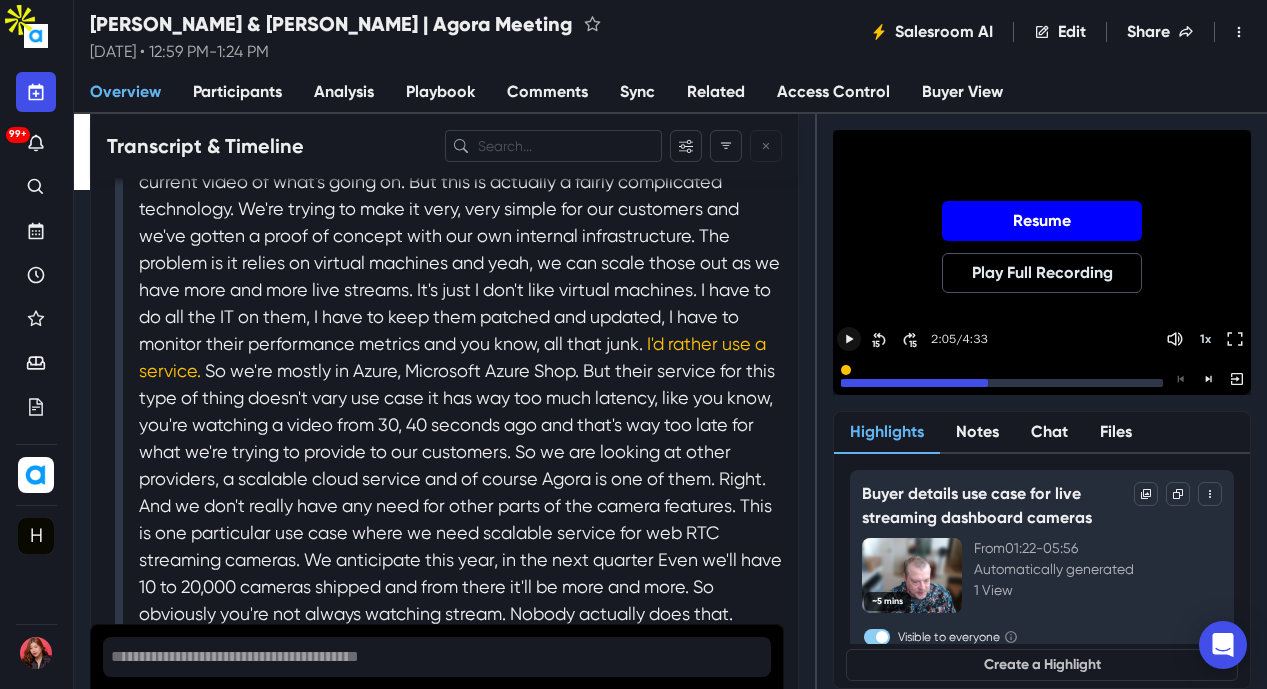 click on "Resume" at bounding box center [1042, 221] 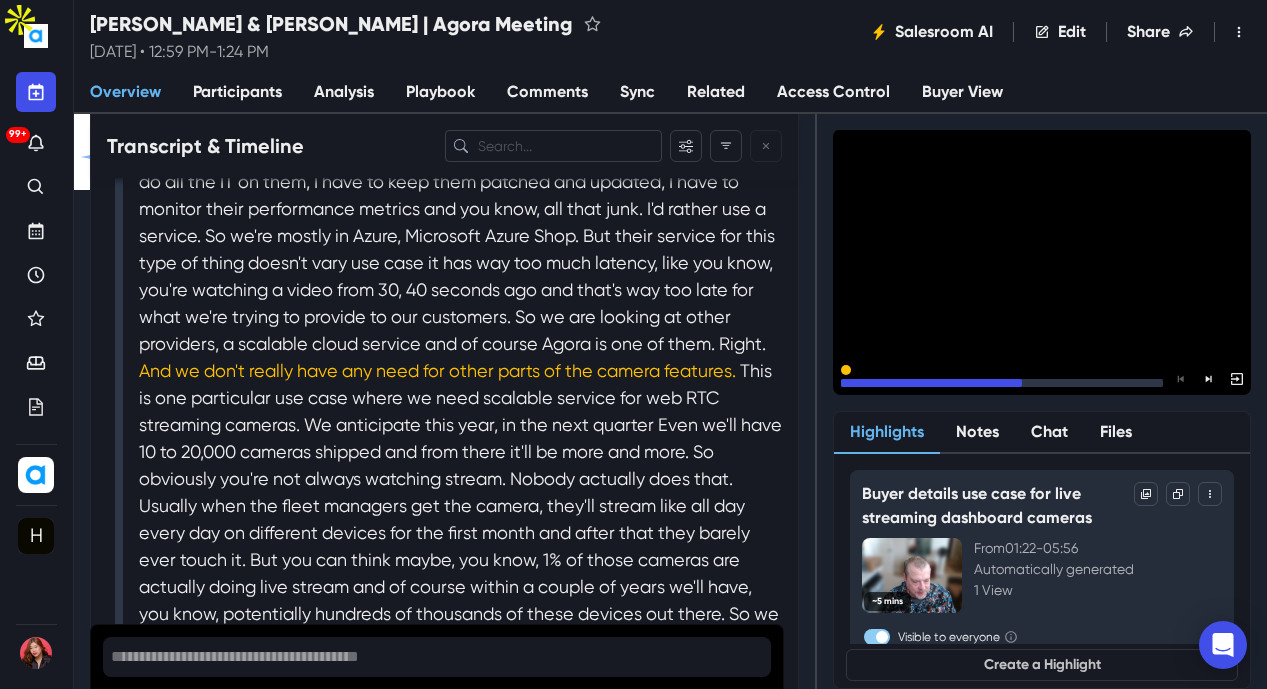 scroll, scrollTop: 4319, scrollLeft: 0, axis: vertical 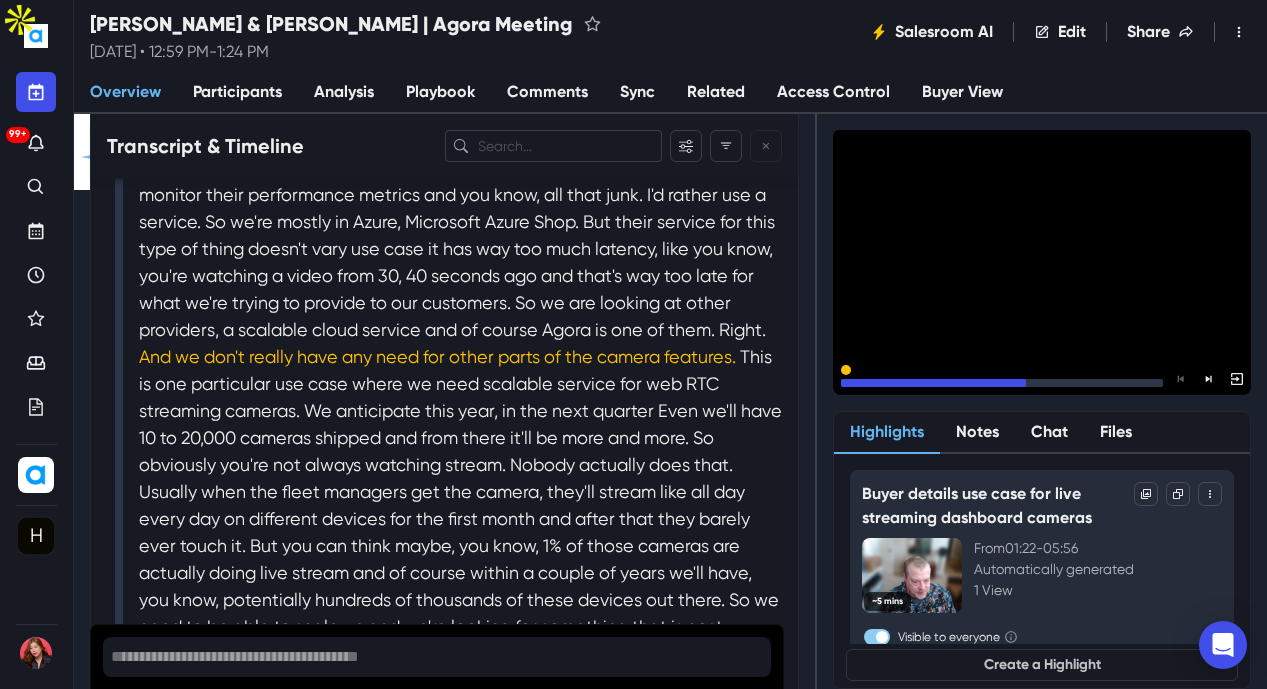 click 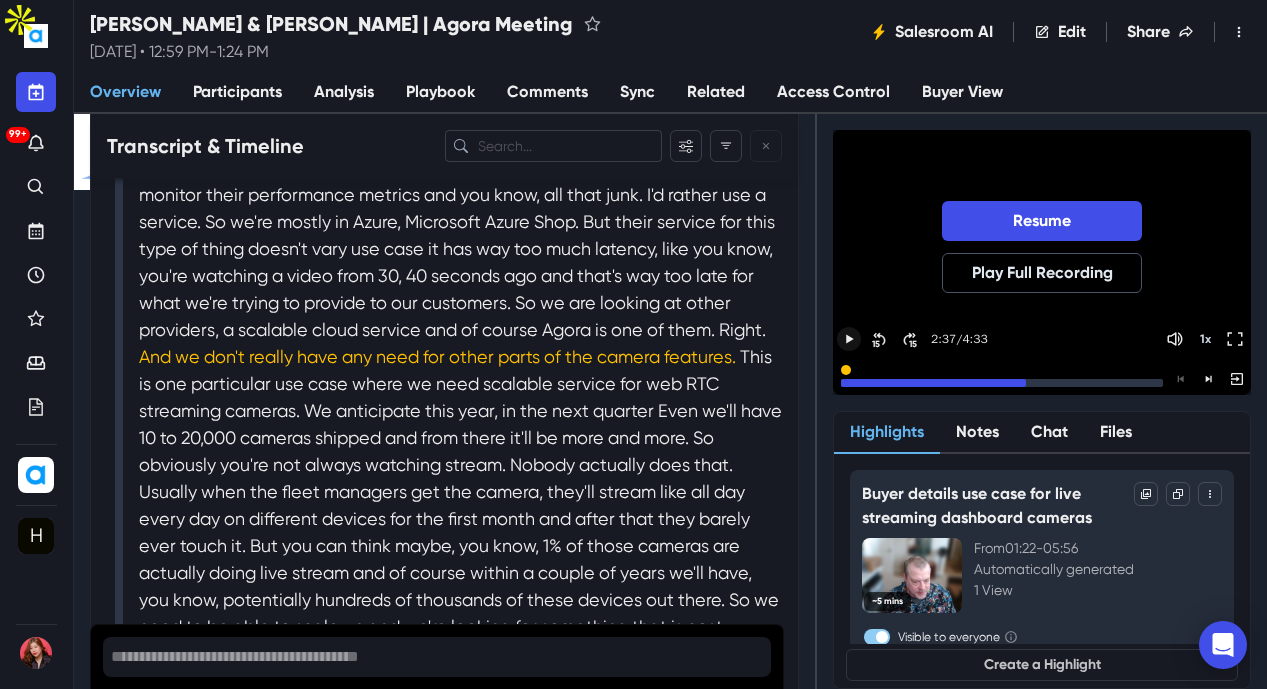 click on "99+ Organization  Details H HQ  Details Members AI Assistant Keywords New Views Weekly Reports Meetings Tags Plans Live Coaching Settings Profile Integrations Meetings Notifications Status Help Logout" at bounding box center [36, 344] 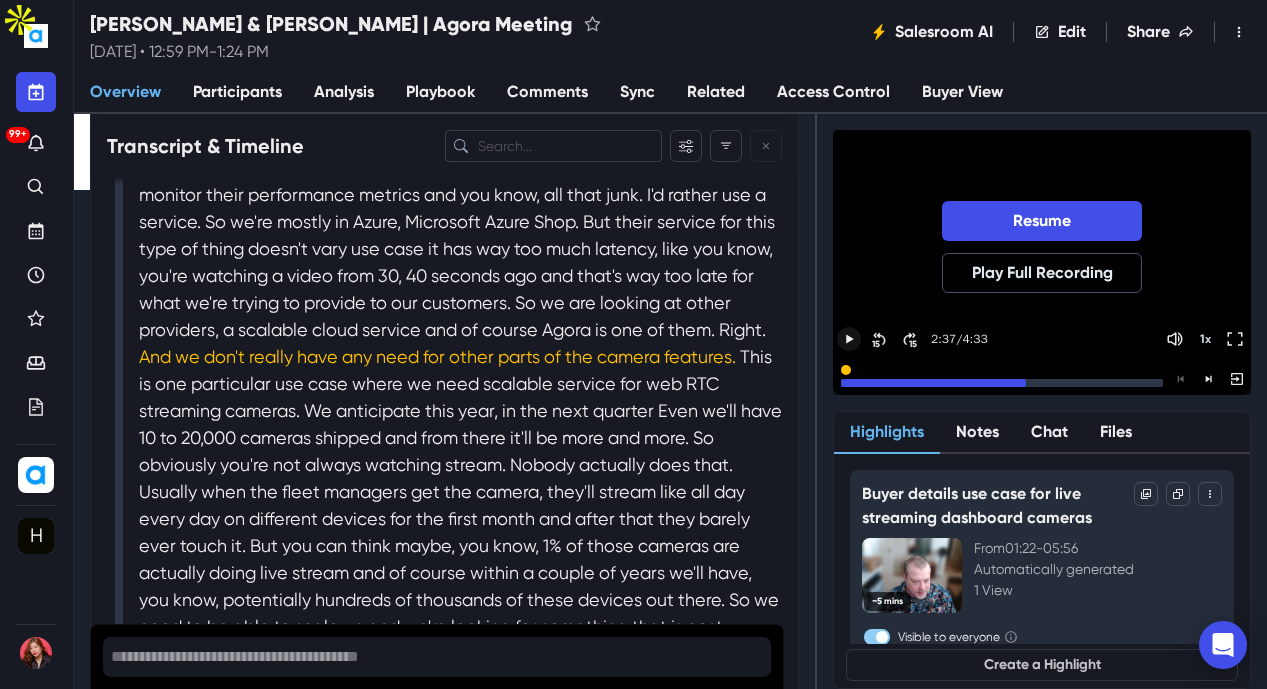 click 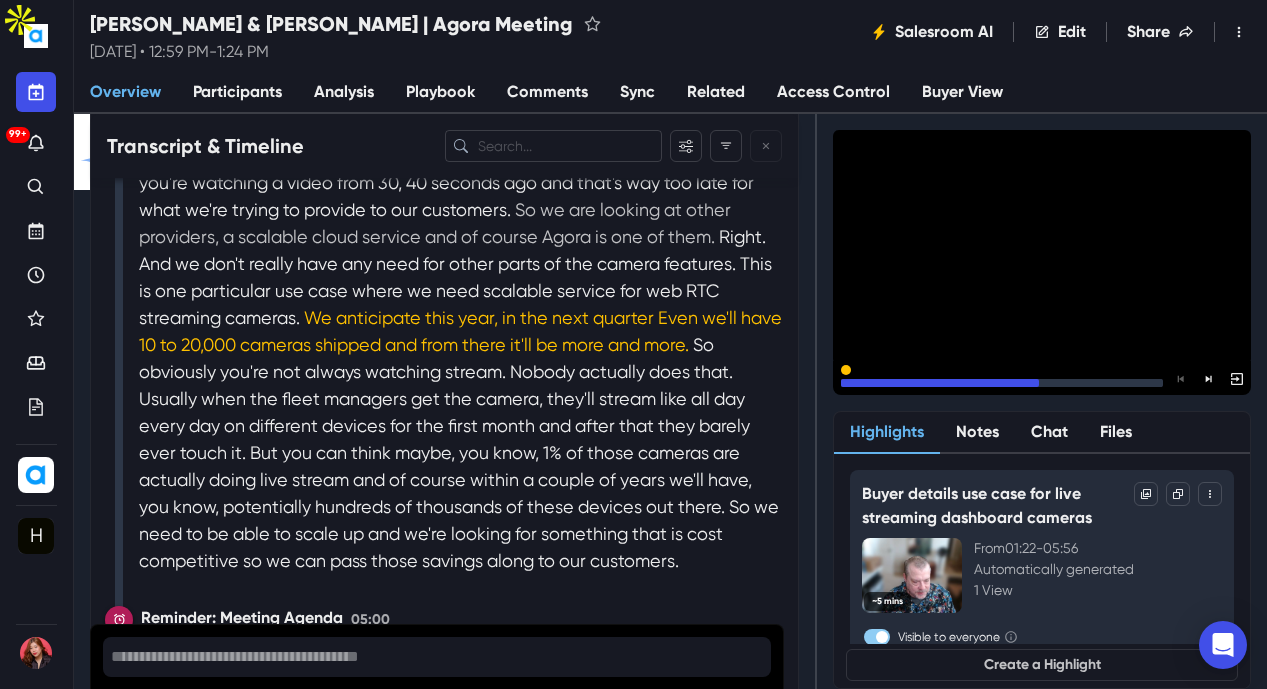 scroll, scrollTop: 4386, scrollLeft: 0, axis: vertical 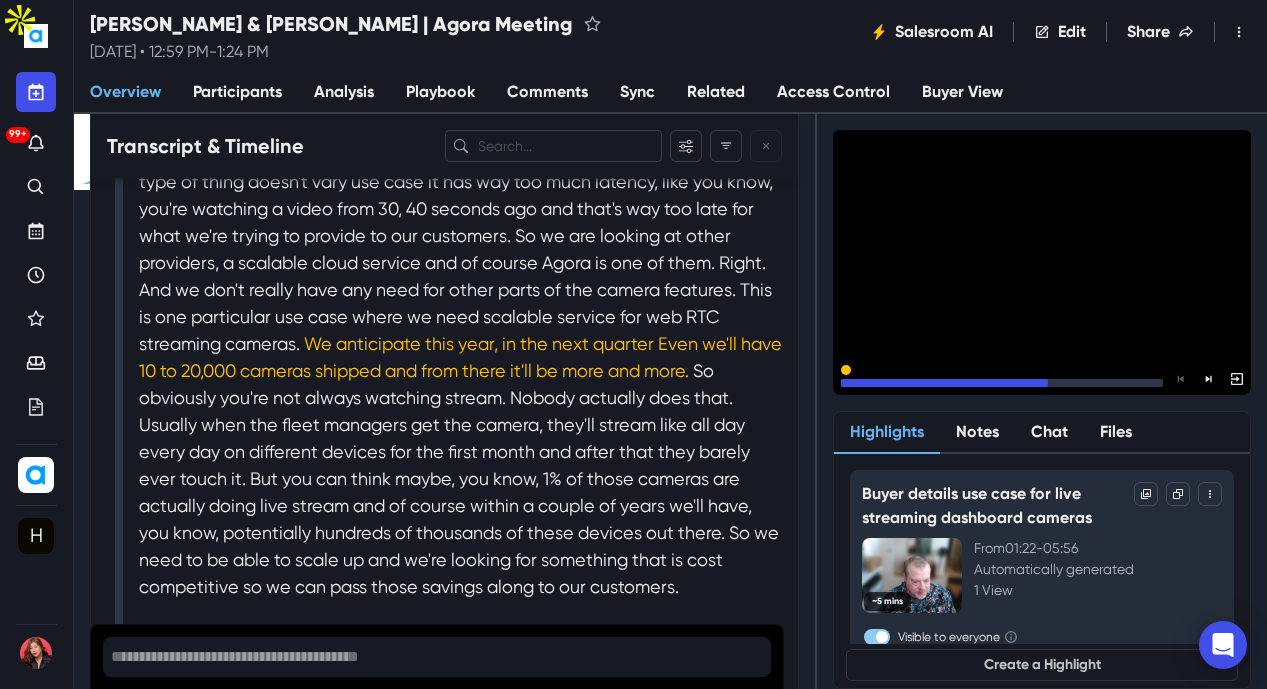 click on "99+ Organization  Details H HQ  Details Members AI Assistant Keywords New Views Weekly Reports Meetings Tags Plans Live Coaching" at bounding box center (36, 355) 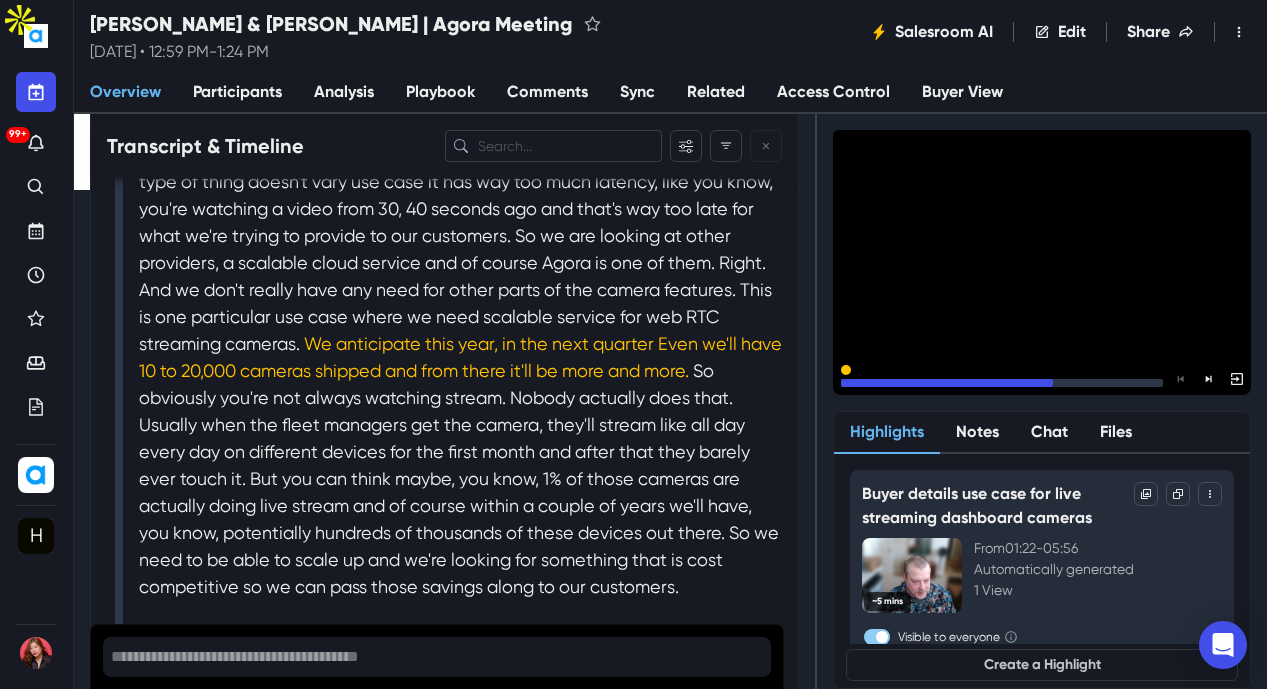 scroll, scrollTop: 4427, scrollLeft: 0, axis: vertical 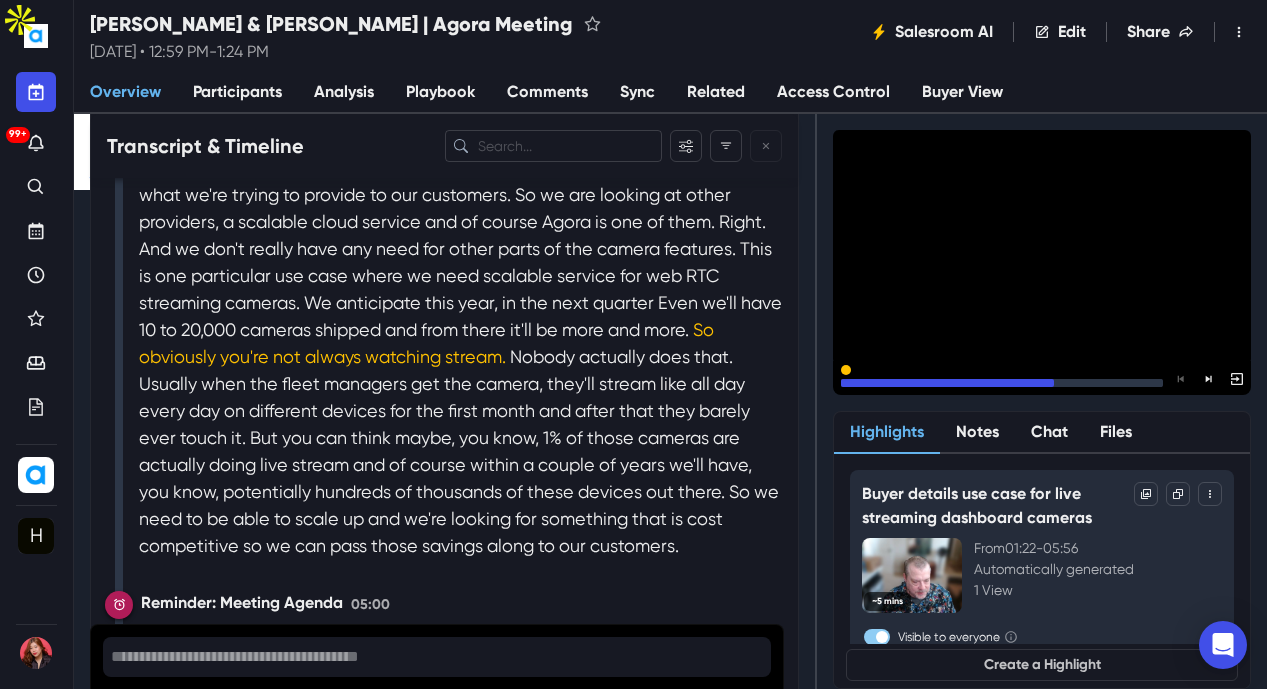 click on "99+ Organization  Details H HQ  Details Members AI Assistant Keywords New Views Weekly Reports Meetings Tags Plans Live Coaching" at bounding box center [36, 355] 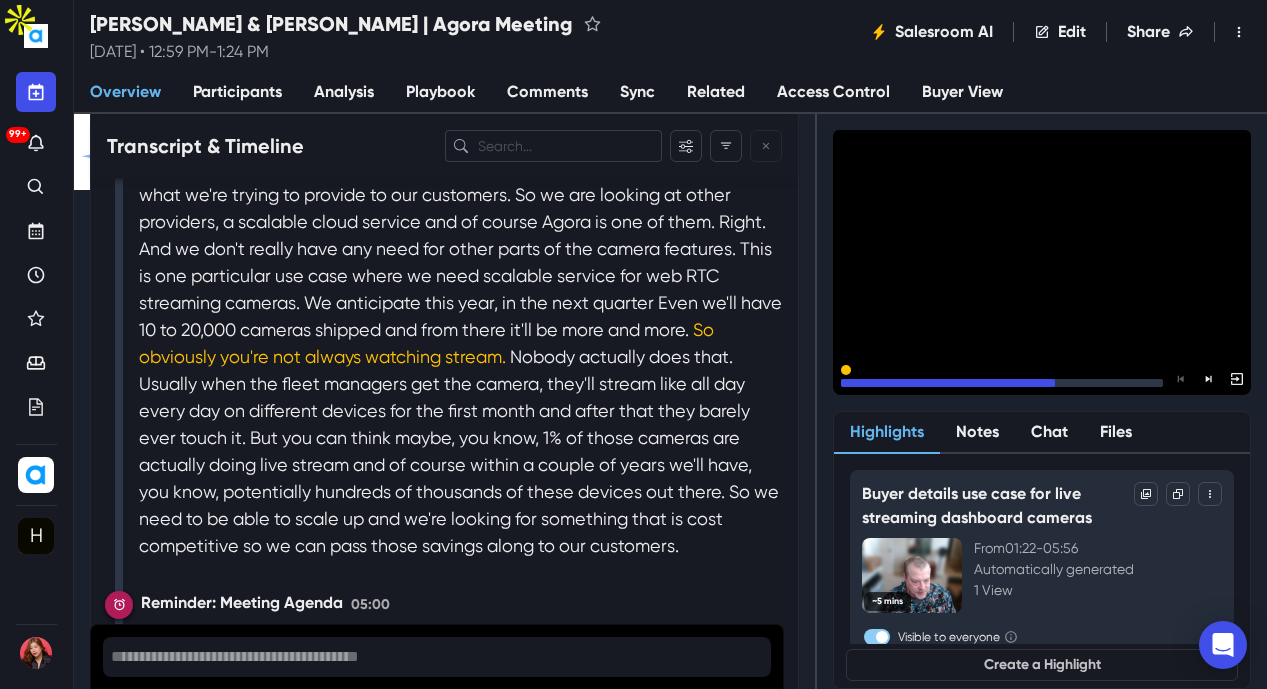 click 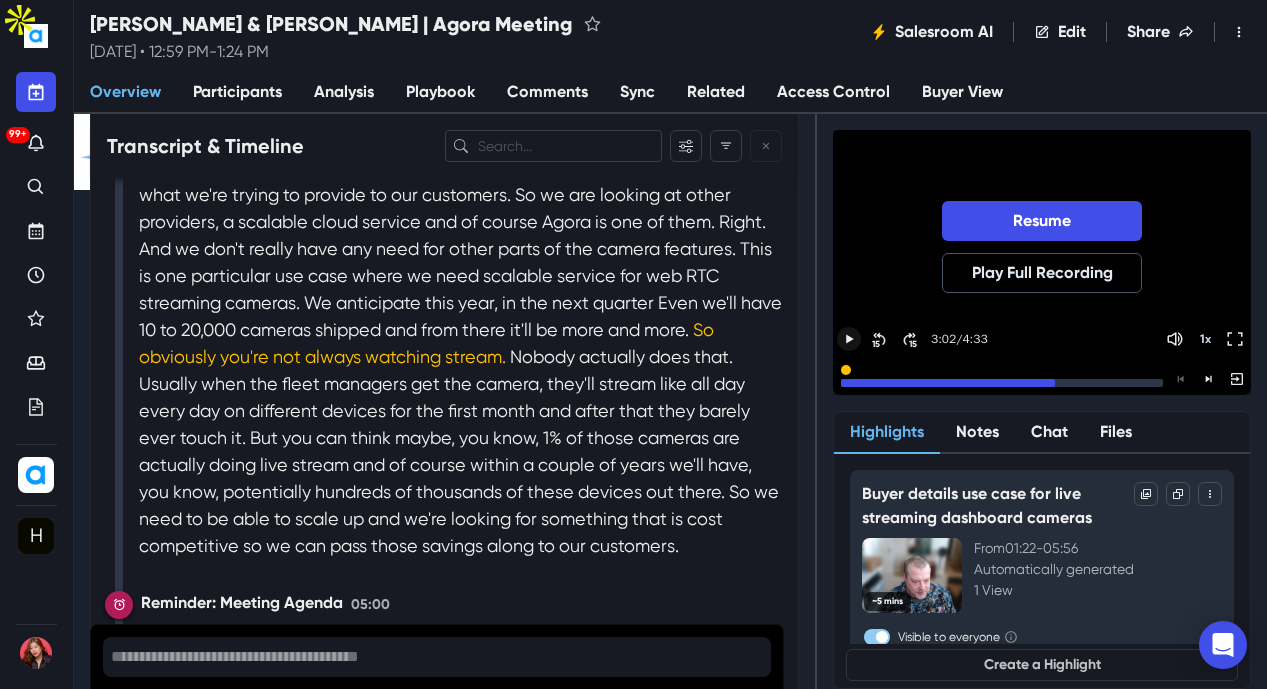 type 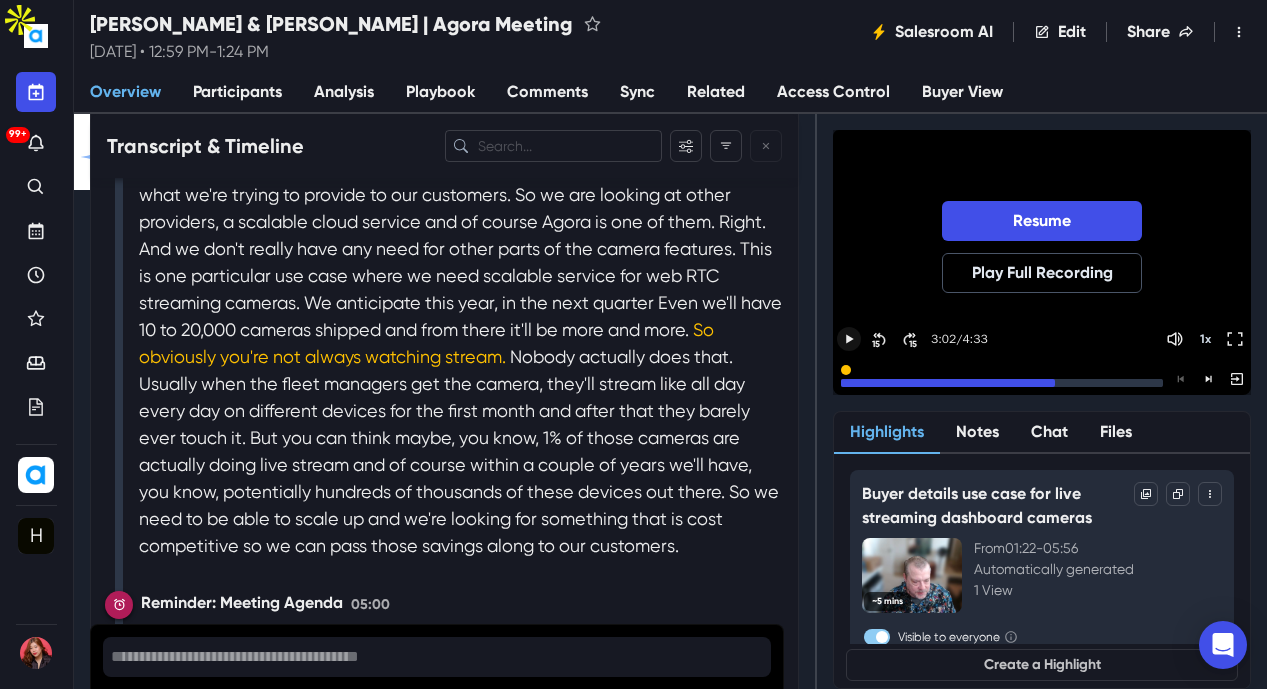 click on "99+ Organization  Details H HQ  Details Members AI Assistant Keywords New Views Weekly Reports Meetings Tags Plans Live Coaching Settings Profile Integrations Meetings Notifications Status Help Logout" at bounding box center (36, 344) 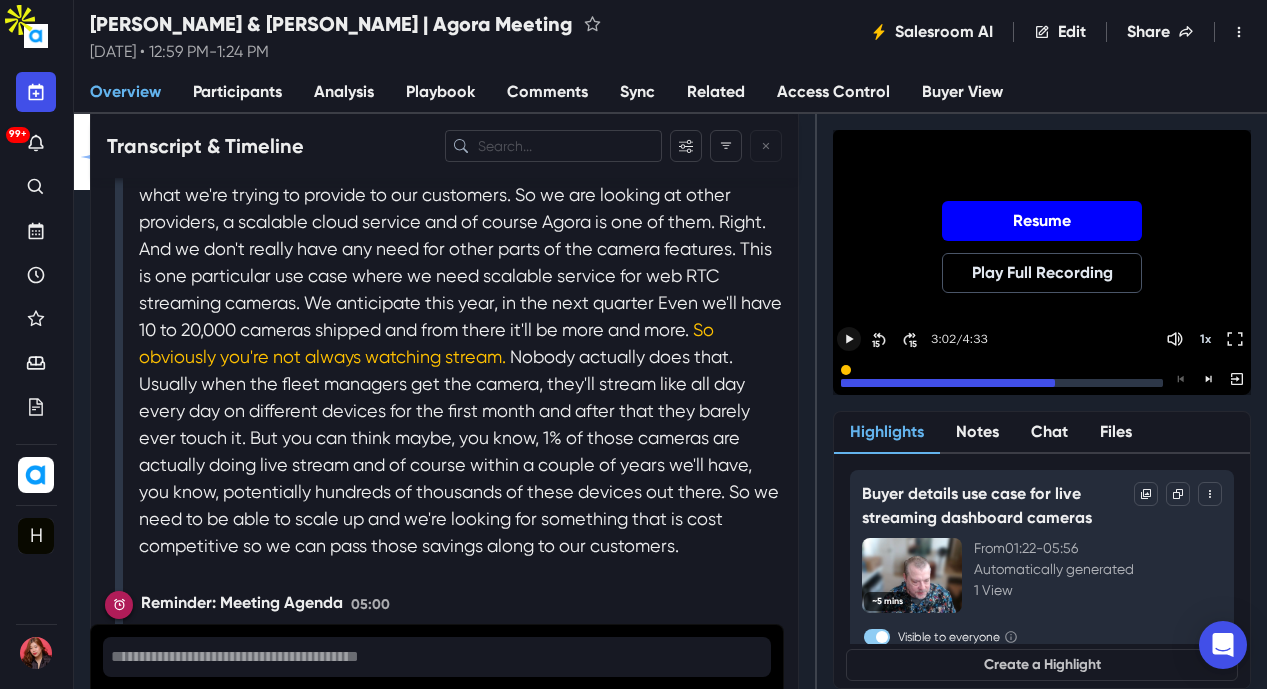 click on "Resume" at bounding box center [1042, 221] 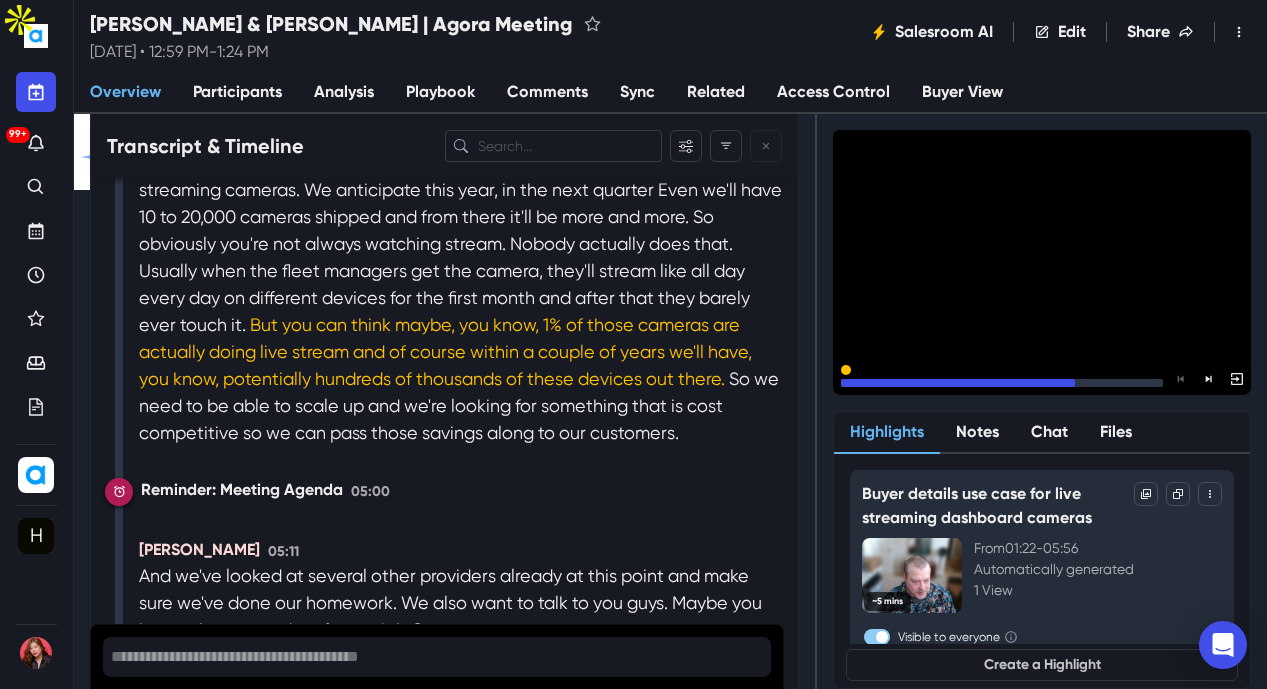 scroll, scrollTop: 4548, scrollLeft: 0, axis: vertical 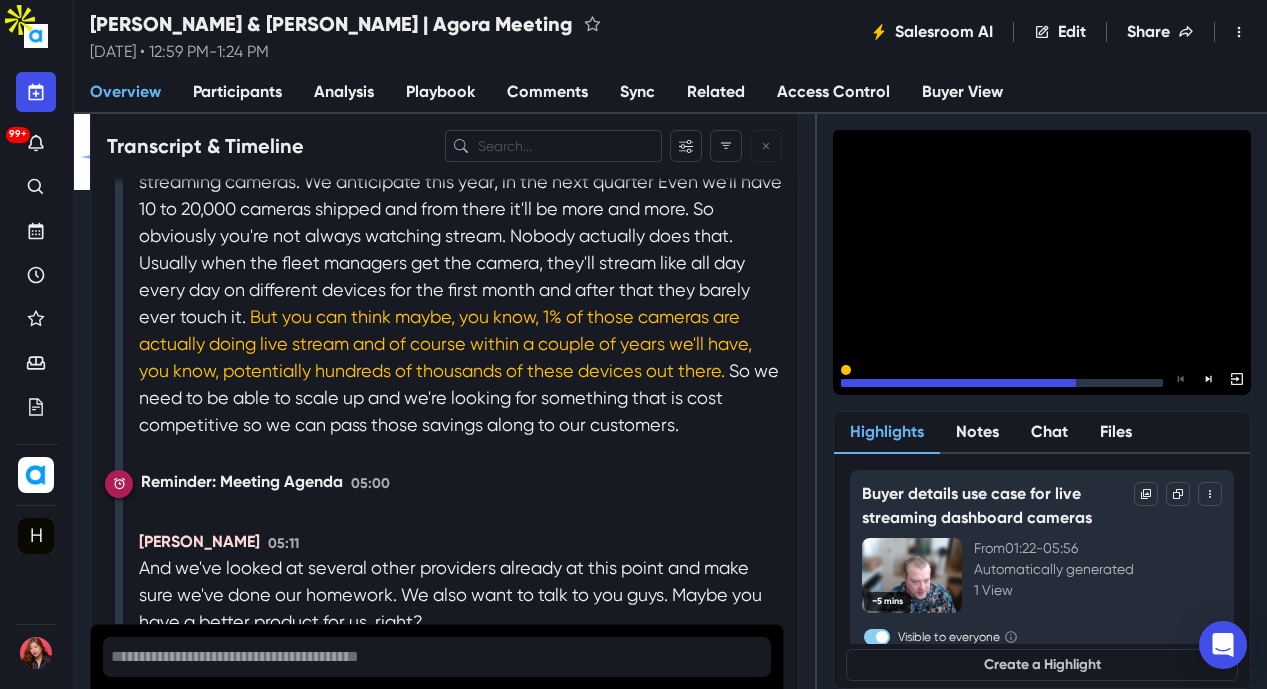 click 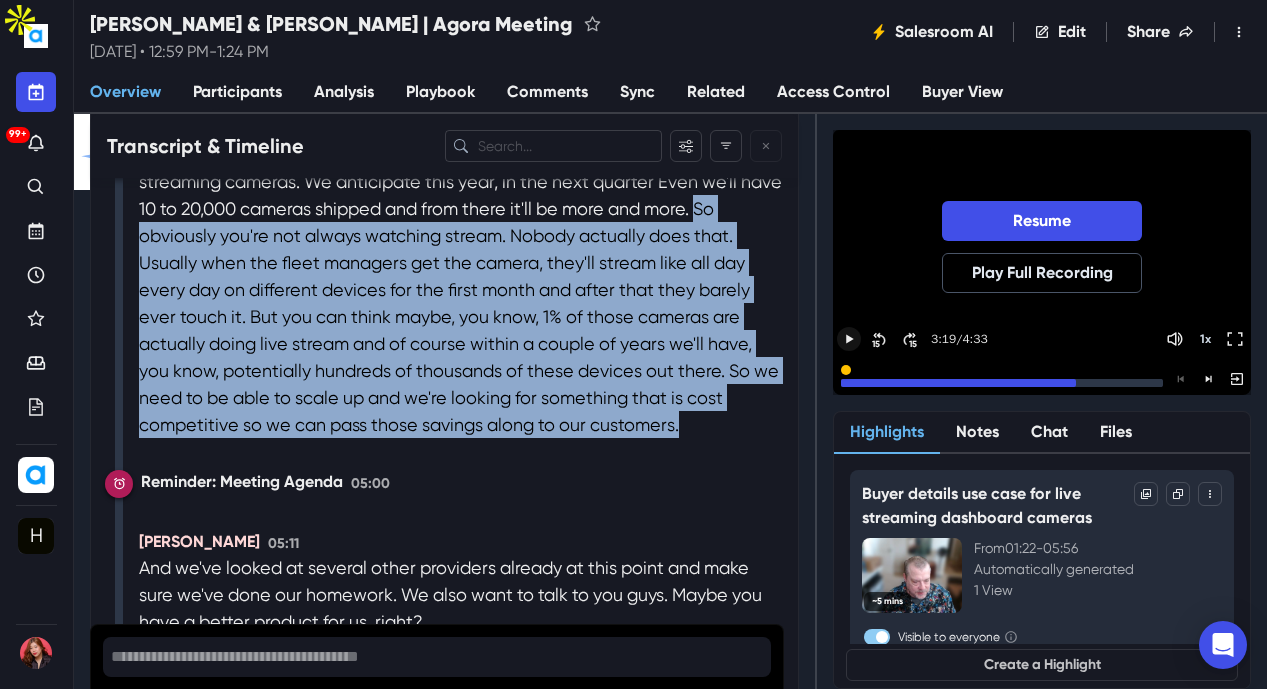 drag, startPoint x: 599, startPoint y: 271, endPoint x: 689, endPoint y: 518, distance: 262.8859 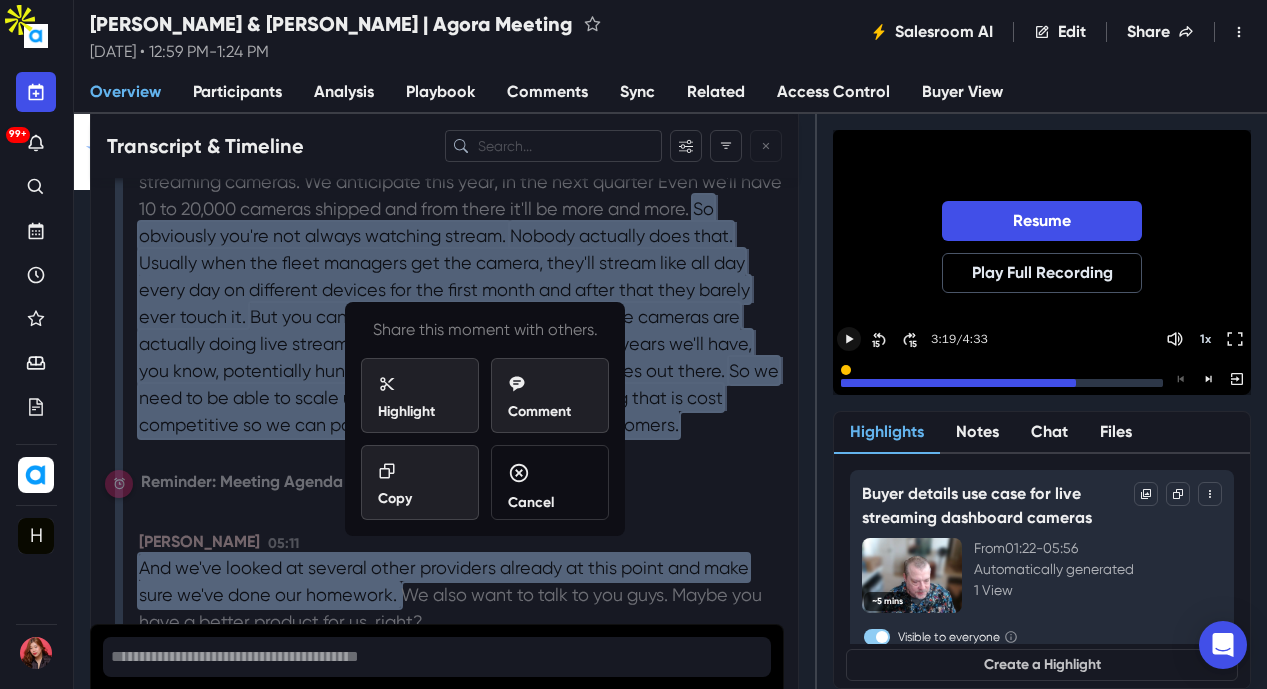 copy on "So obviously you're not always watching stream.   Nobody actually does that.   Usually when the fleet managers get the camera, they'll stream like all day every day on different devices for the first month and after that they barely ever touch it.   But you can think maybe, you know, 1% of those cameras are actually doing live stream and of course within a couple of years we'll have, you know, potentially hundreds of thousands of these devices out there.   So we need to be able to scale up and we're looking for something that is cost competitive so we can pass those savings along to our customers.   Reminder: Meeting Agenda 05:00 David Gressett 05:11" 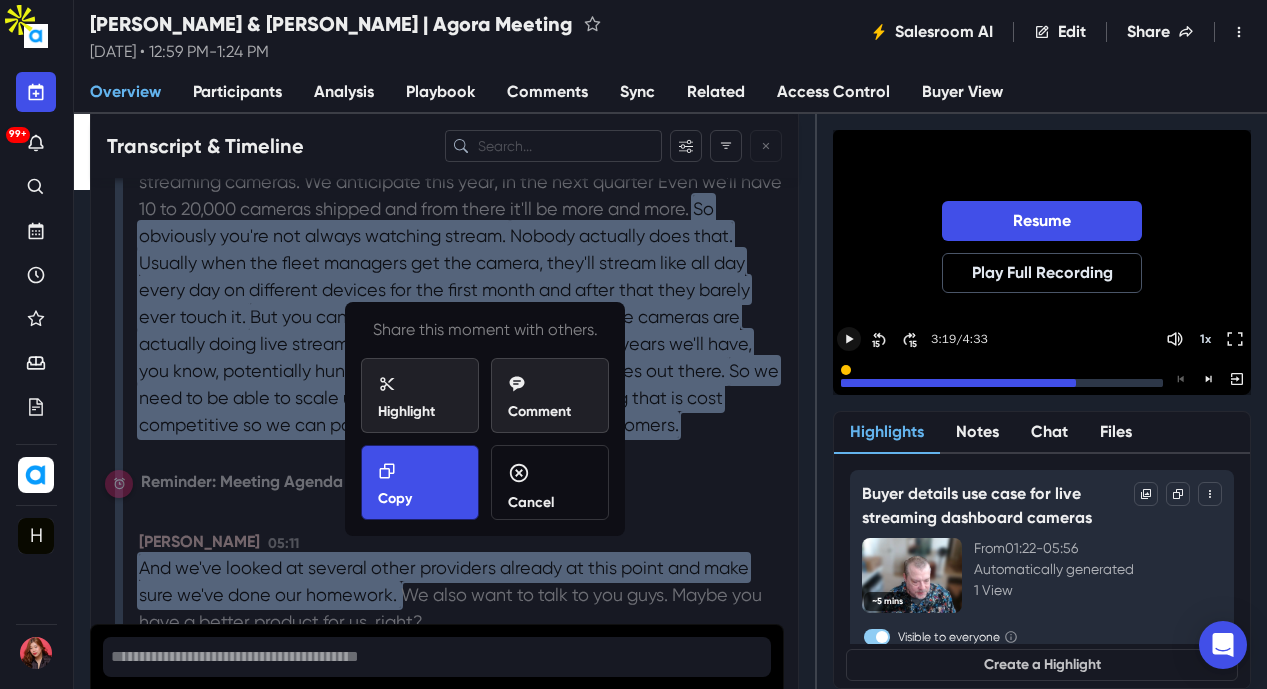 click on "Copy" at bounding box center (395, 498) 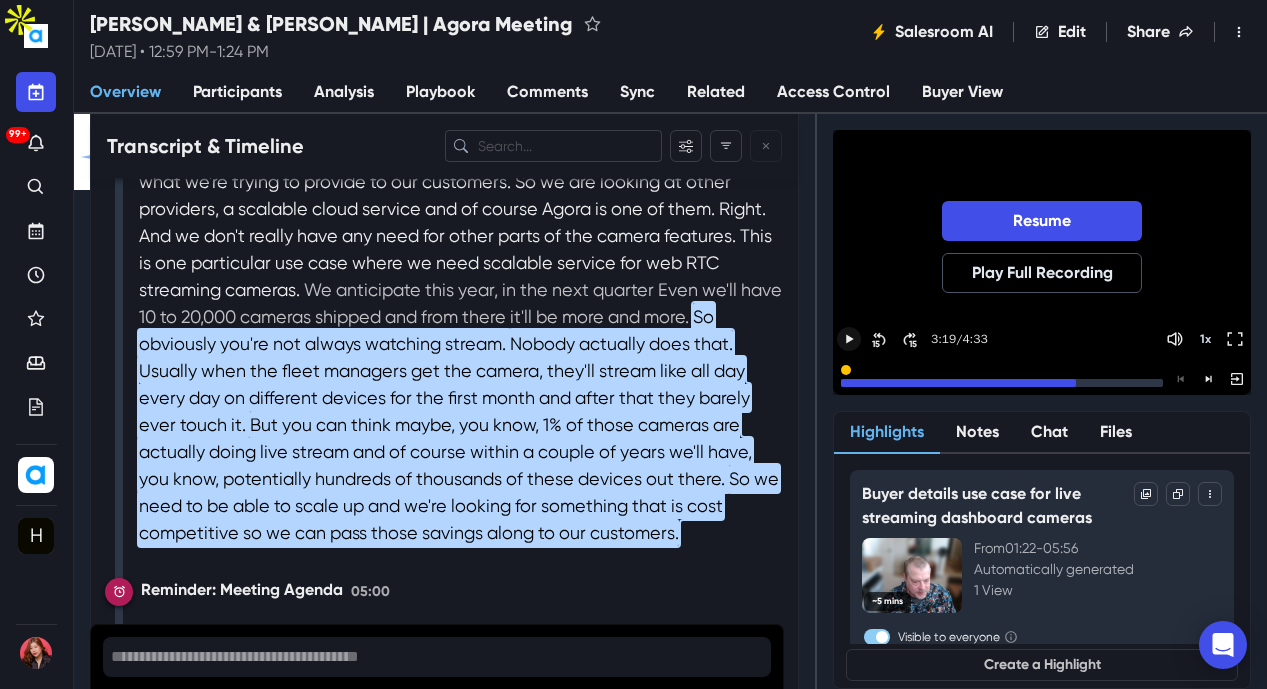 scroll, scrollTop: 4448, scrollLeft: 0, axis: vertical 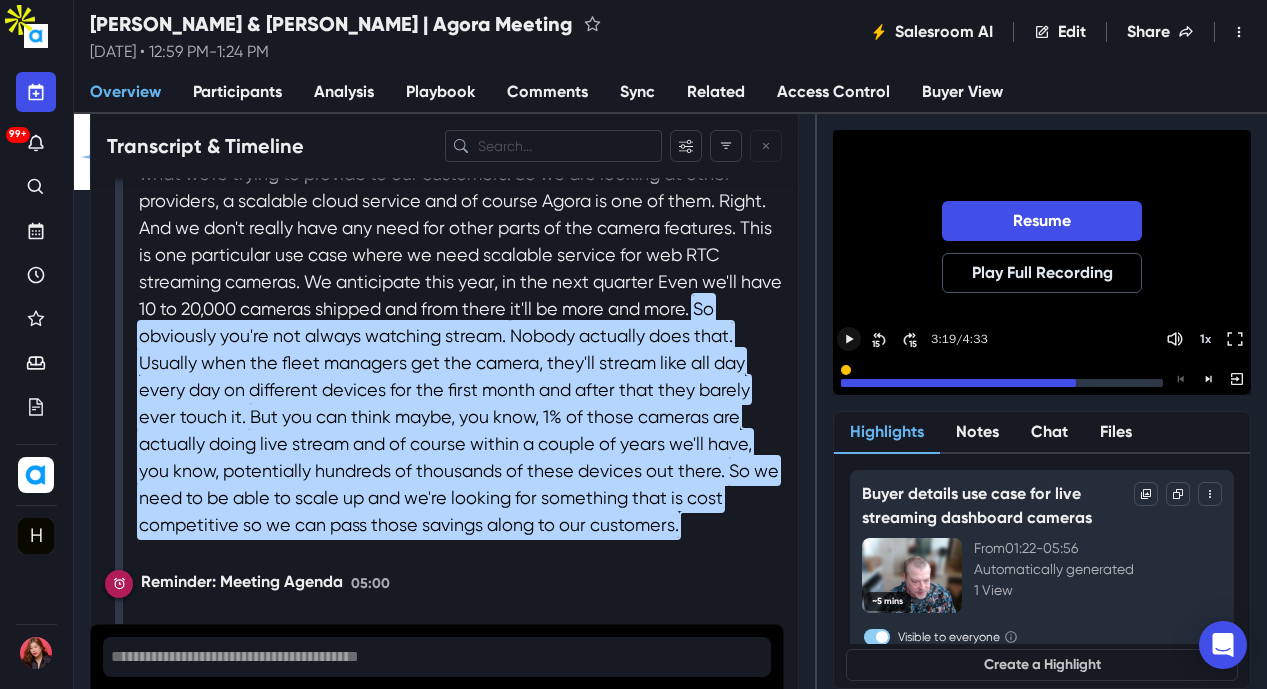 click 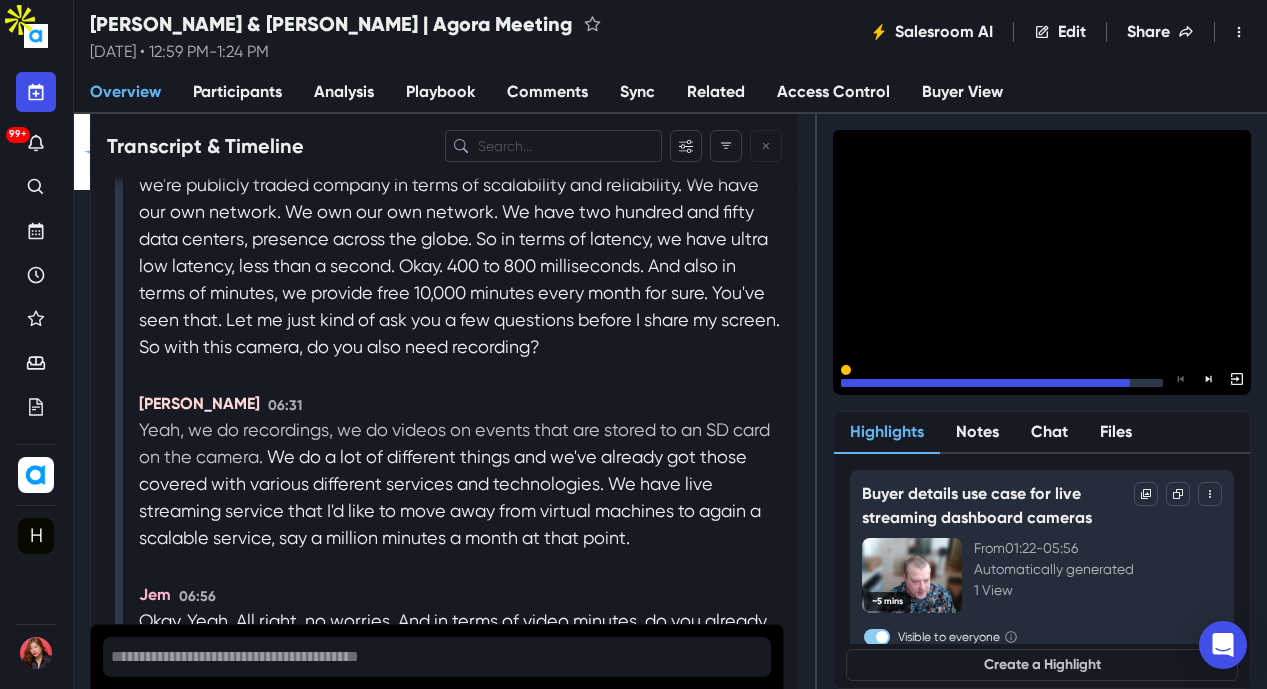 scroll, scrollTop: 5195, scrollLeft: 0, axis: vertical 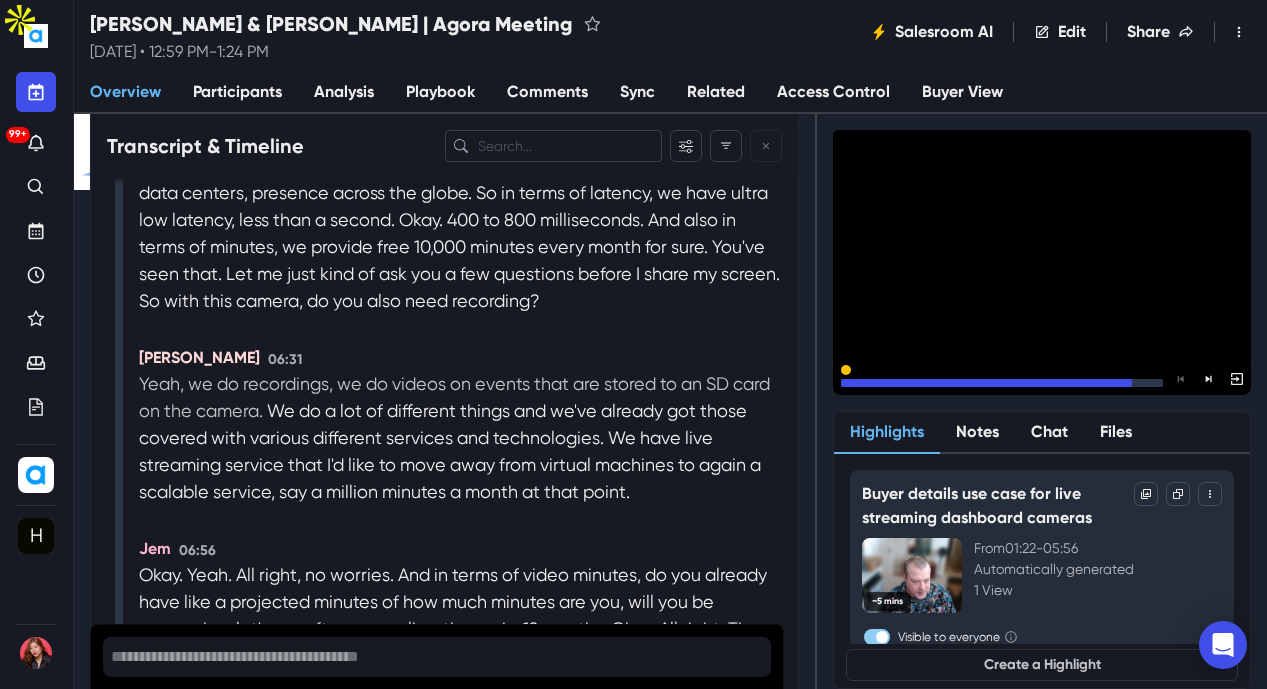 click on "Yeah, we do recordings, we do videos on events that are stored to an SD card on the camera." at bounding box center (454, 397) 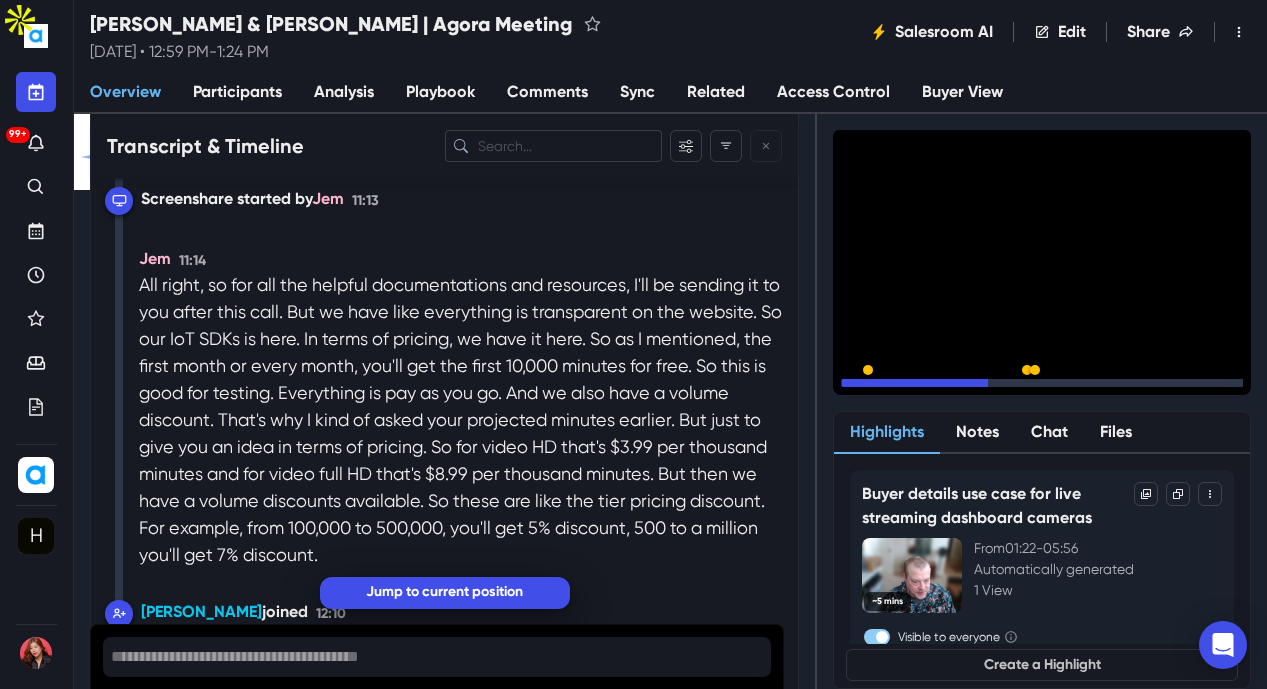 scroll, scrollTop: 8141, scrollLeft: 0, axis: vertical 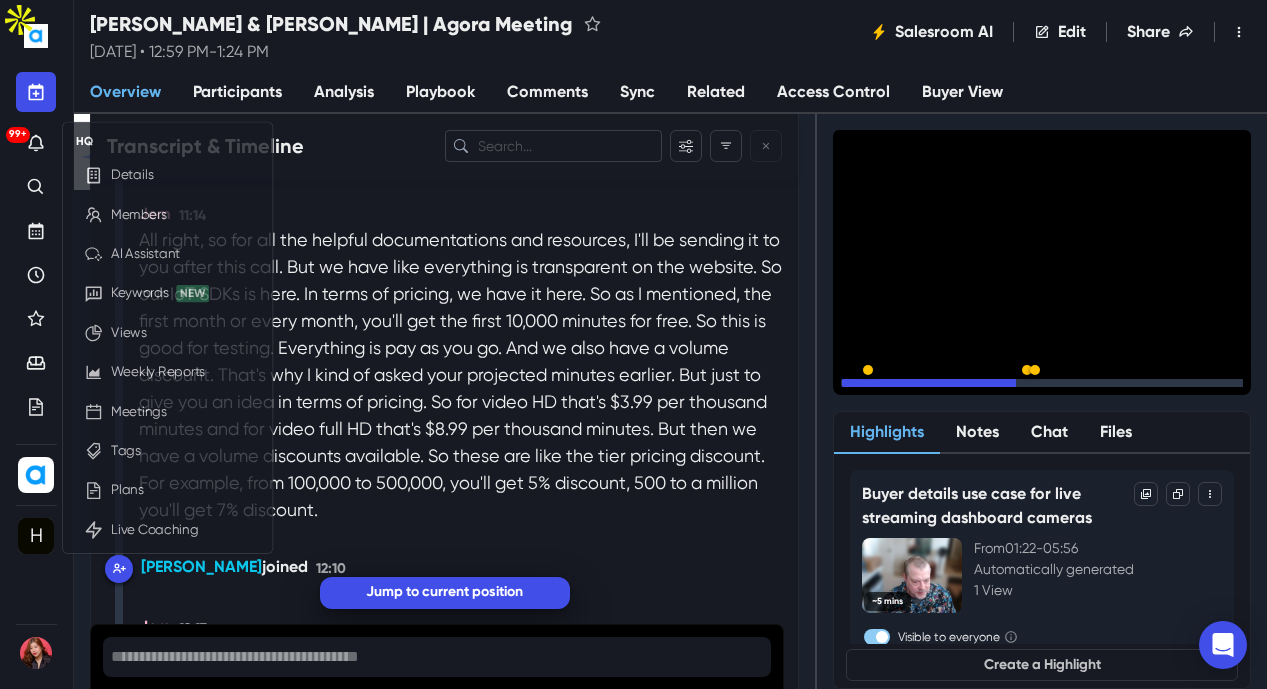 click on "99+ Organization  Details H HQ  Details Members AI Assistant Keywords New Views Weekly Reports Meetings Tags Plans Live Coaching" at bounding box center (36, 355) 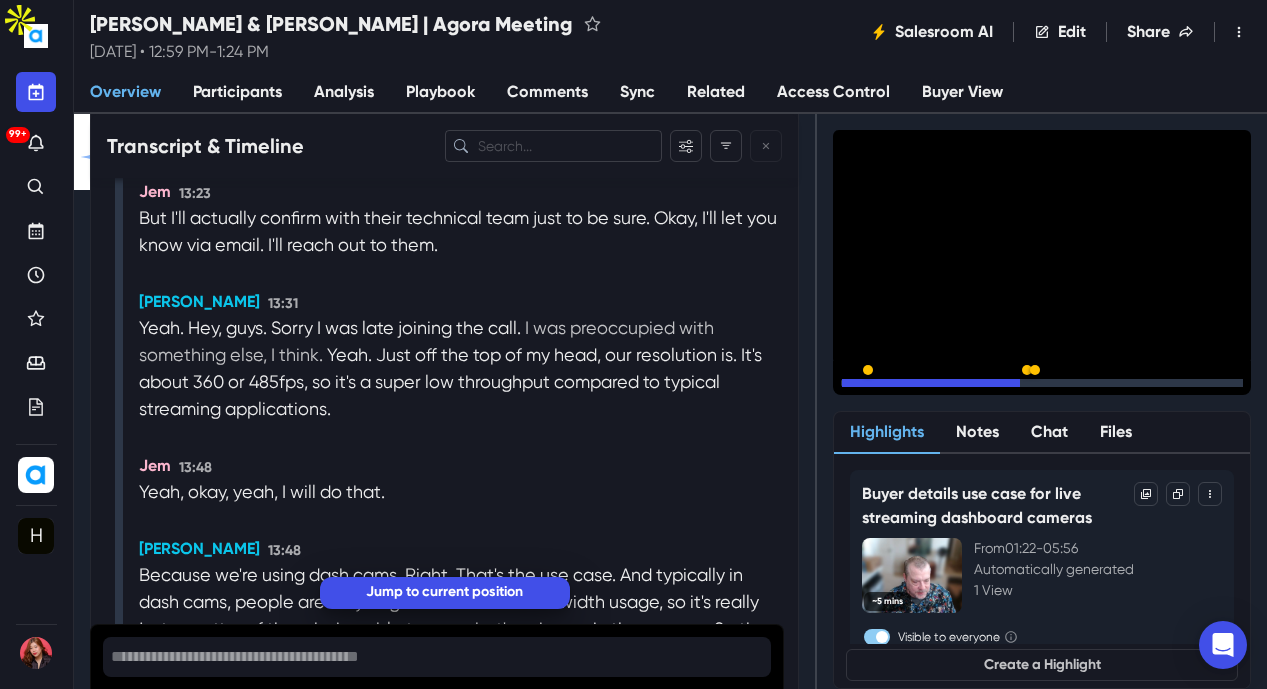 scroll, scrollTop: 9241, scrollLeft: 0, axis: vertical 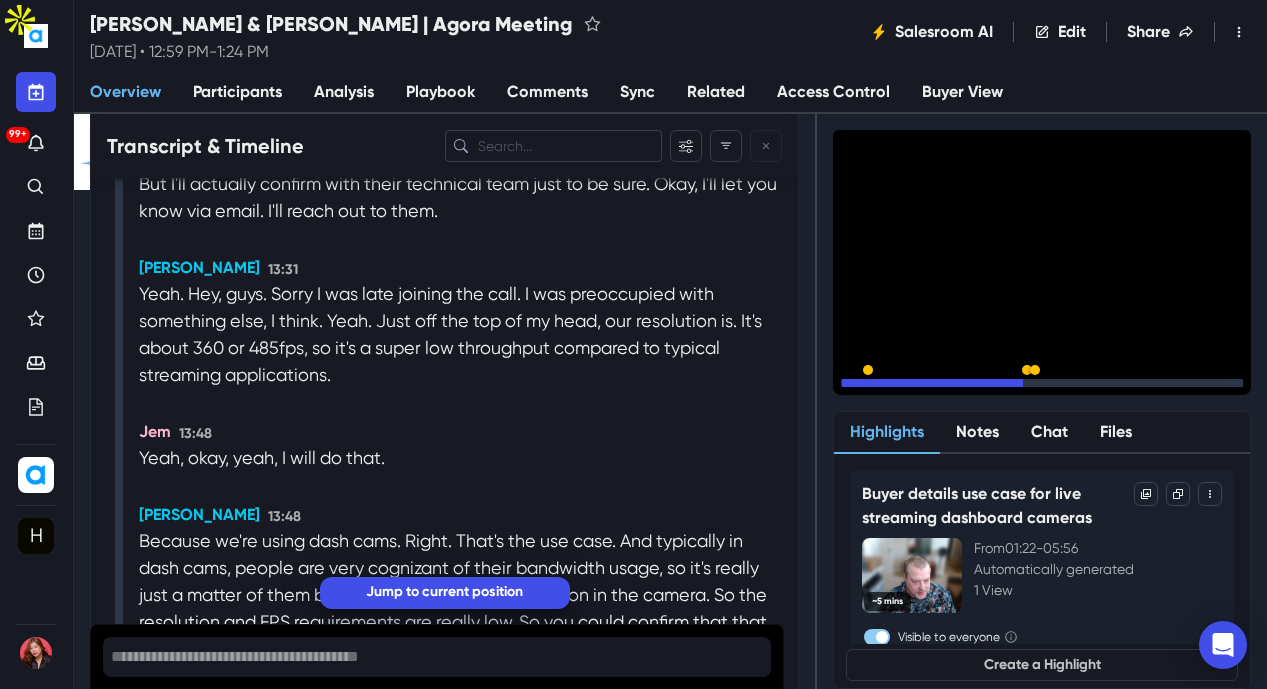 click 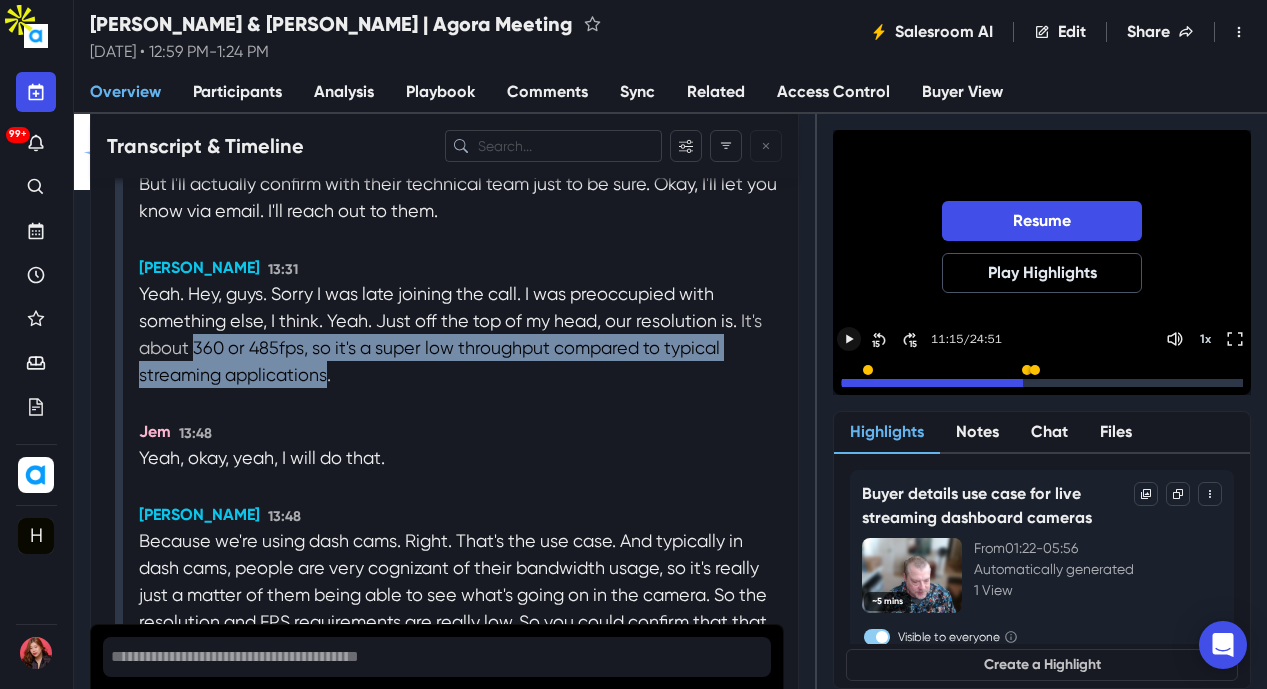 drag, startPoint x: 330, startPoint y: 482, endPoint x: 196, endPoint y: 456, distance: 136.49908 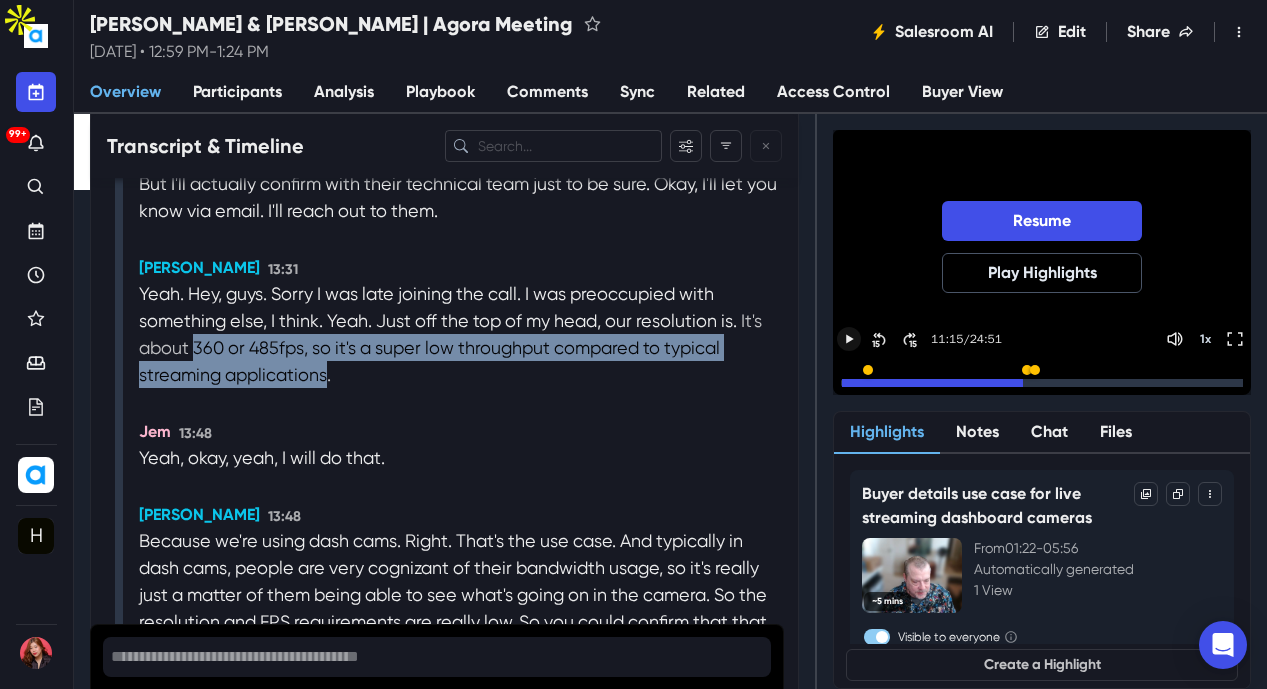copy on "360 or 485fps, so it's a super low throughput compared to typical streaming applications" 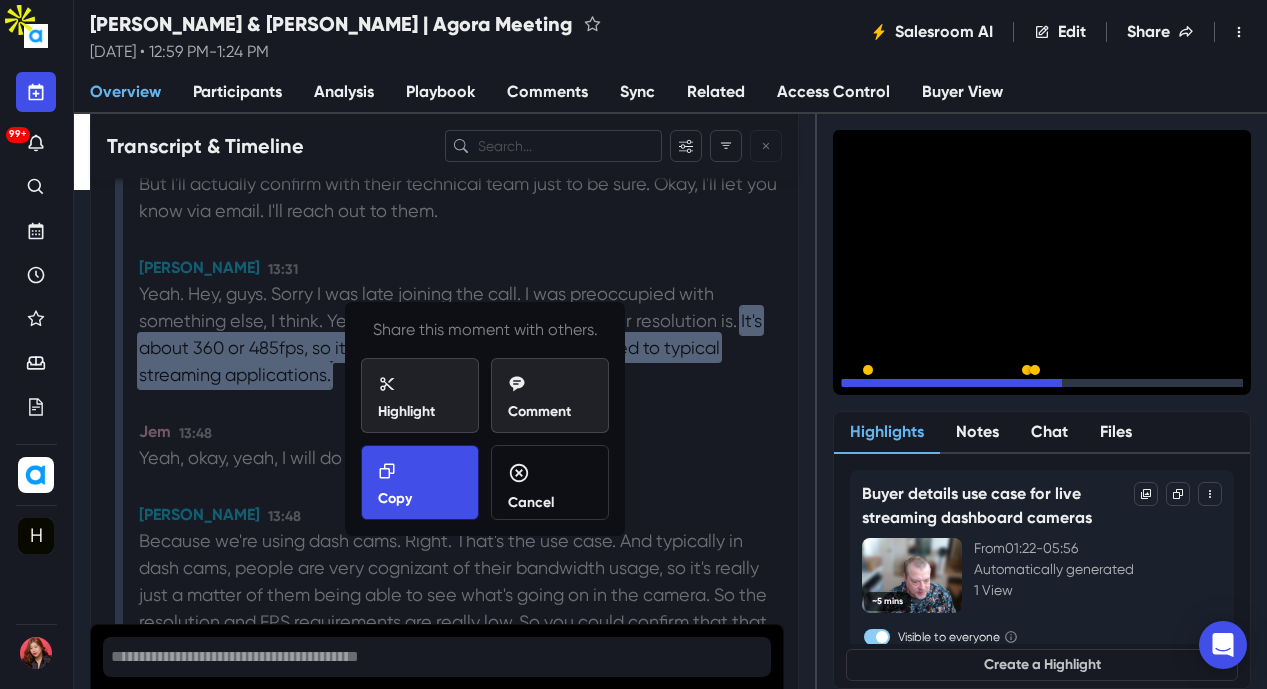 click on "Copy" at bounding box center (420, 485) 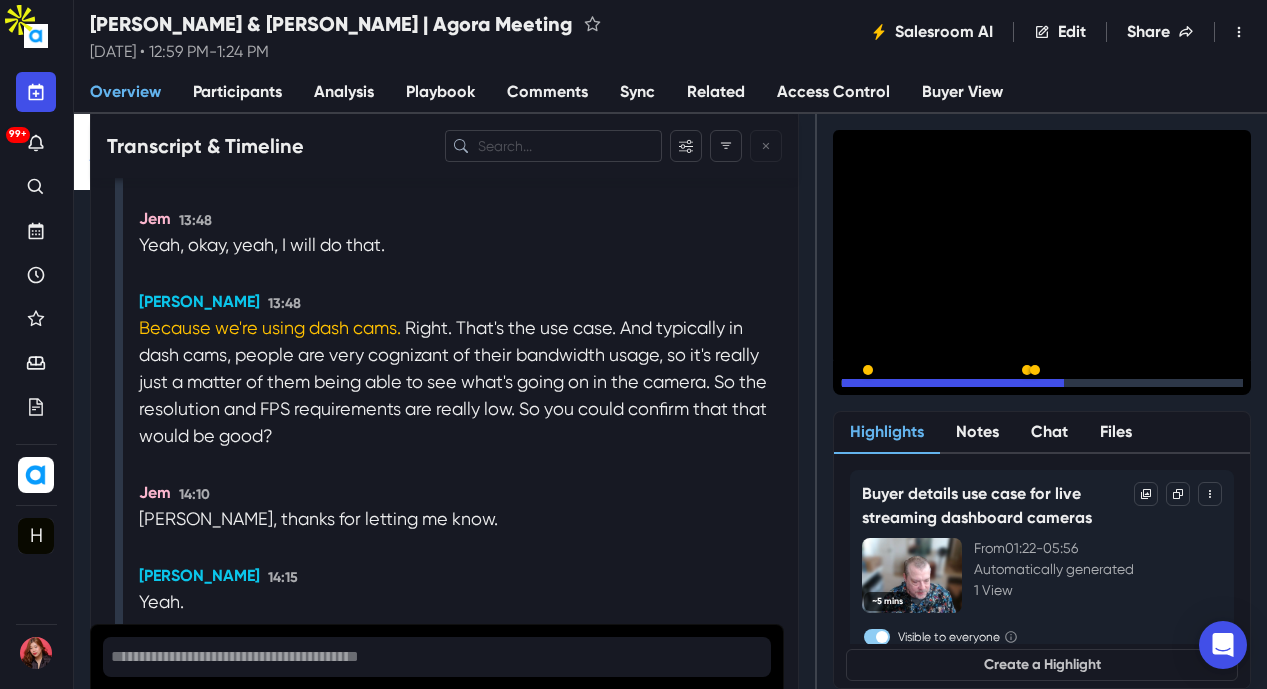 scroll, scrollTop: 9478, scrollLeft: 0, axis: vertical 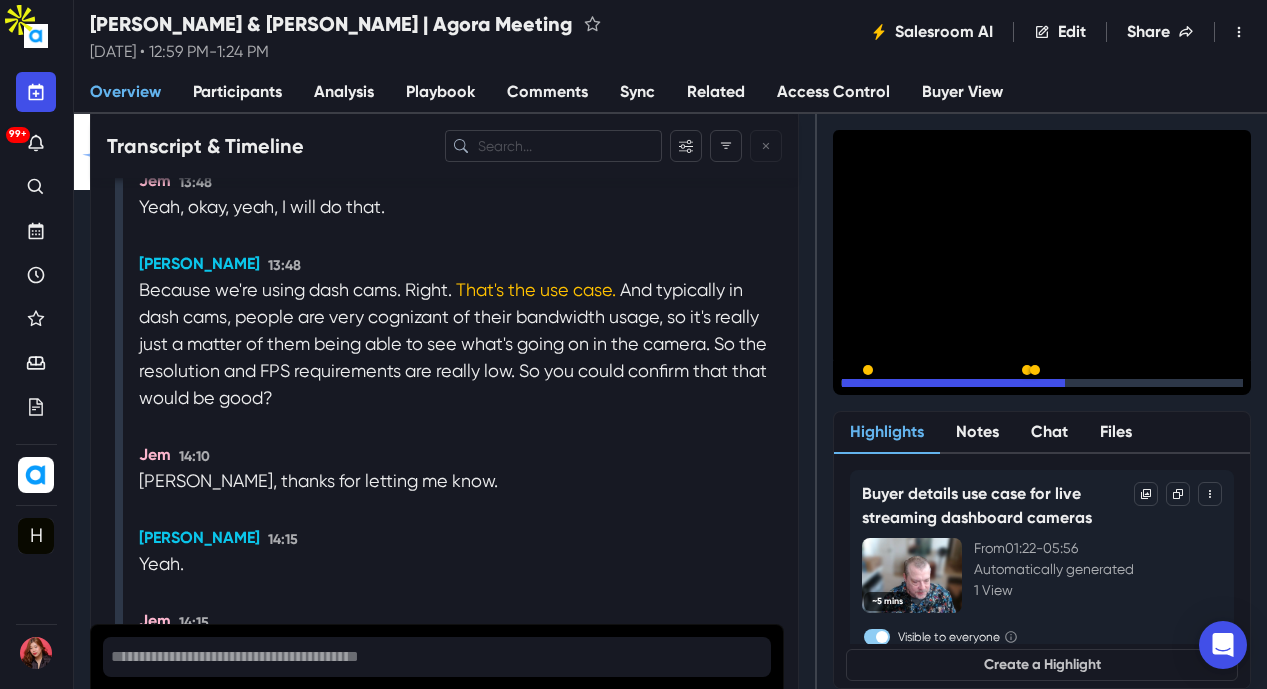 click 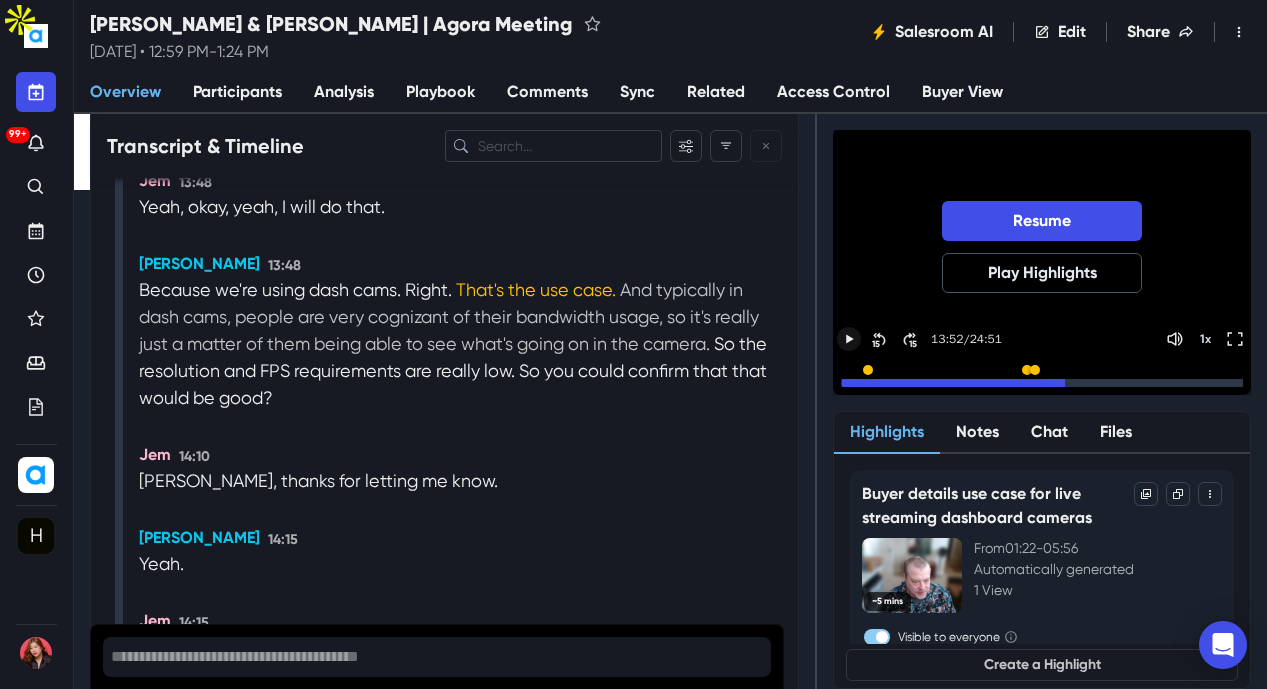 scroll, scrollTop: 9692, scrollLeft: 0, axis: vertical 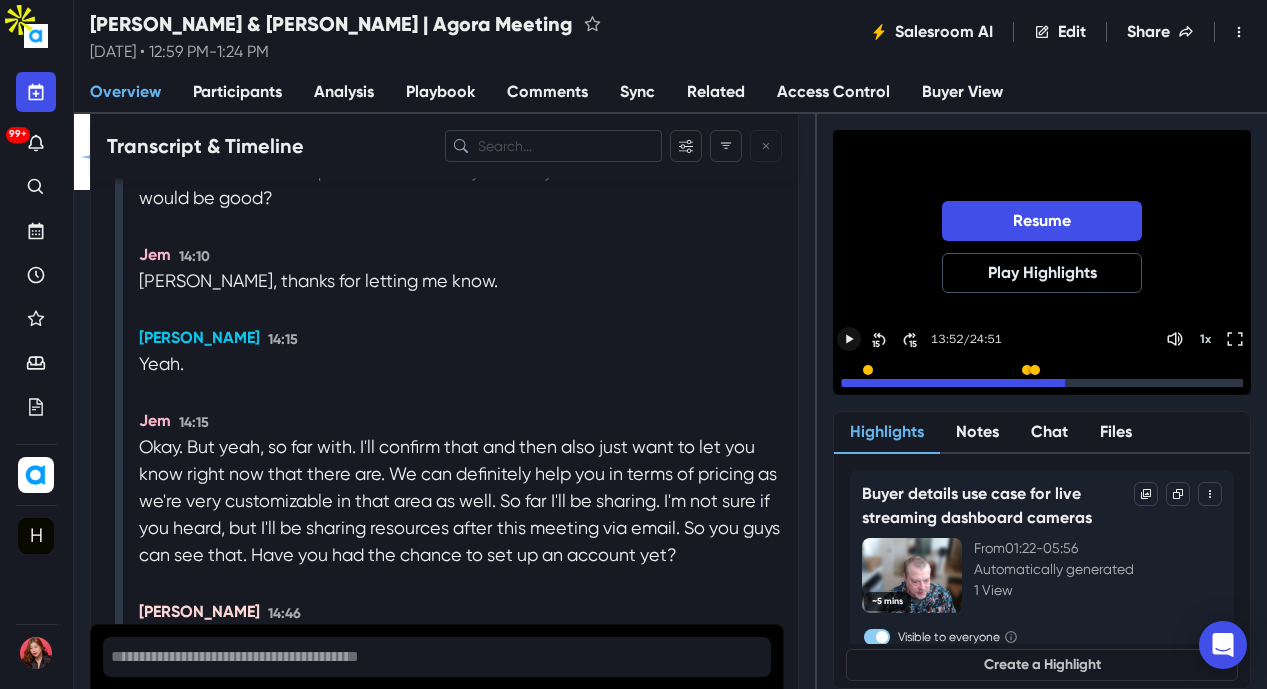click 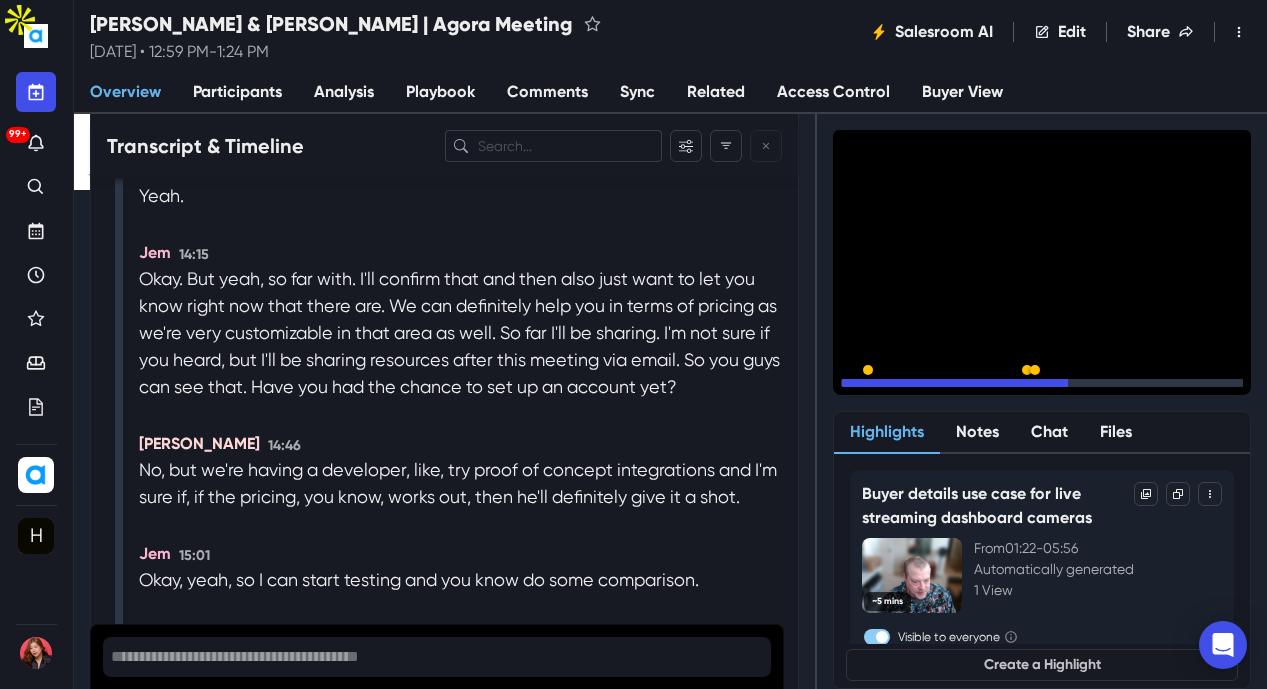 scroll, scrollTop: 10160, scrollLeft: 0, axis: vertical 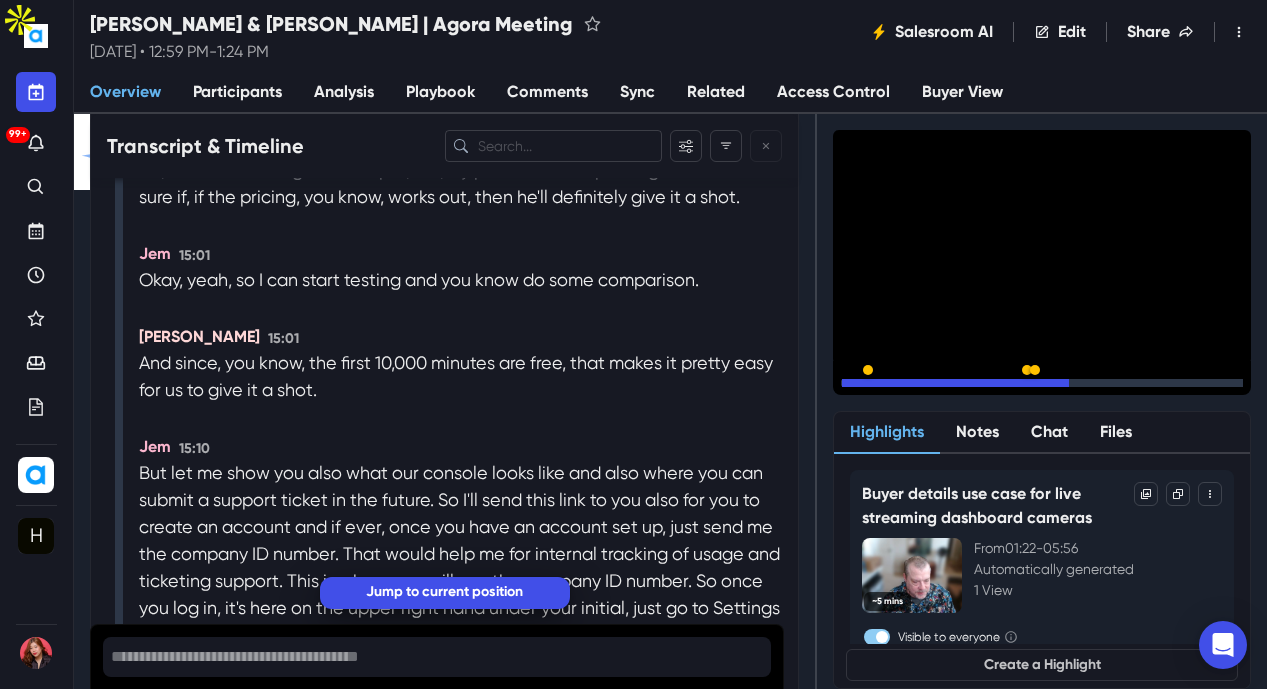 click 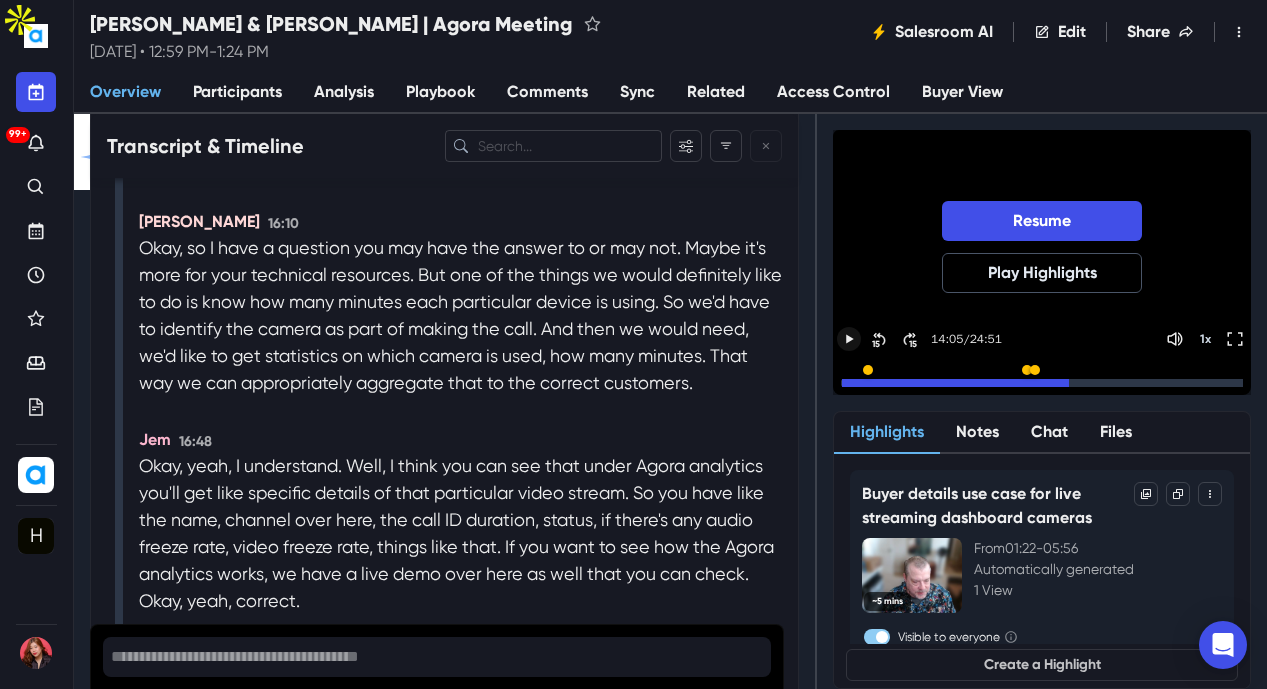 scroll, scrollTop: 10760, scrollLeft: 0, axis: vertical 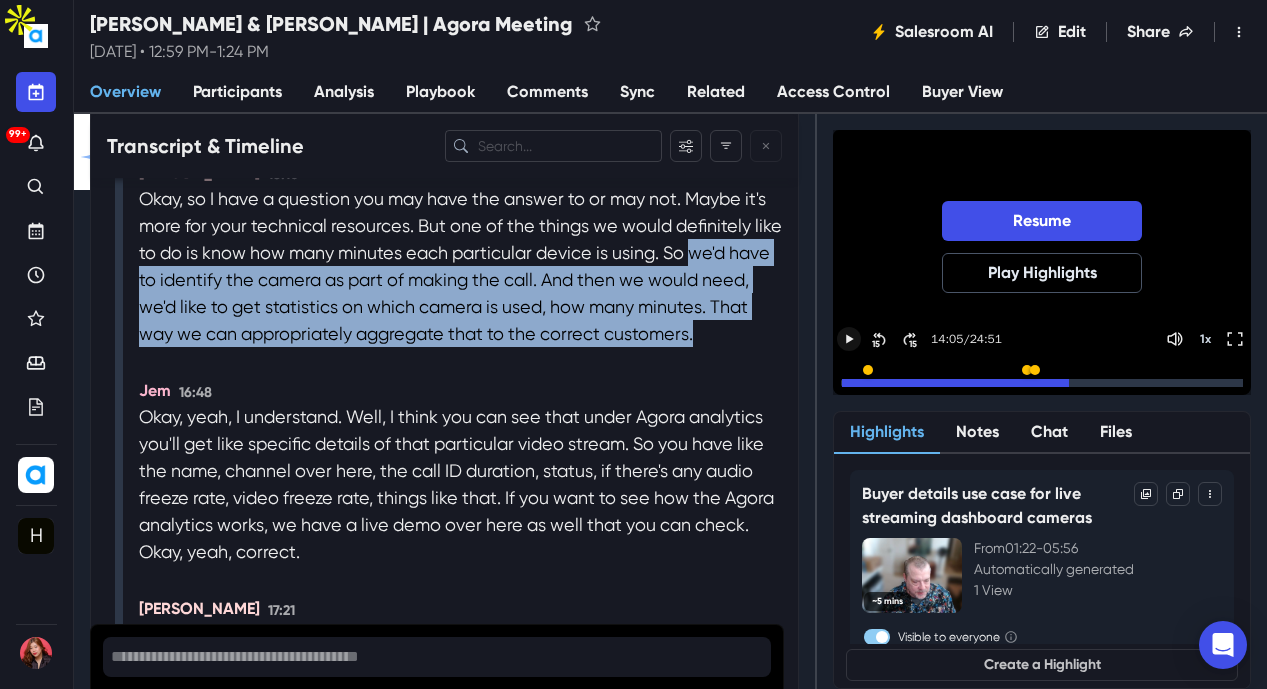 drag, startPoint x: 220, startPoint y: 445, endPoint x: 730, endPoint y: 520, distance: 515.4852 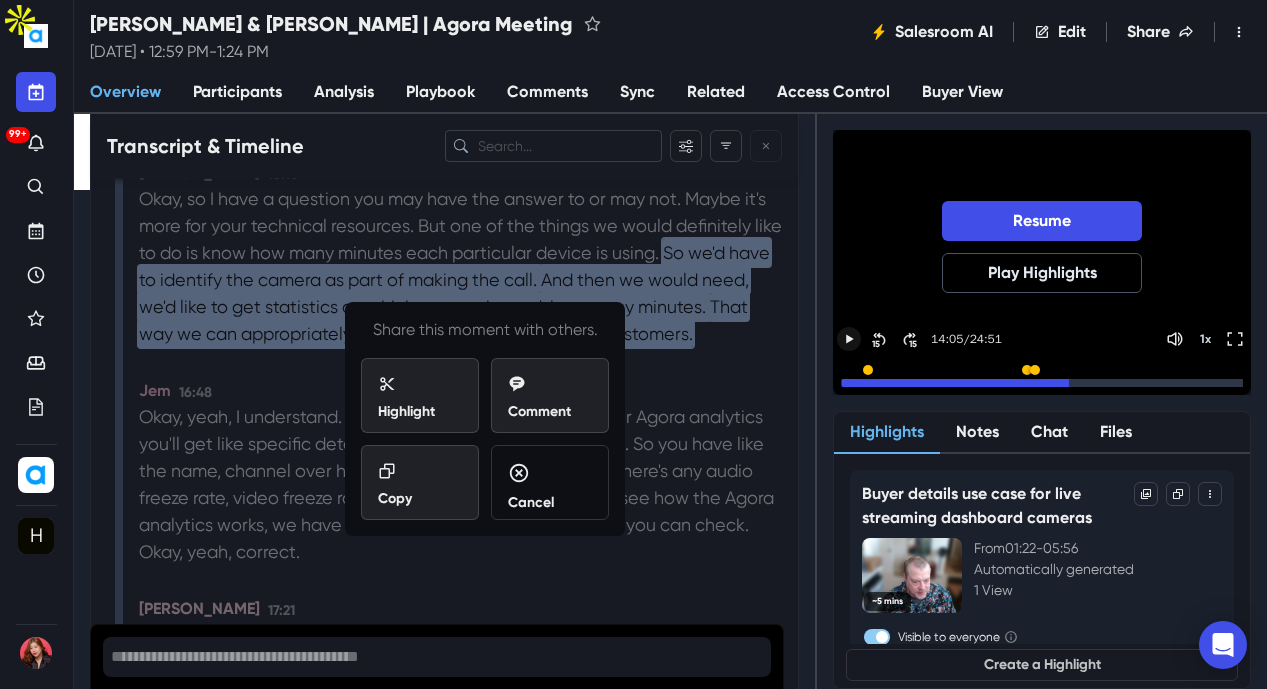 click on "Copy" at bounding box center (420, 485) 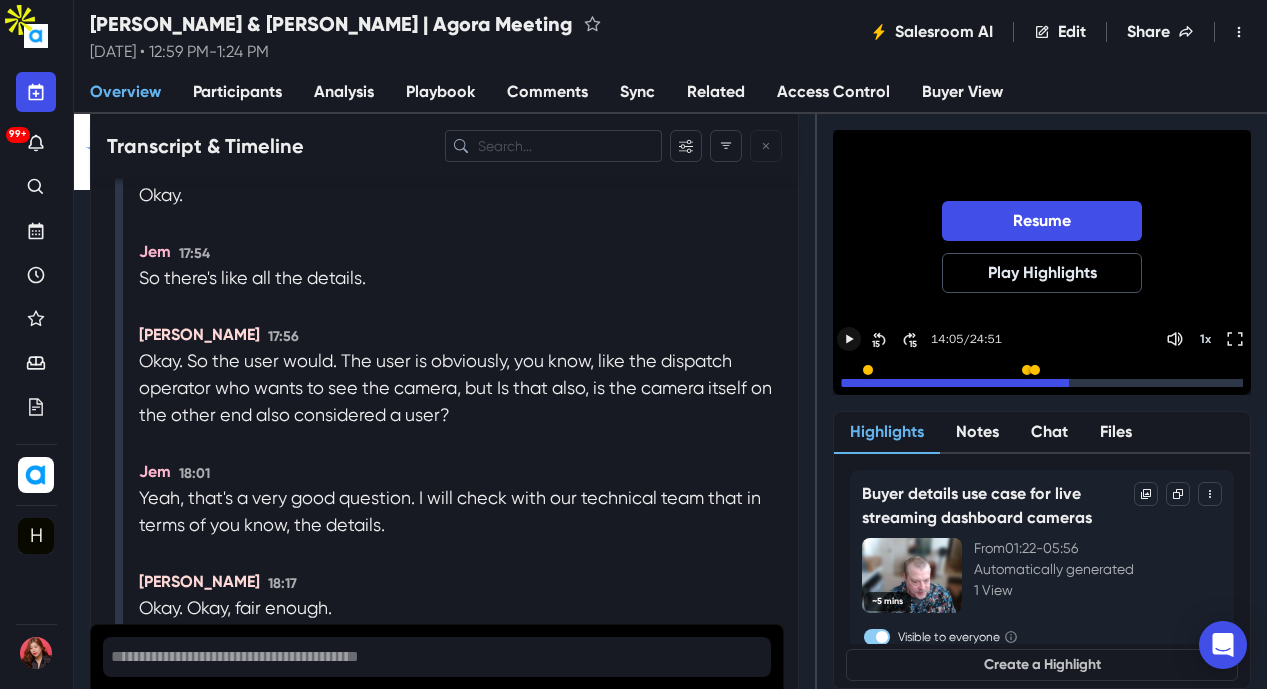 scroll, scrollTop: 11760, scrollLeft: 0, axis: vertical 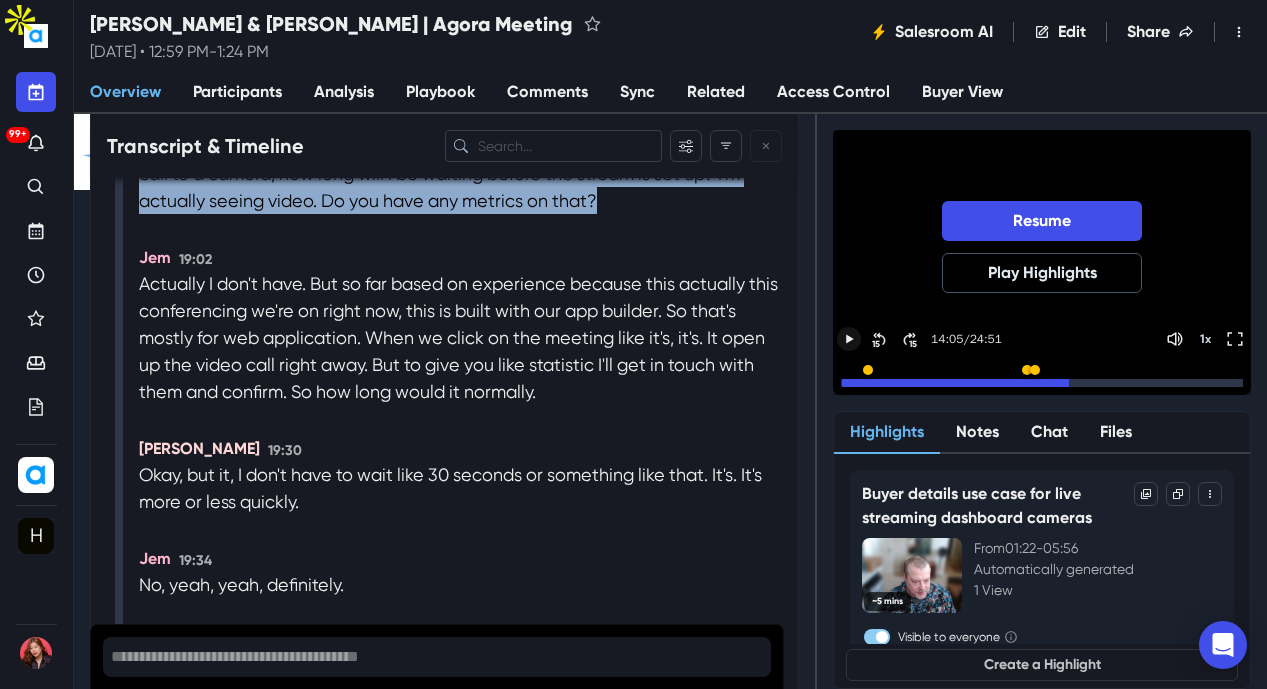 drag, startPoint x: 680, startPoint y: 391, endPoint x: 274, endPoint y: 350, distance: 408.06494 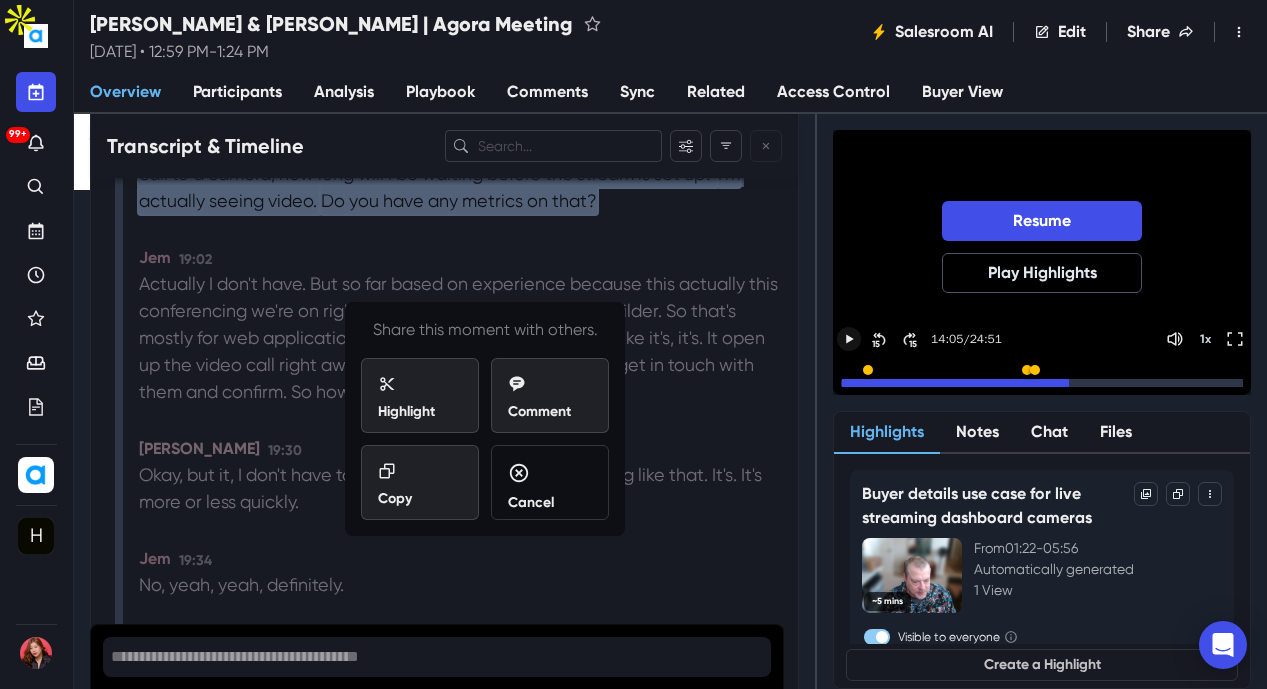 copy on "so what about the latency of starting a call?   Like if I, if I start a call to a camera, how long will I be waiting before the stream is set up?   I'm actually seeing video.   Do you have any metrics on that?" 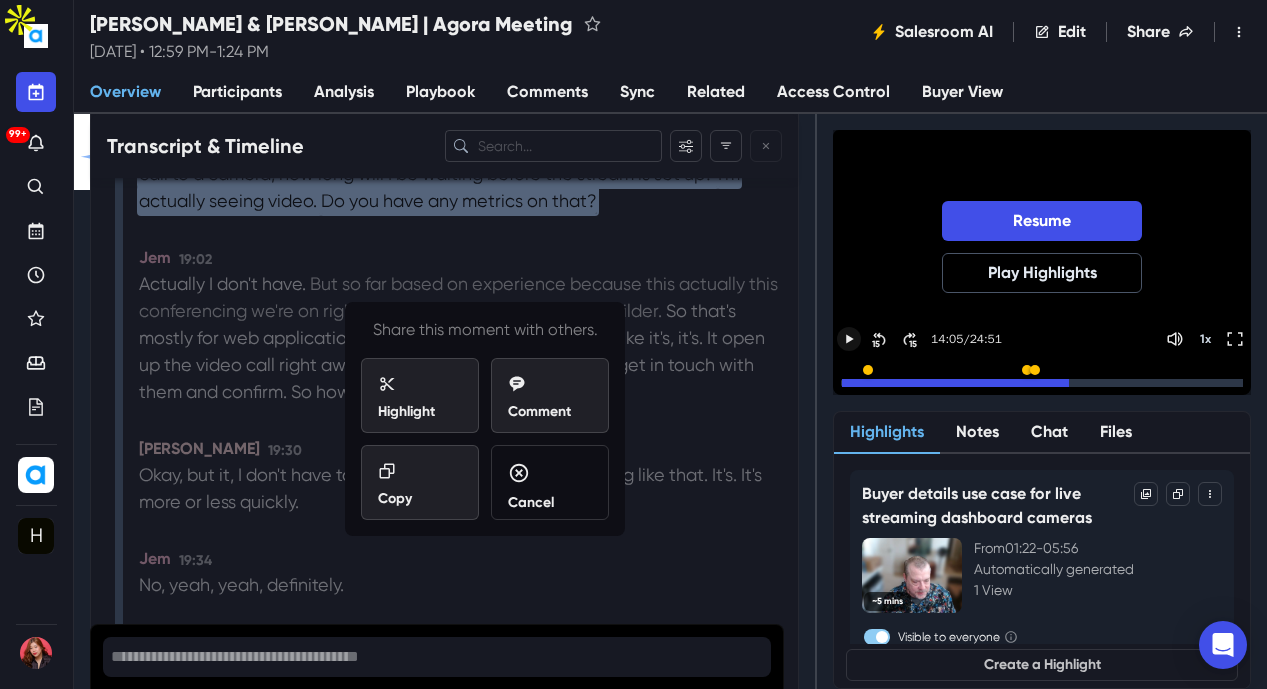 click 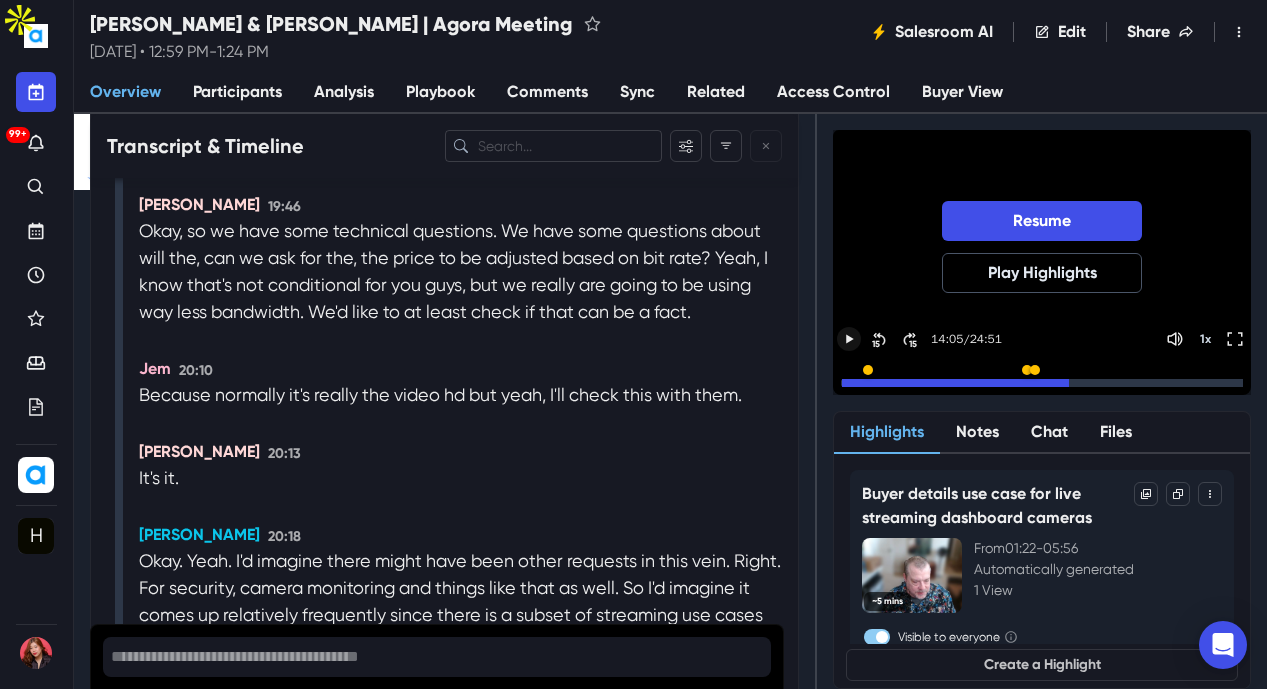 scroll, scrollTop: 13260, scrollLeft: 0, axis: vertical 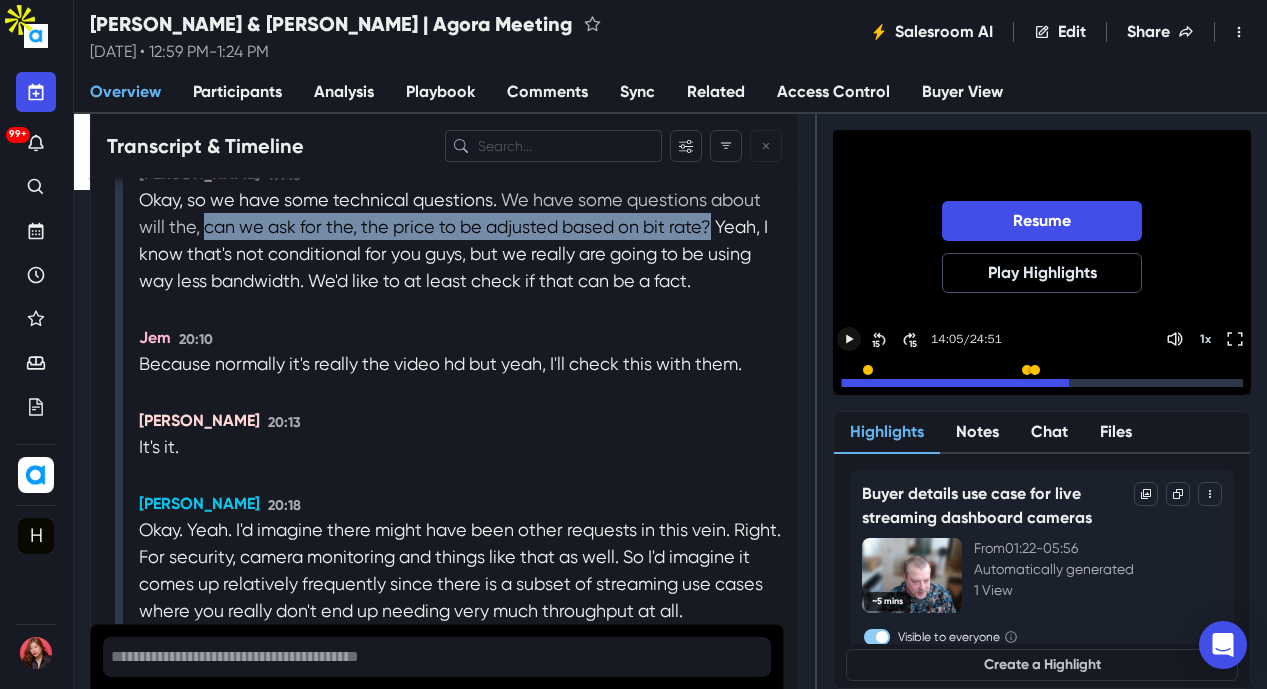 drag, startPoint x: 203, startPoint y: 427, endPoint x: 714, endPoint y: 429, distance: 511.0039 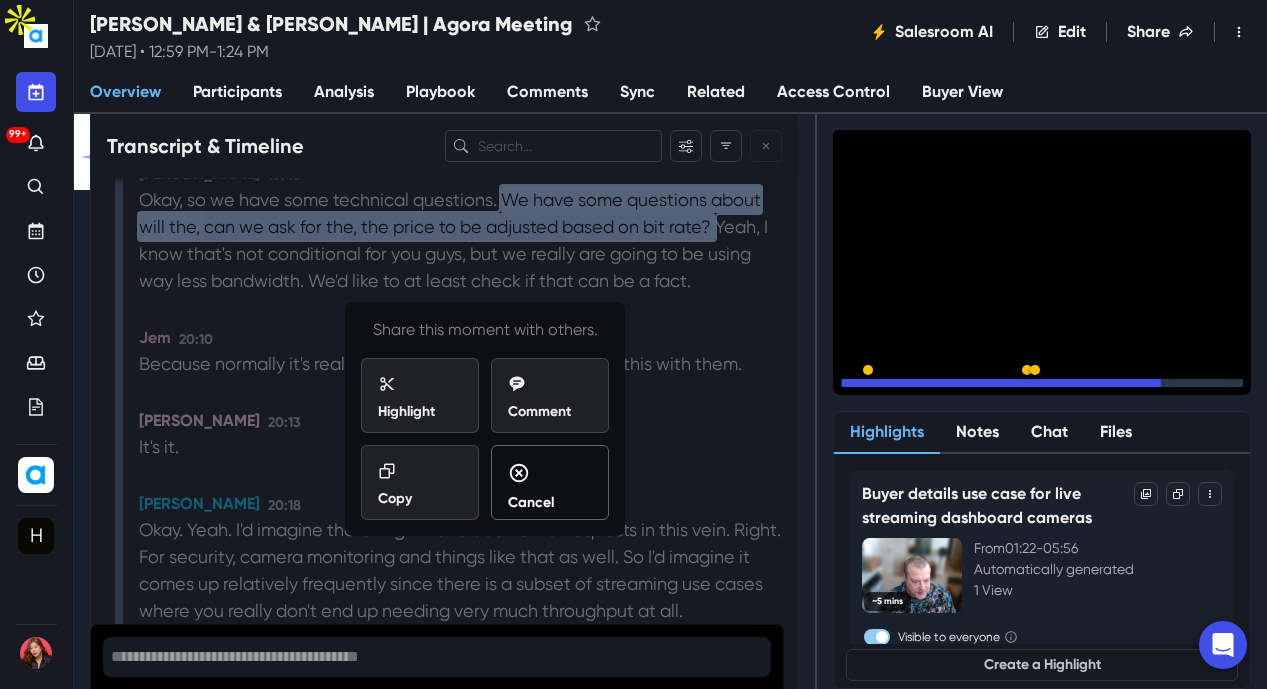 copy on "can we ask for the, the price to be adjusted based on bit rate?" 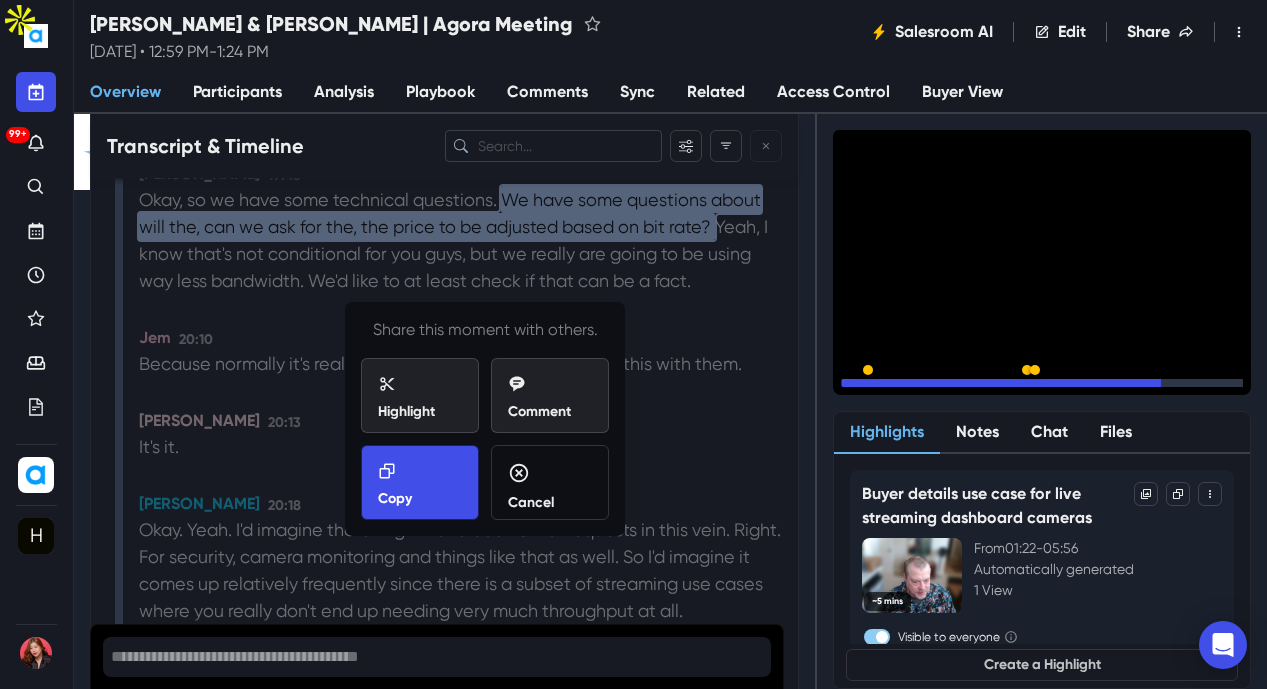 click 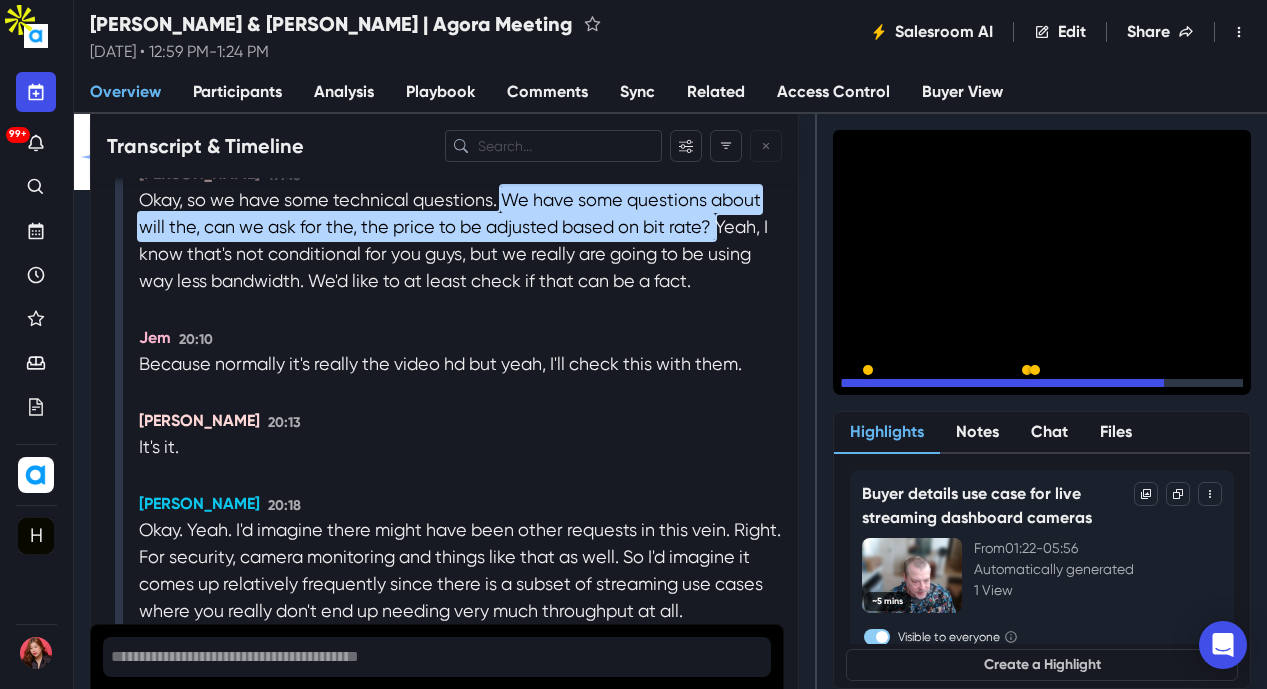 scroll, scrollTop: 13305, scrollLeft: 0, axis: vertical 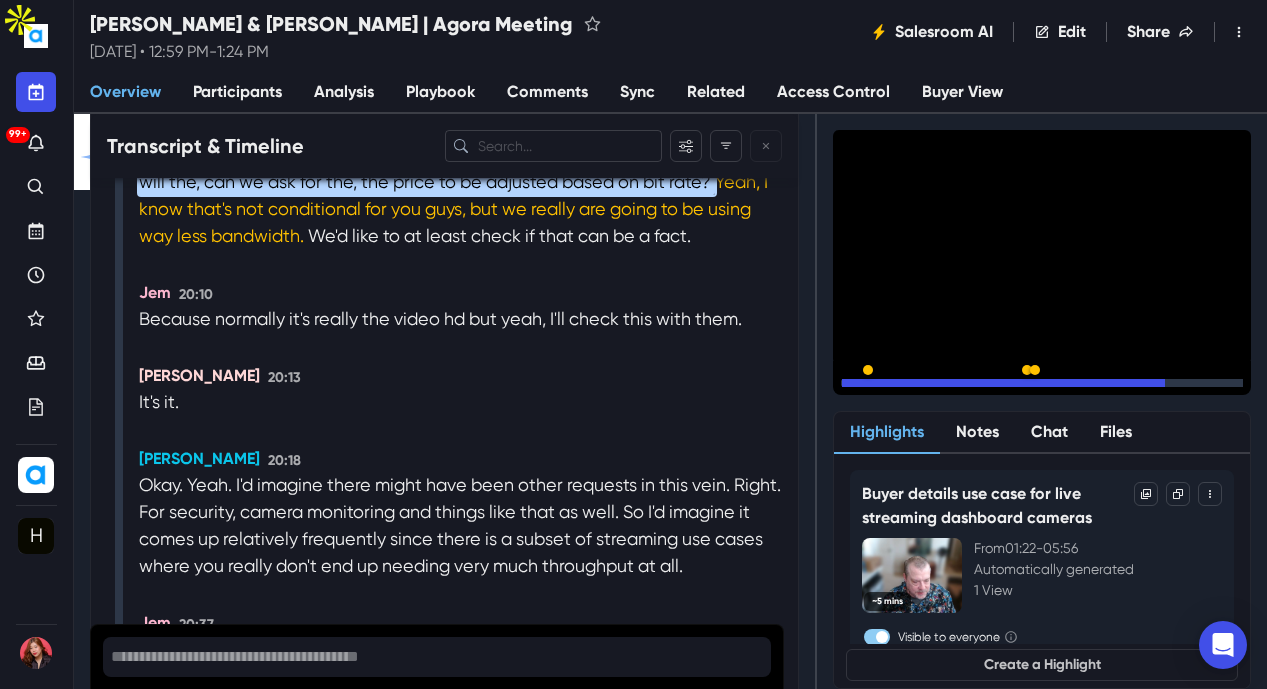 drag, startPoint x: 852, startPoint y: 343, endPoint x: 806, endPoint y: 352, distance: 46.872166 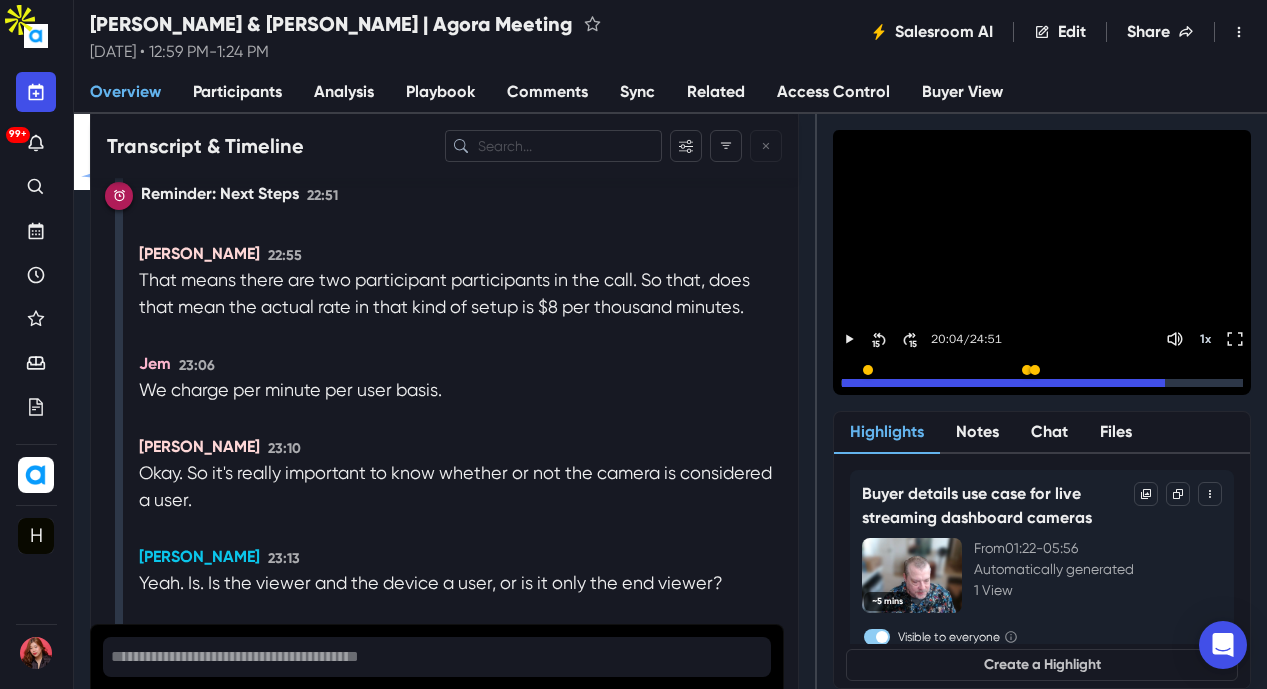 scroll, scrollTop: 15932, scrollLeft: 0, axis: vertical 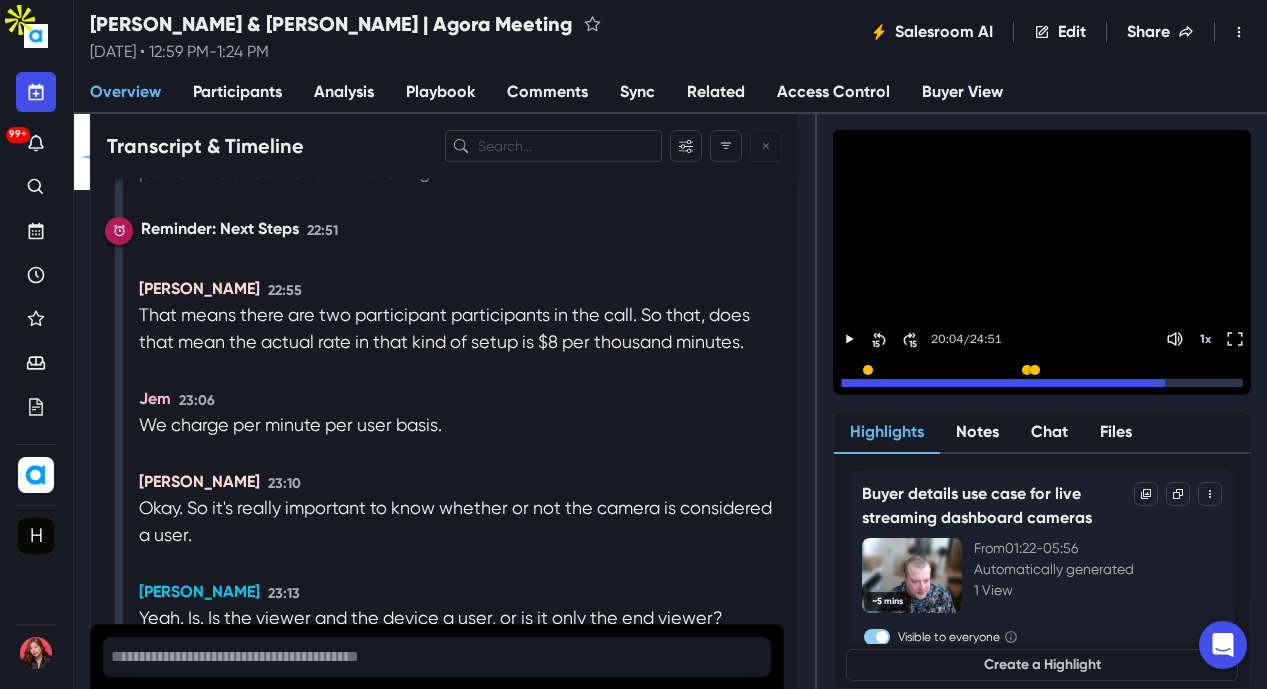 drag, startPoint x: 486, startPoint y: 361, endPoint x: 479, endPoint y: 336, distance: 25.96151 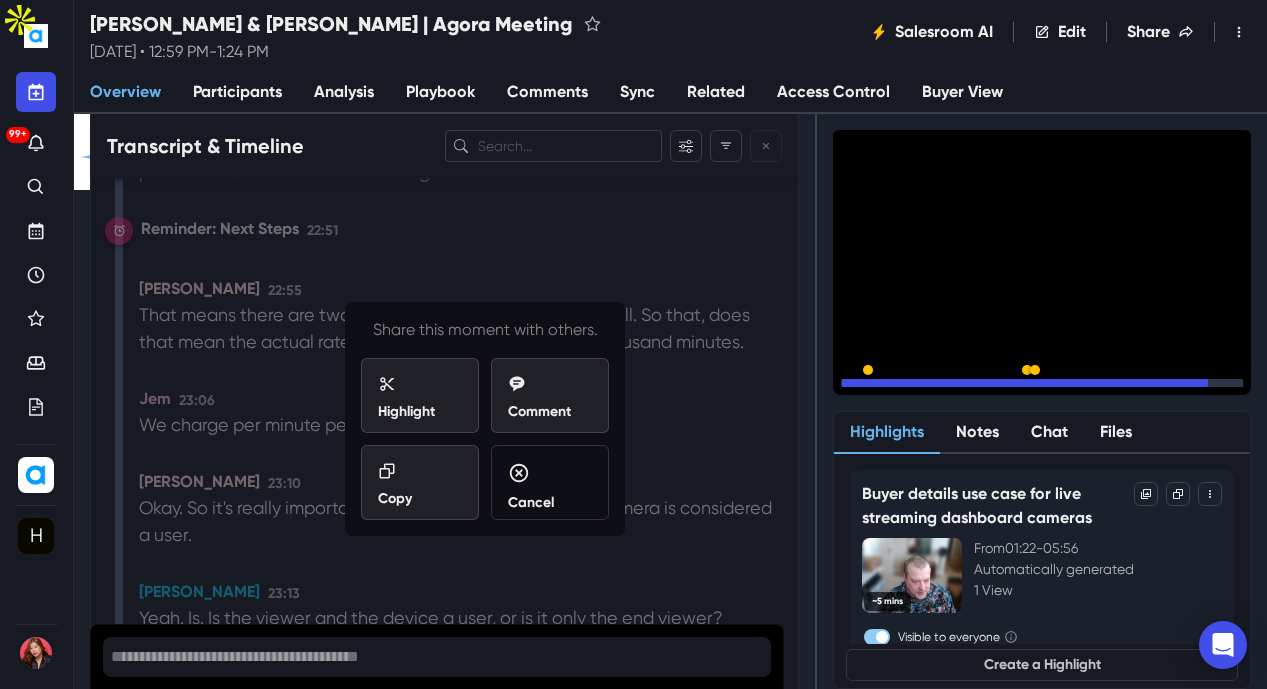 scroll, scrollTop: 15882, scrollLeft: 0, axis: vertical 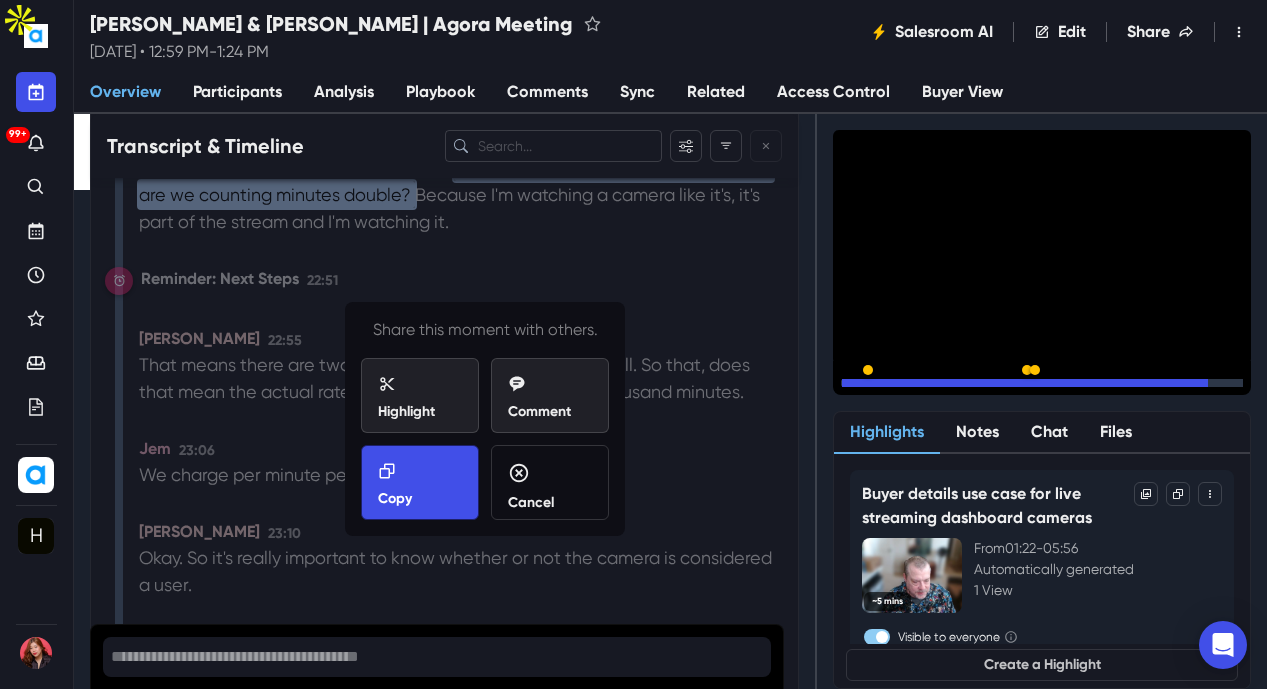 click on "Copy" at bounding box center [420, 482] 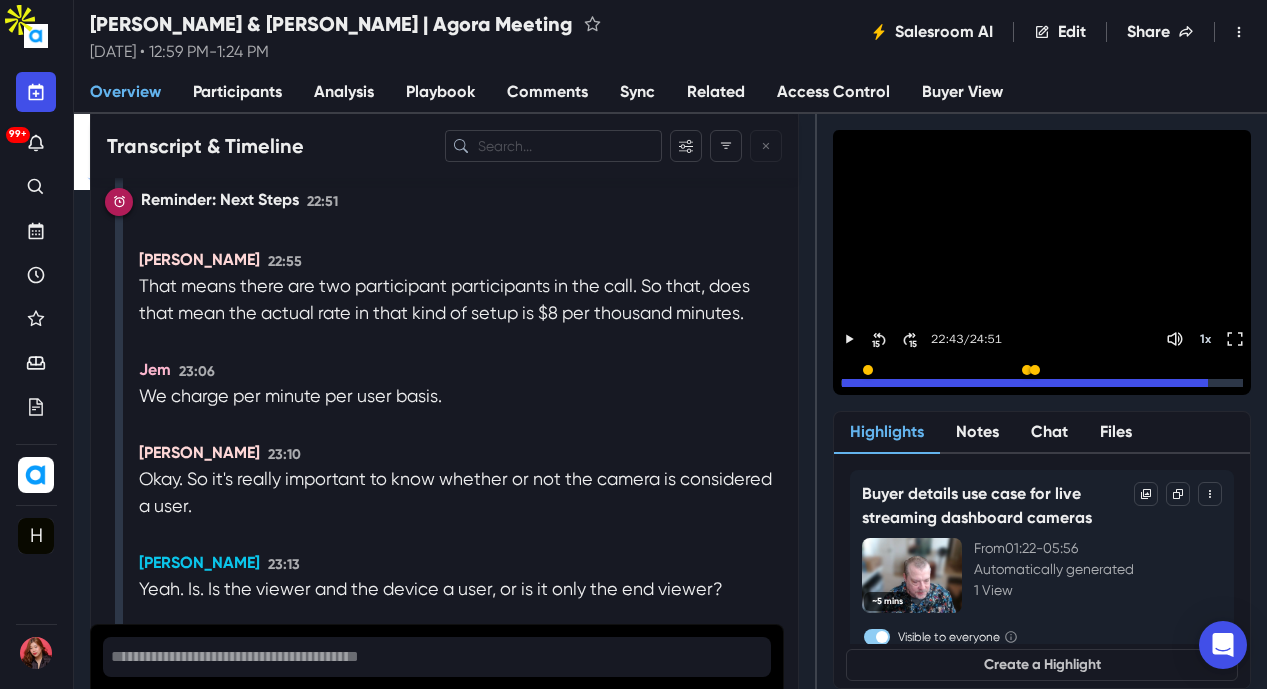 scroll, scrollTop: 16082, scrollLeft: 0, axis: vertical 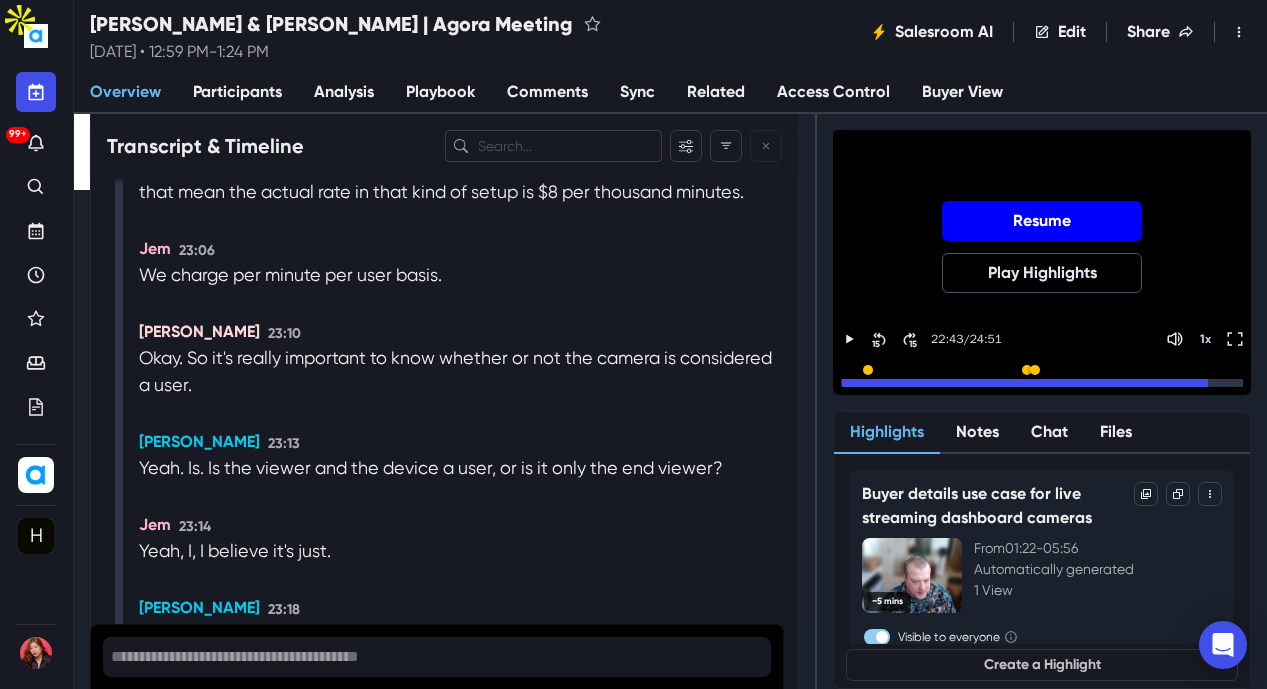 click on "Resume" at bounding box center [1042, 221] 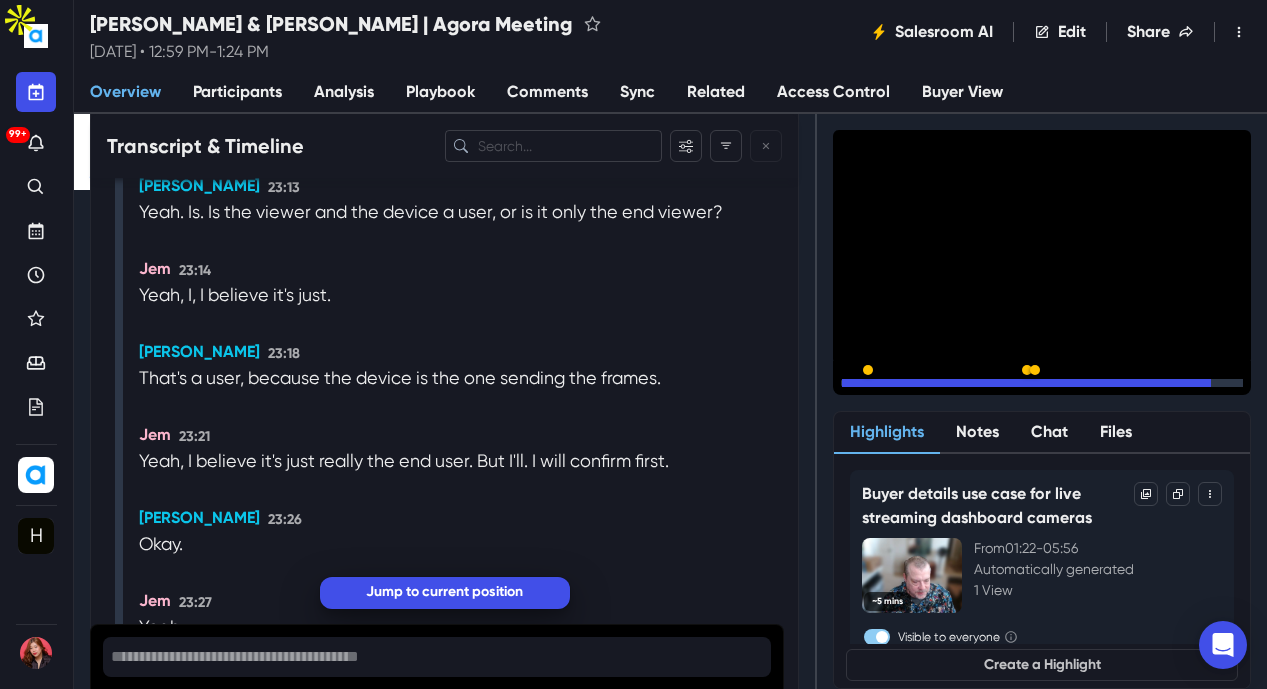 scroll, scrollTop: 16482, scrollLeft: 0, axis: vertical 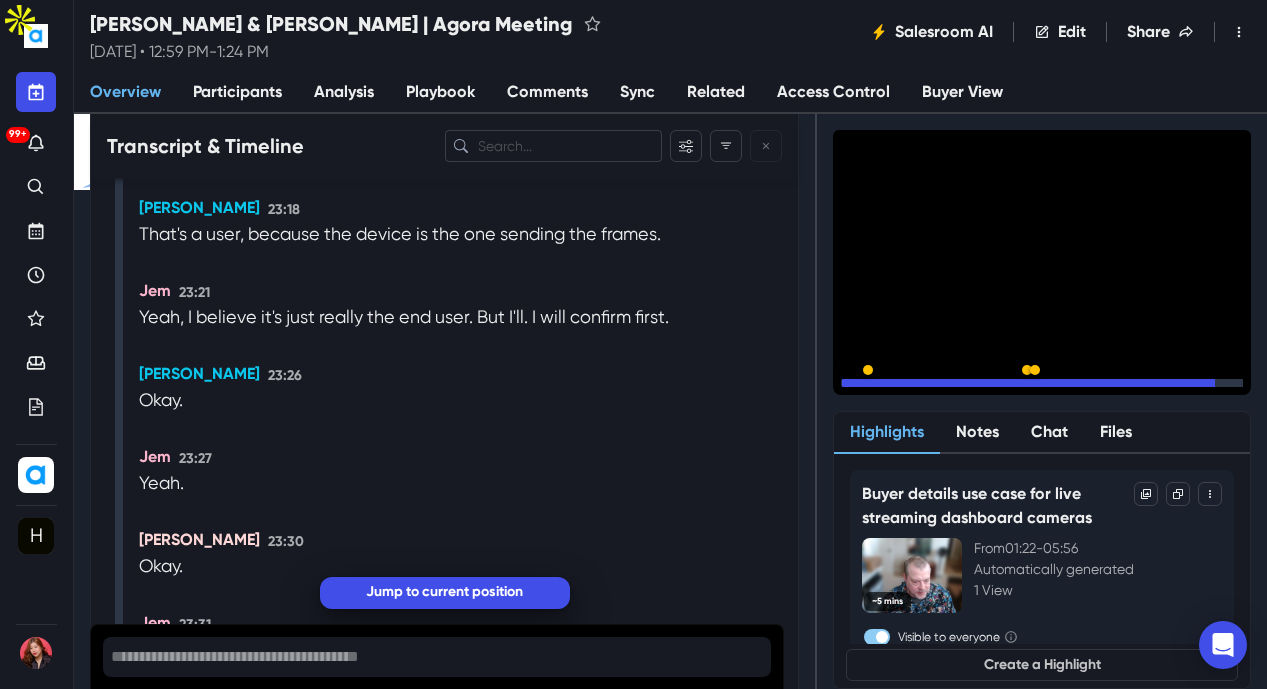 click 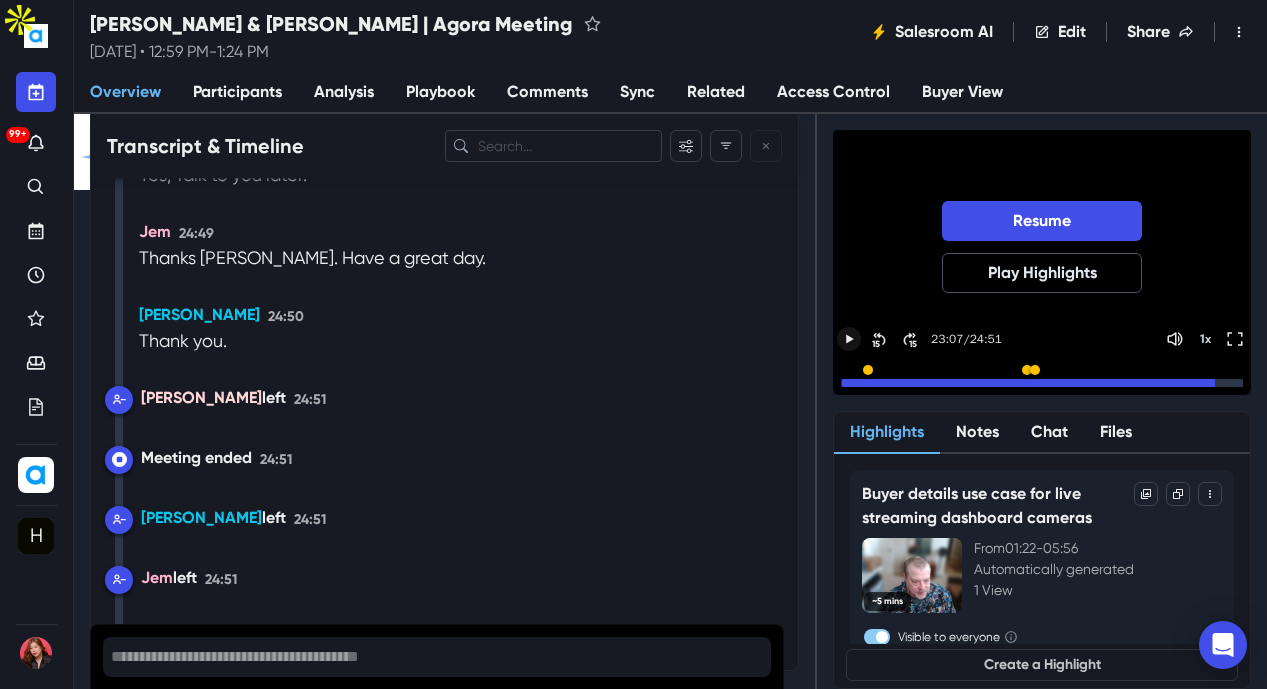 scroll, scrollTop: 18563, scrollLeft: 0, axis: vertical 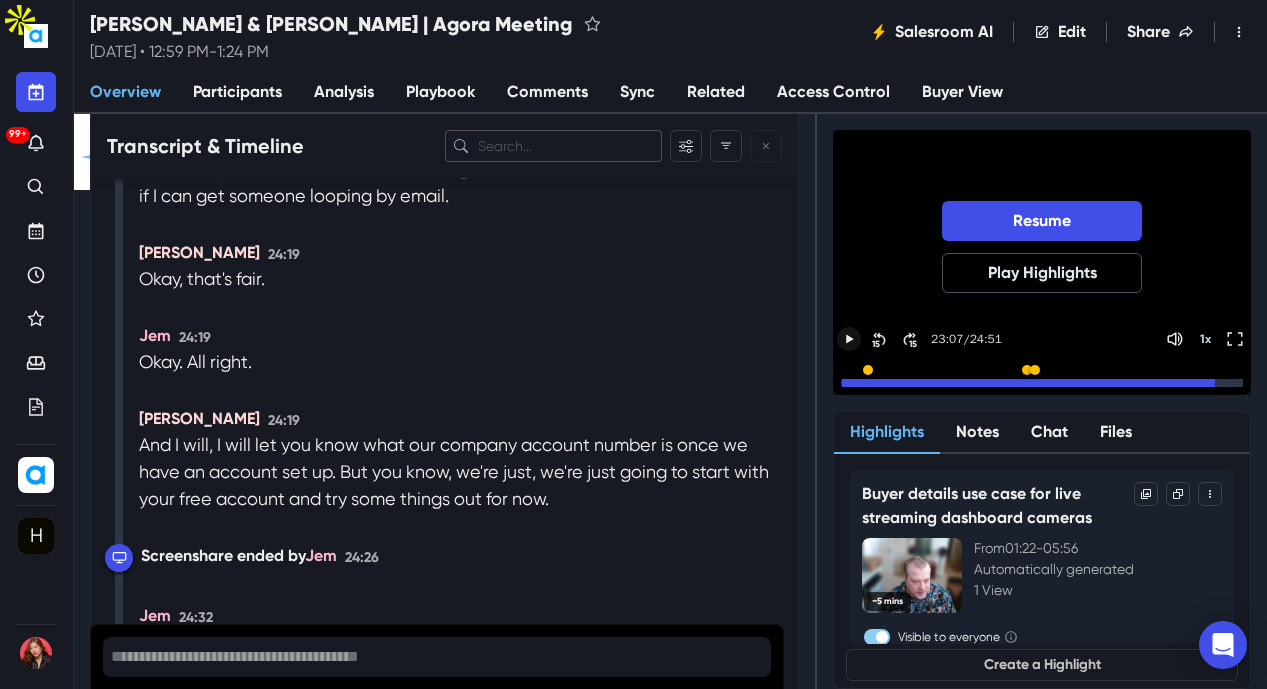 click at bounding box center (553, 146) 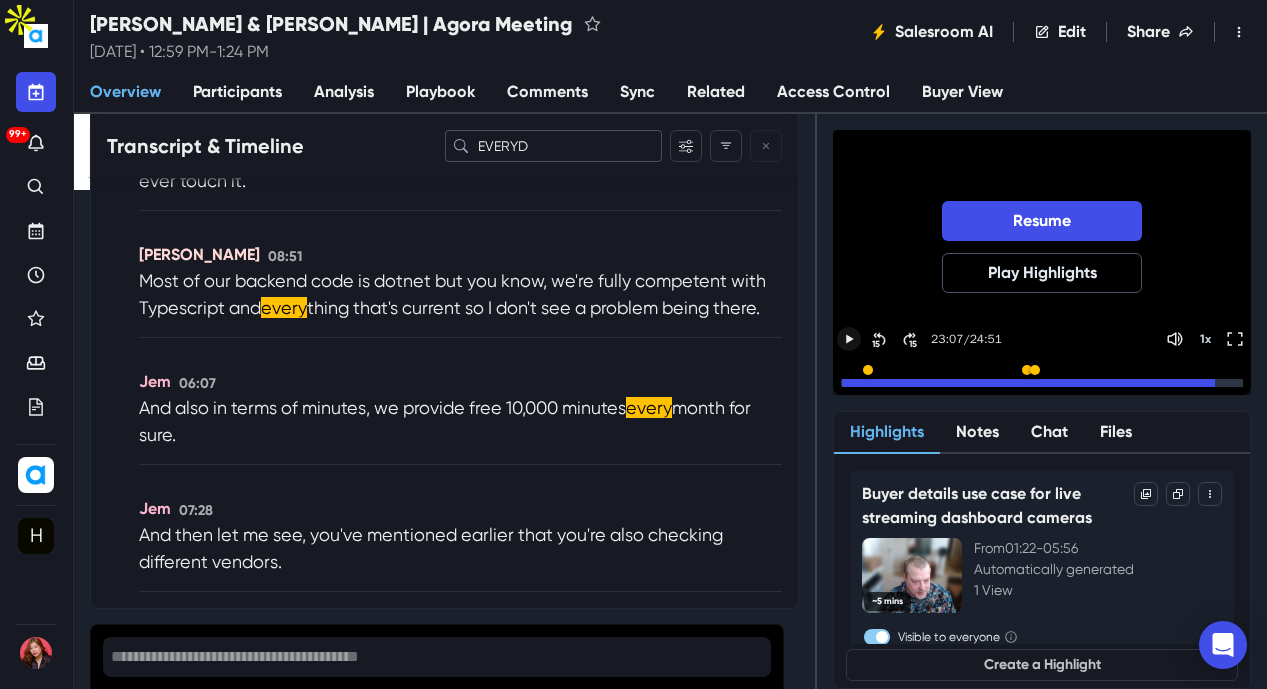 scroll, scrollTop: 2792, scrollLeft: 0, axis: vertical 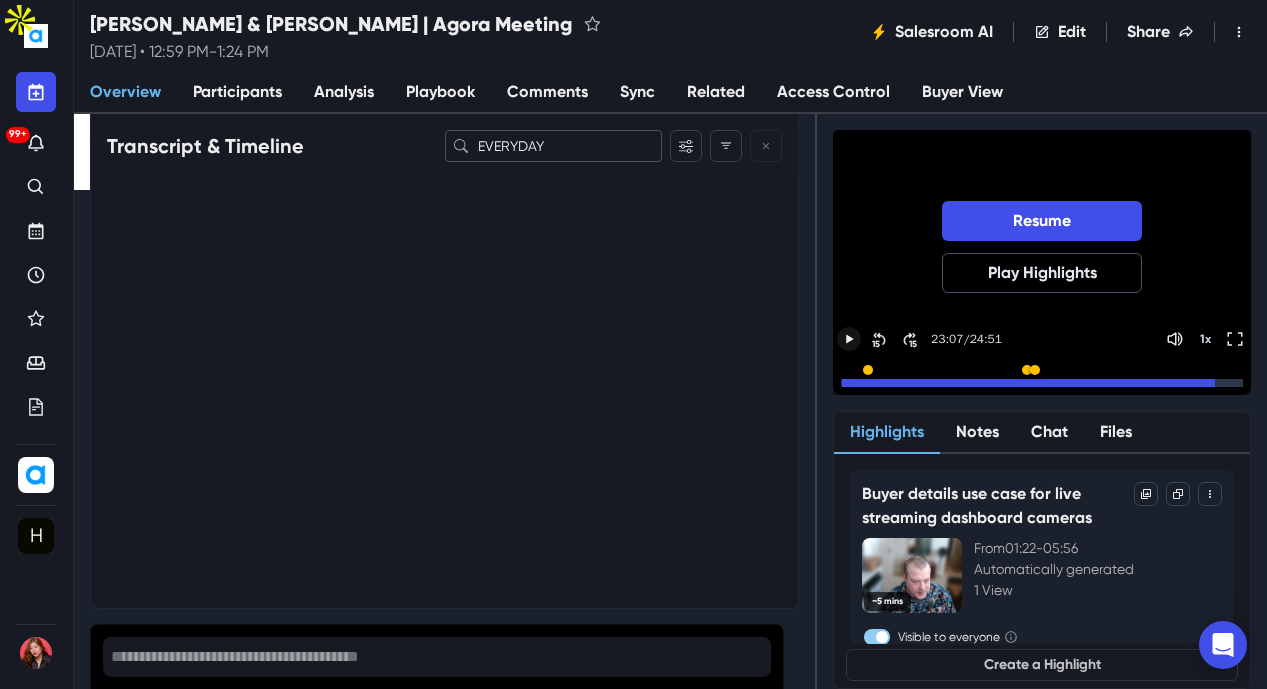 type on "EVERYDAY" 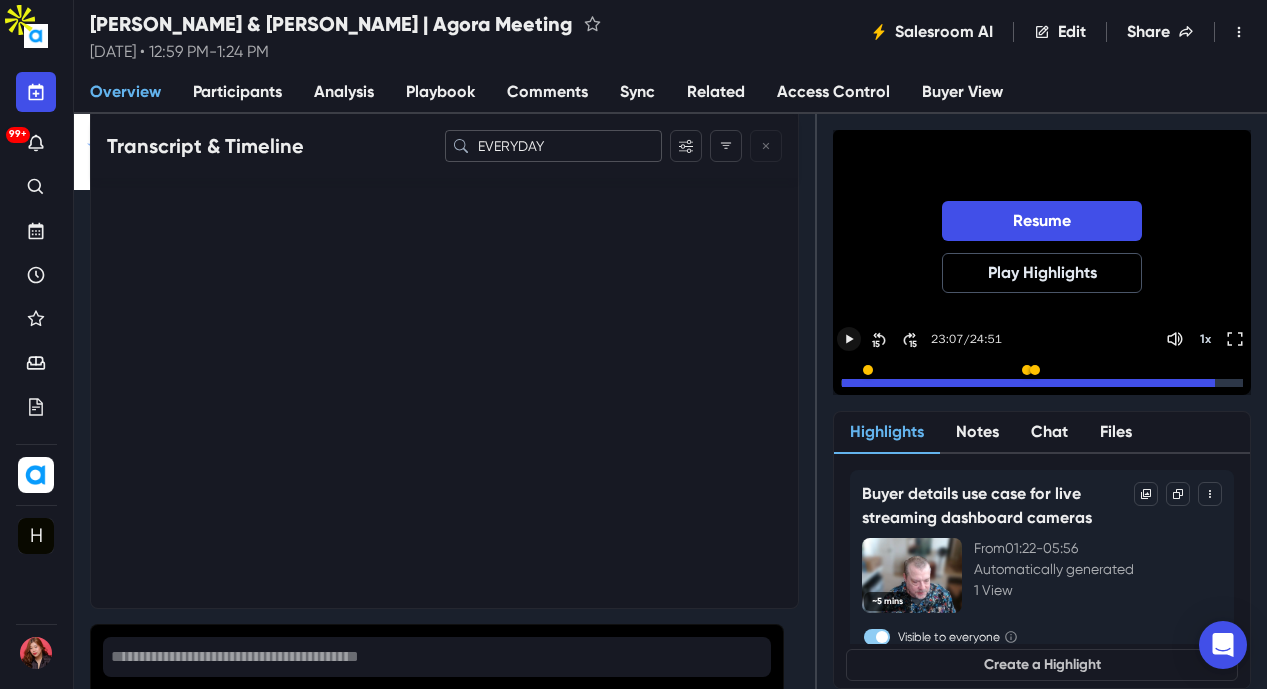 click on "EVERYDAY" at bounding box center (553, 146) 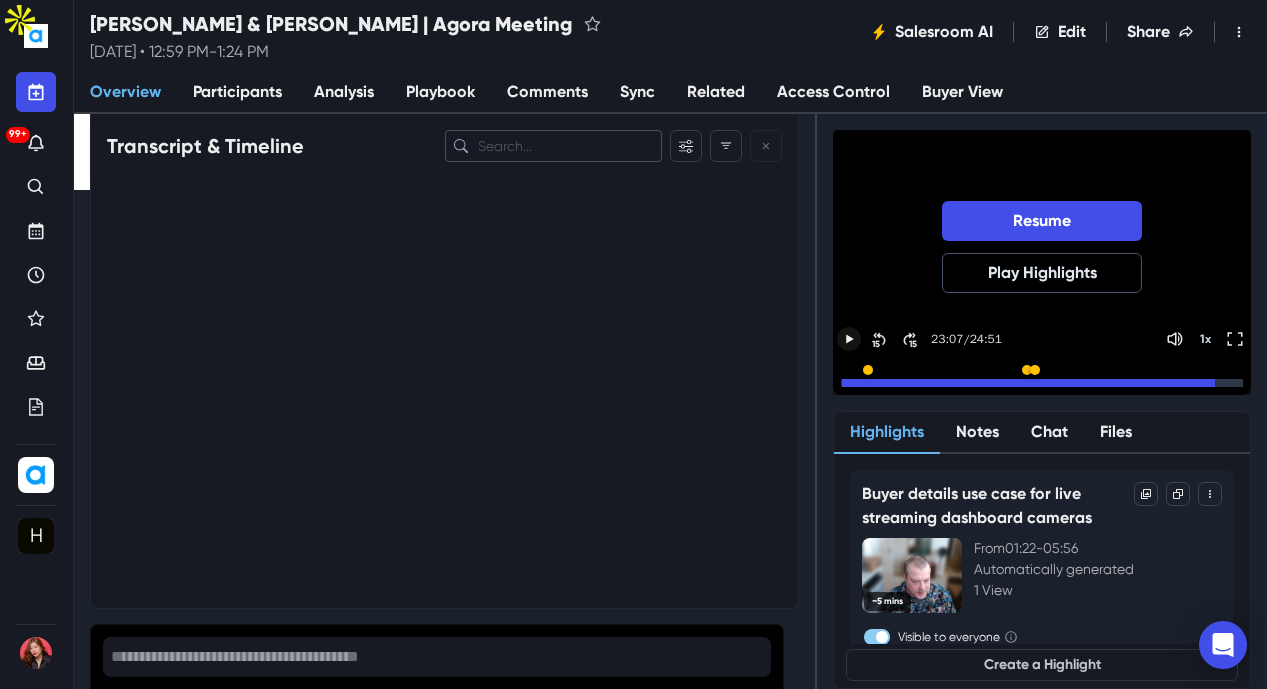 scroll, scrollTop: 17263, scrollLeft: 0, axis: vertical 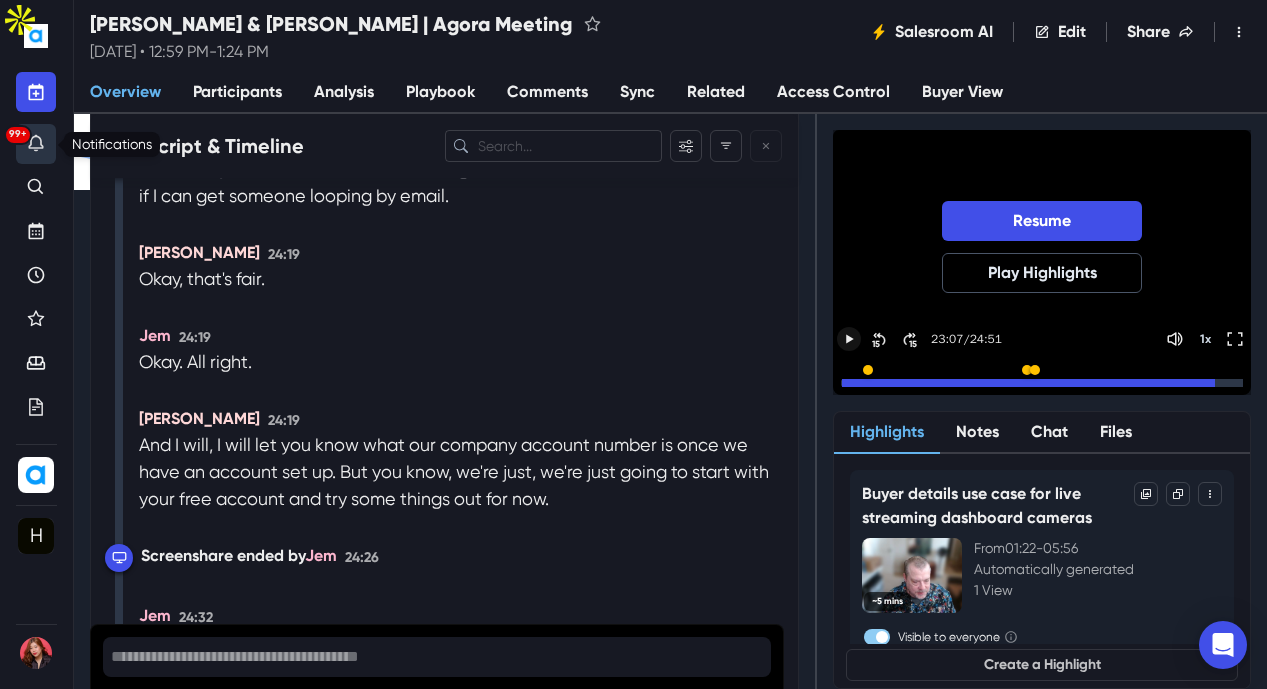 type 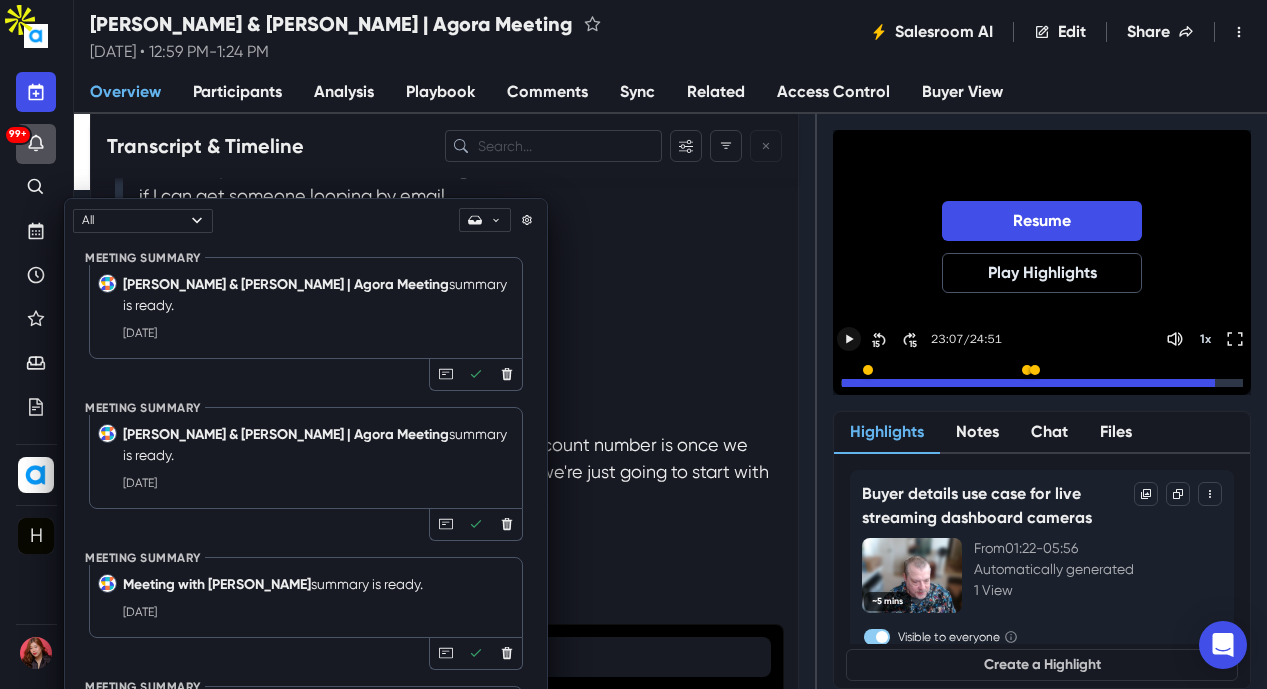 click on "David & Jemimah | Agora Meeting Wednesday, 16 Jul 2025 • 12:59 PM  -  1:24 PM Salesroom AI Edit Share Downloads Delete Recordings Archive Meeting Reprocess Meeting" at bounding box center [670, 32] 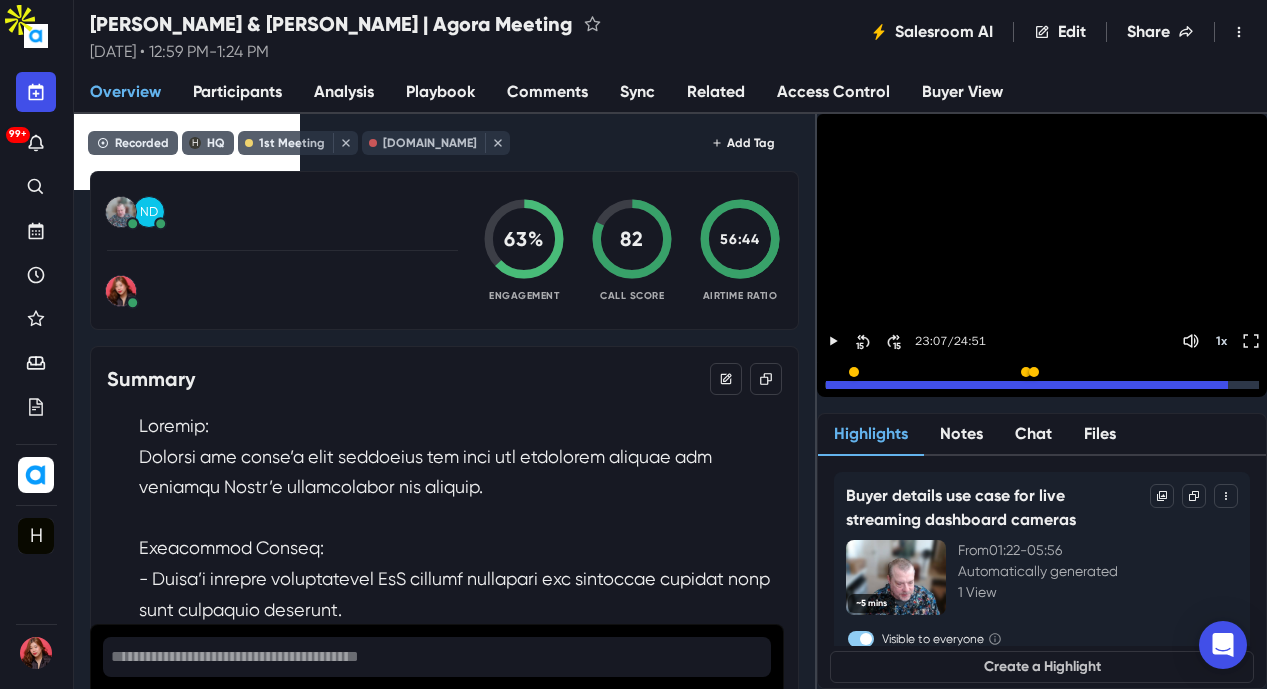 scroll, scrollTop: 0, scrollLeft: 0, axis: both 